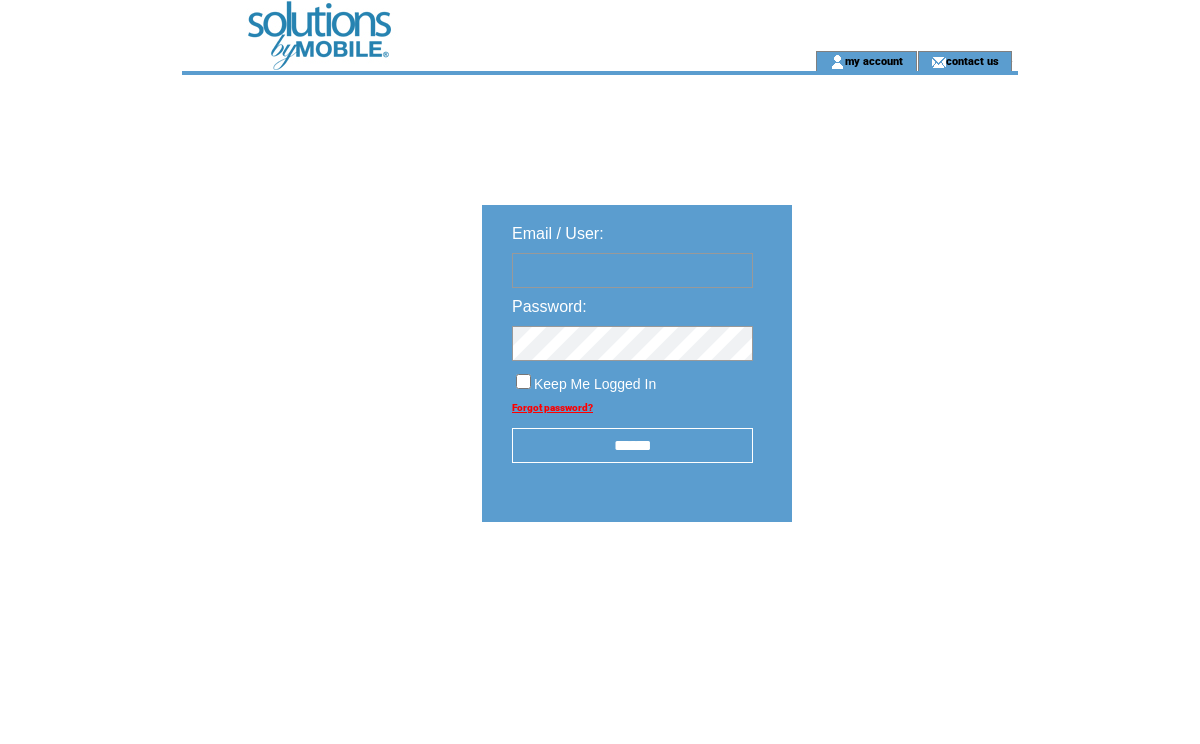 scroll, scrollTop: 0, scrollLeft: 0, axis: both 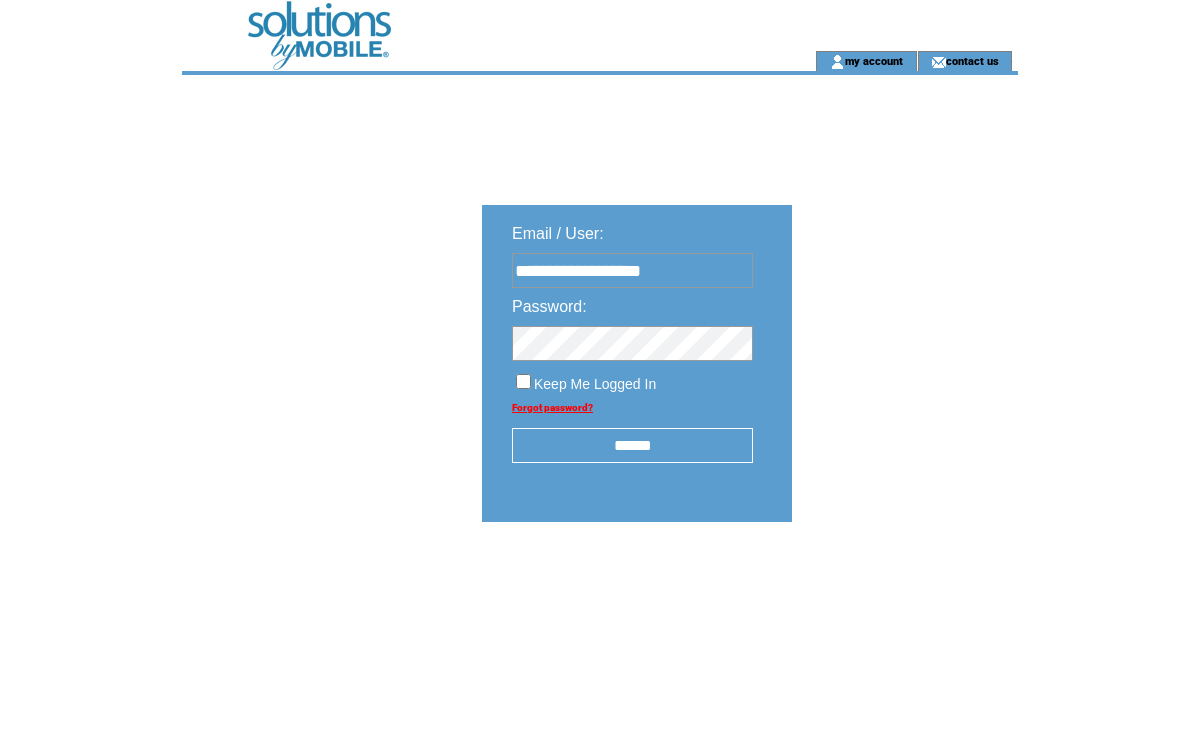 type on "**********" 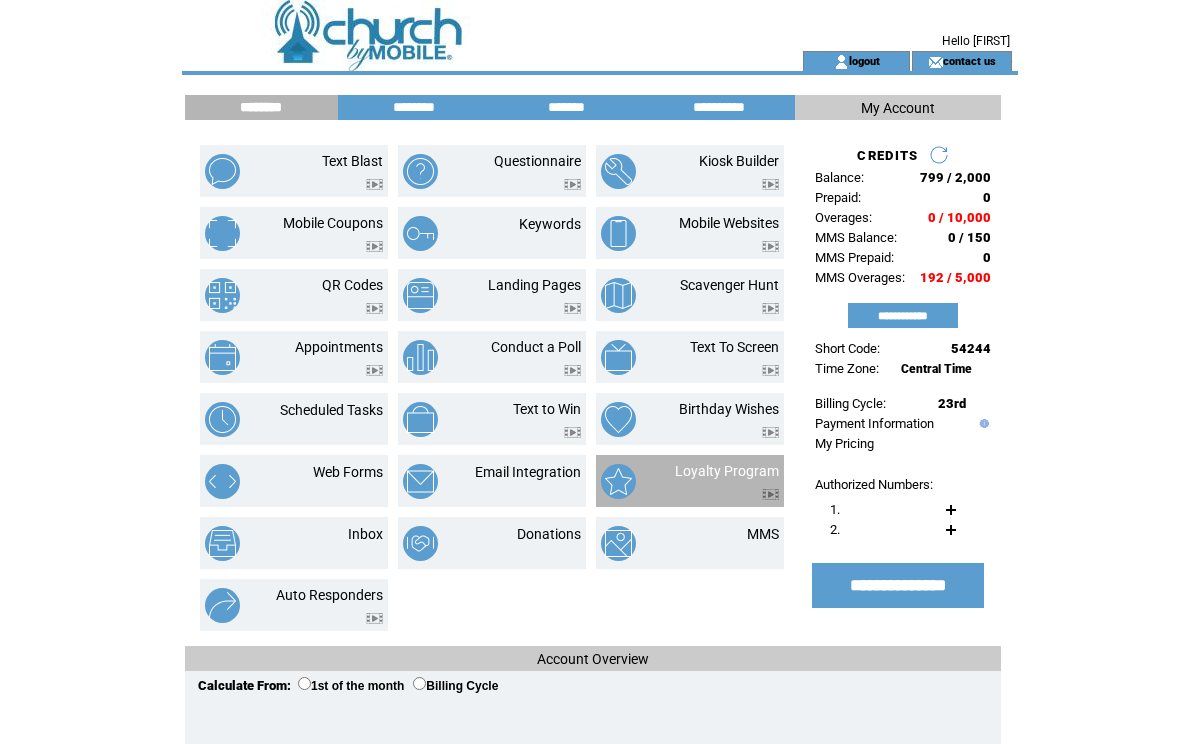 scroll, scrollTop: 0, scrollLeft: 0, axis: both 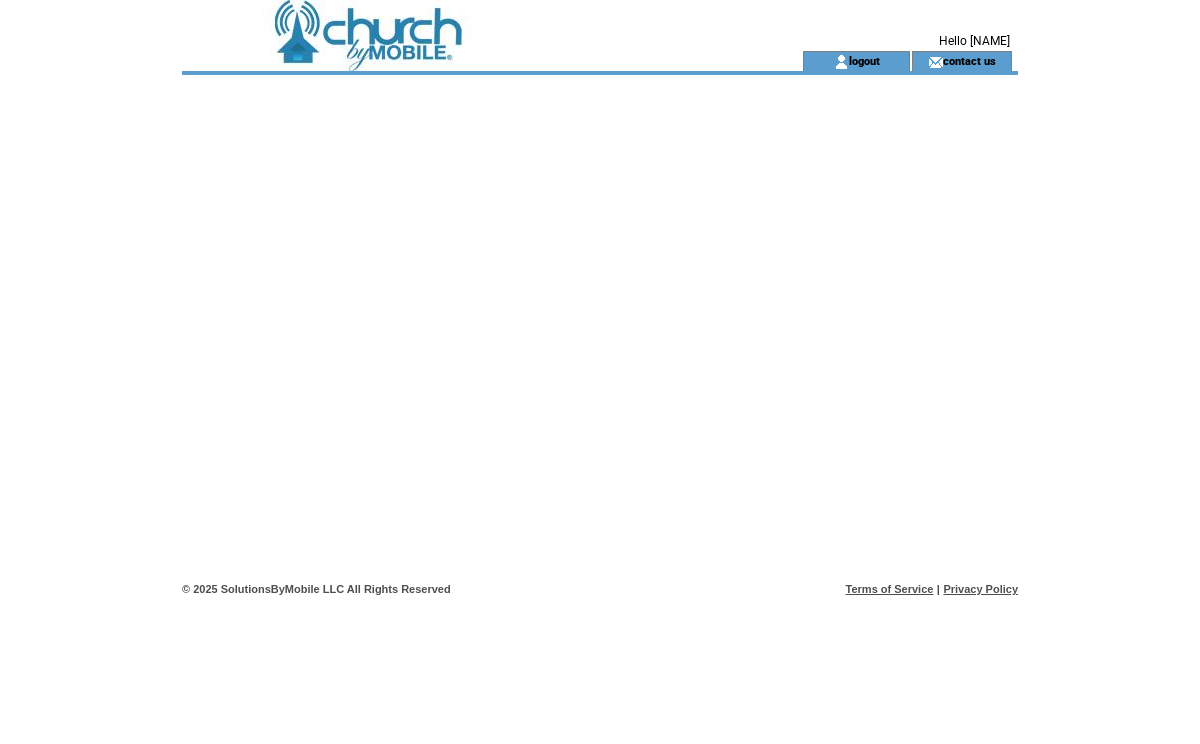 click on "**********" 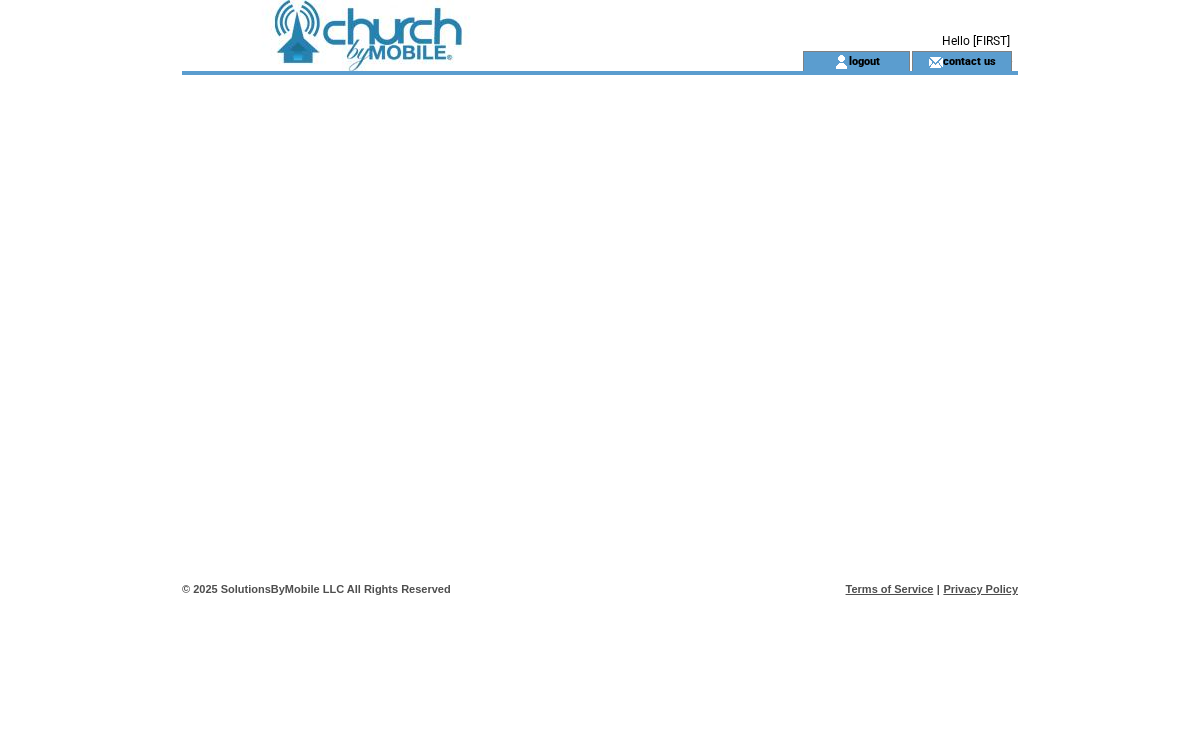 scroll, scrollTop: 0, scrollLeft: 0, axis: both 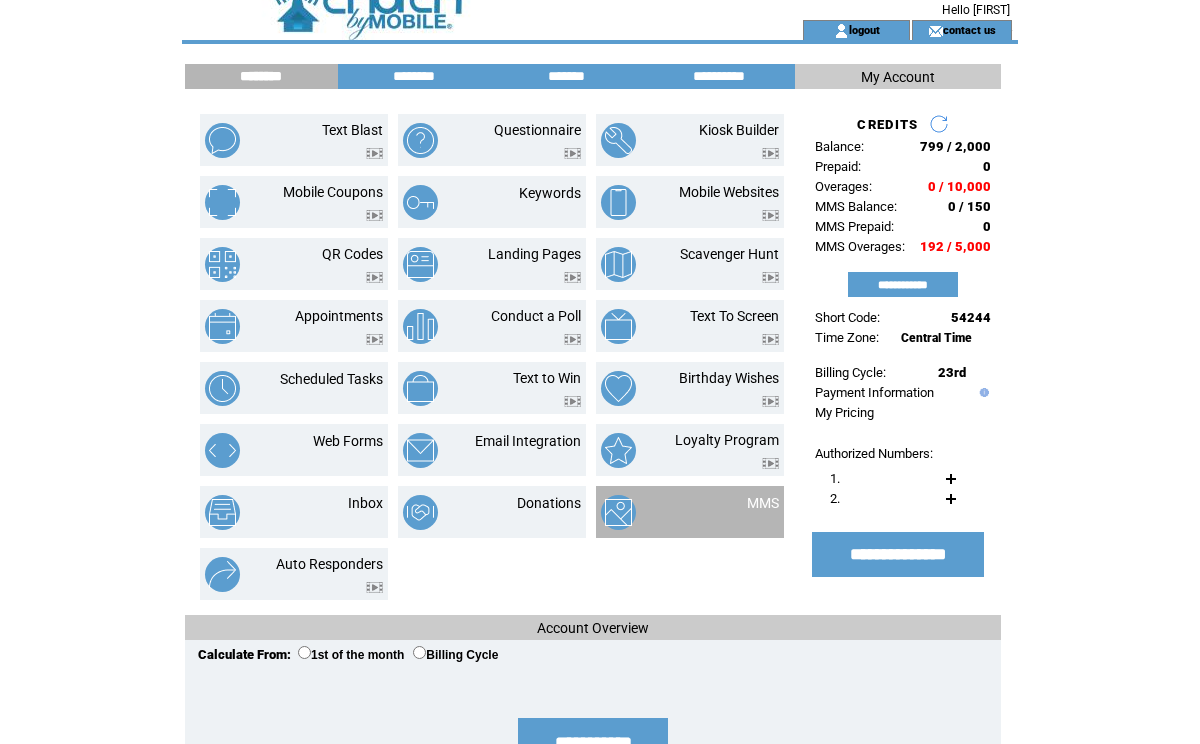 click on "MMS" at bounding box center [739, 512] 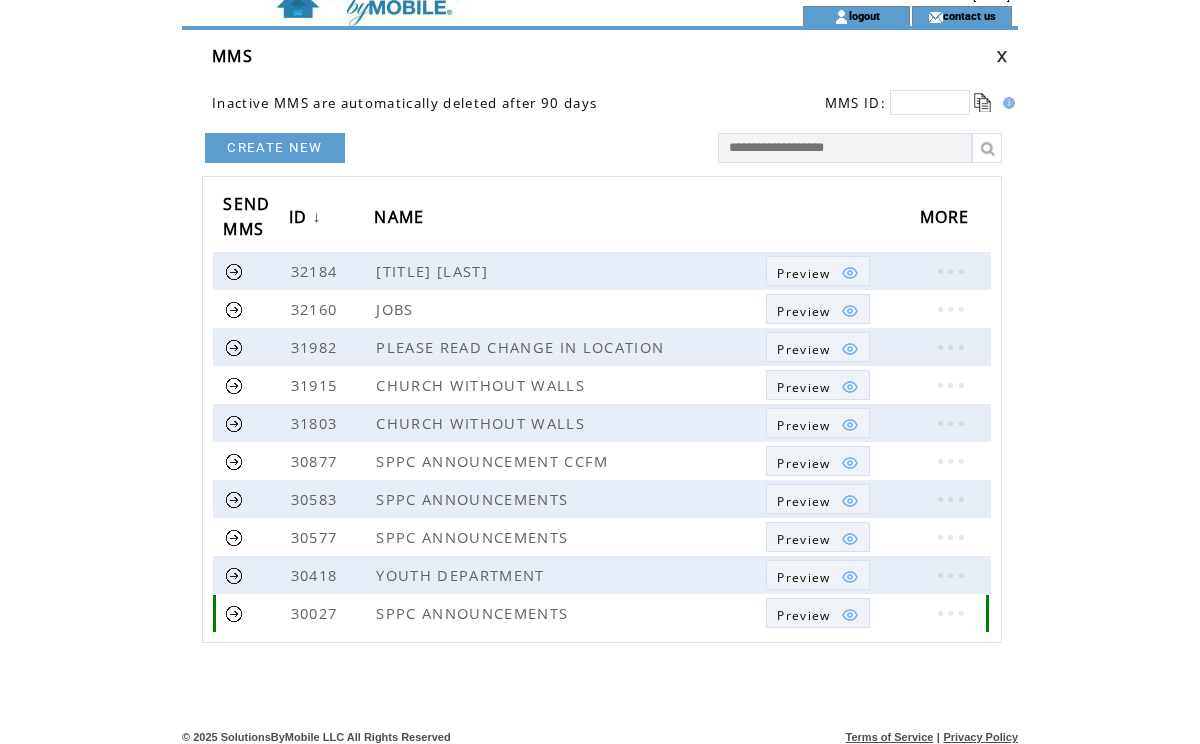 scroll, scrollTop: 54, scrollLeft: 0, axis: vertical 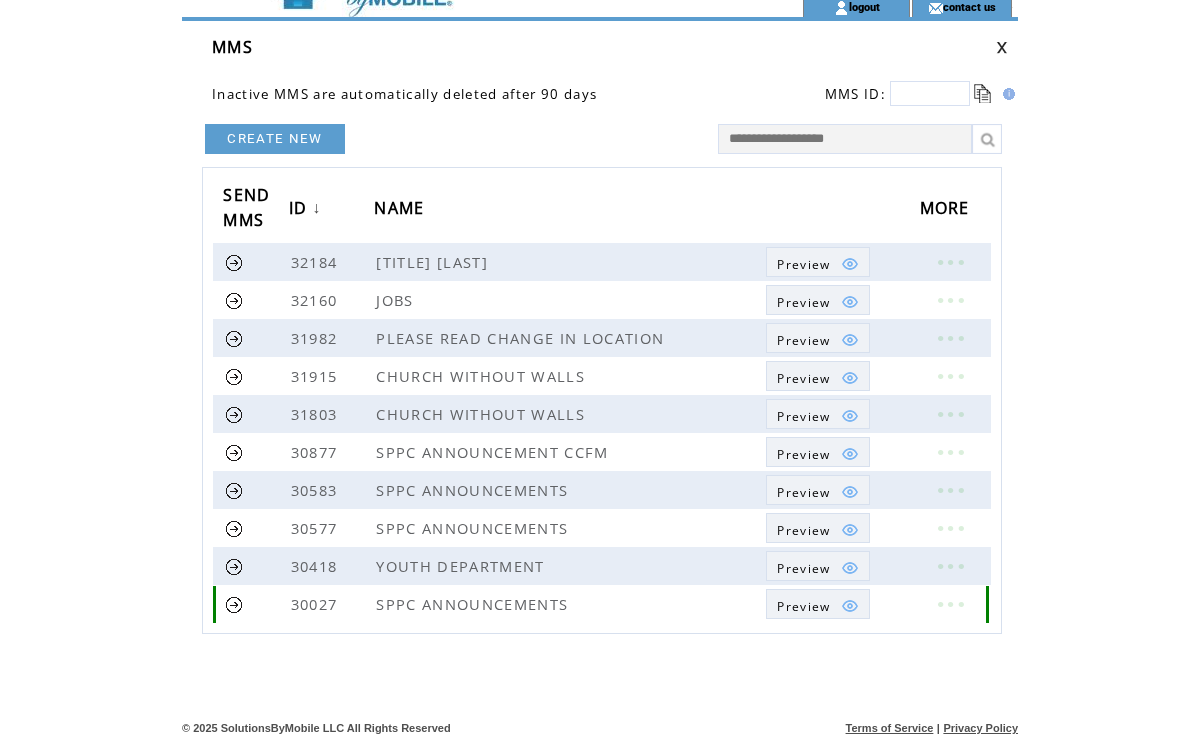 click on "Preview" at bounding box center (803, 606) 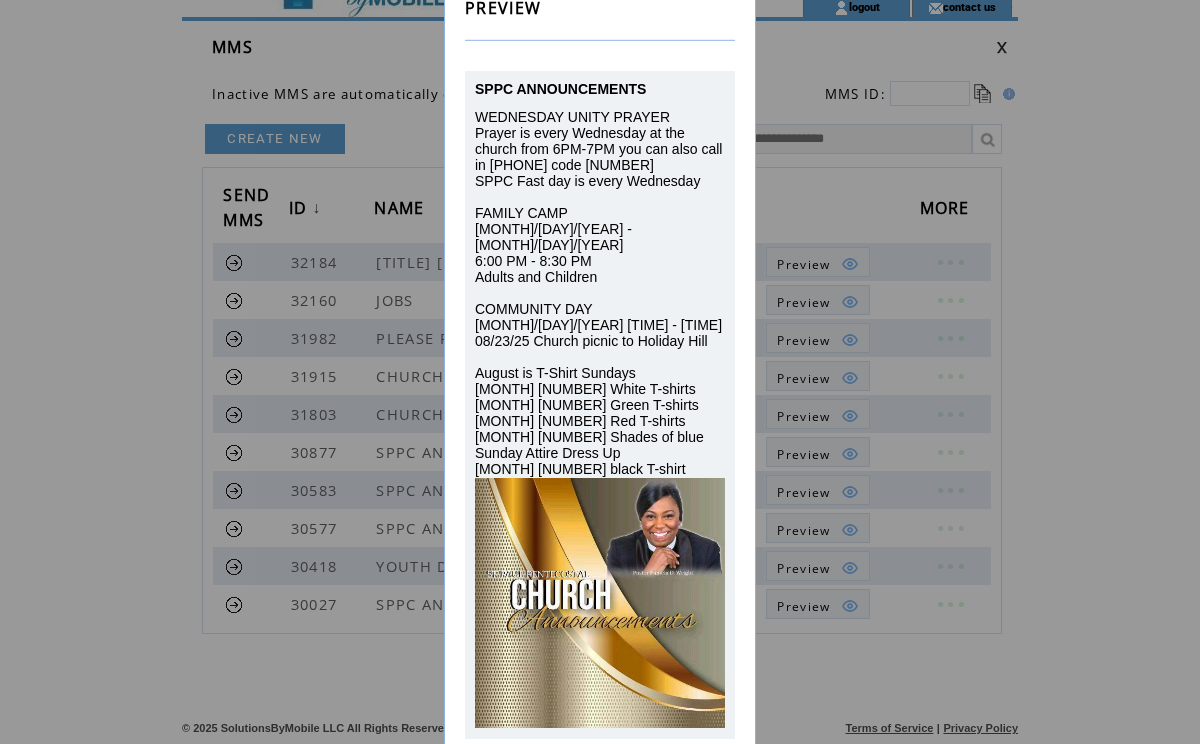 scroll, scrollTop: 0, scrollLeft: 0, axis: both 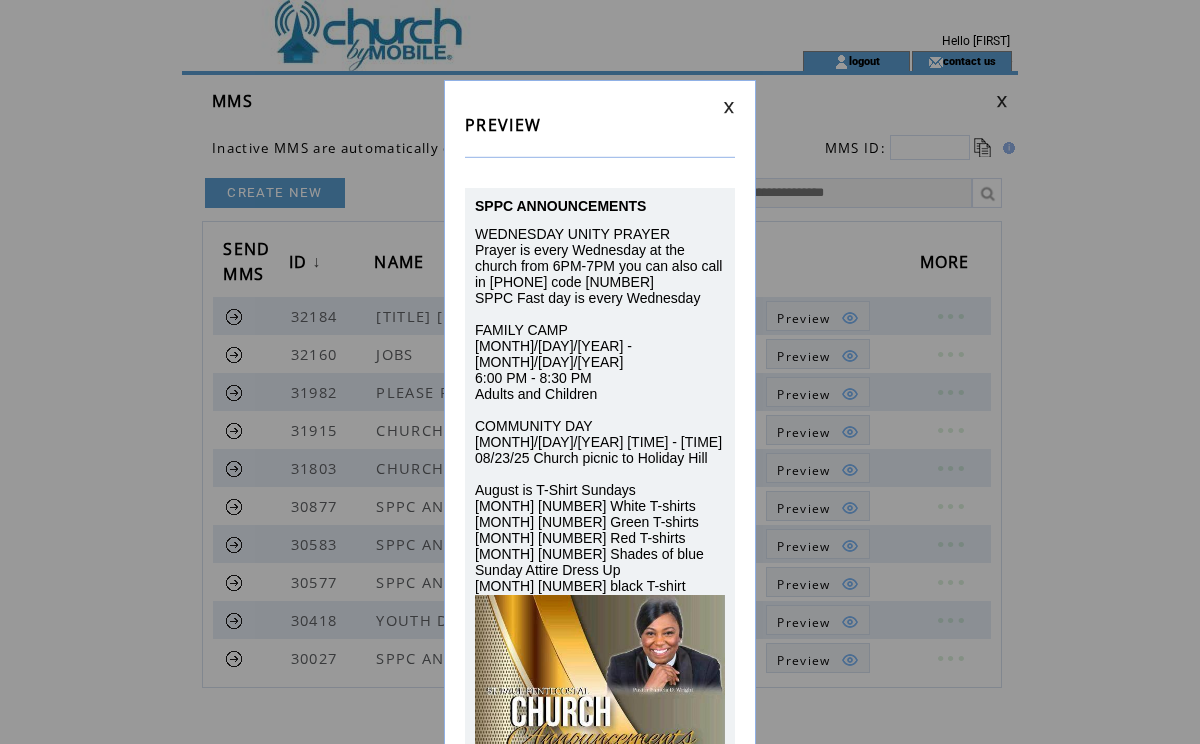 click at bounding box center [729, 107] 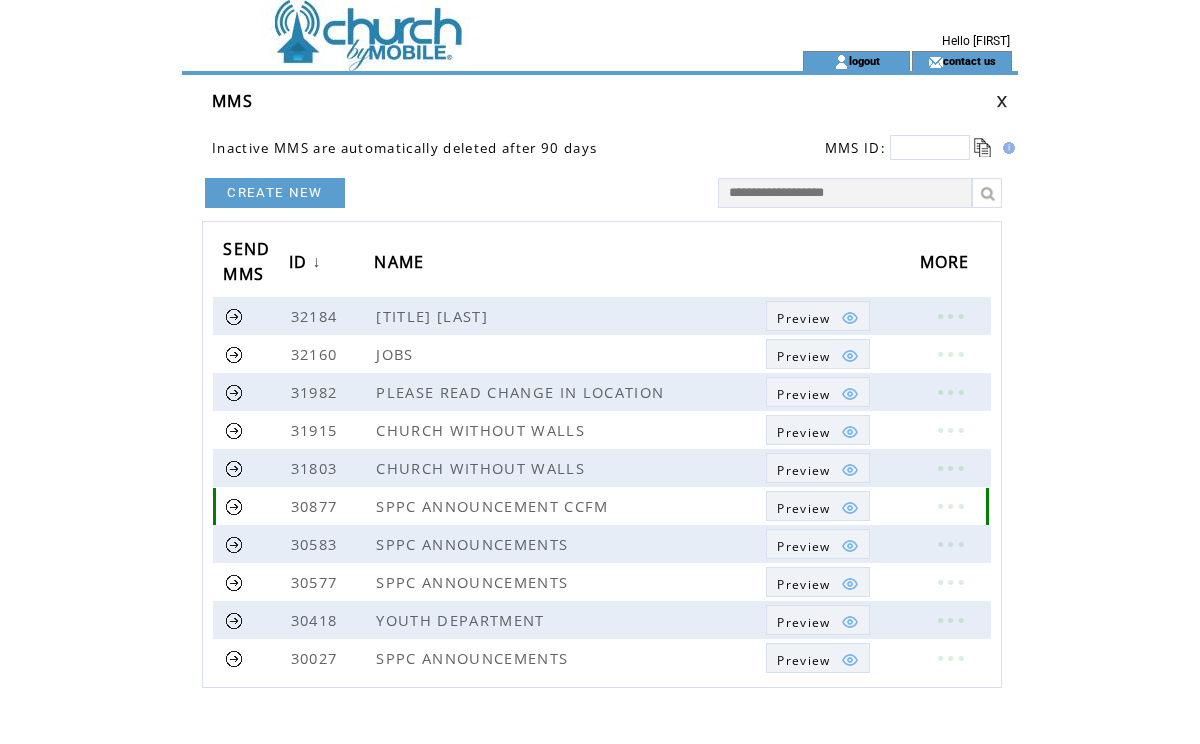 scroll, scrollTop: 54, scrollLeft: 0, axis: vertical 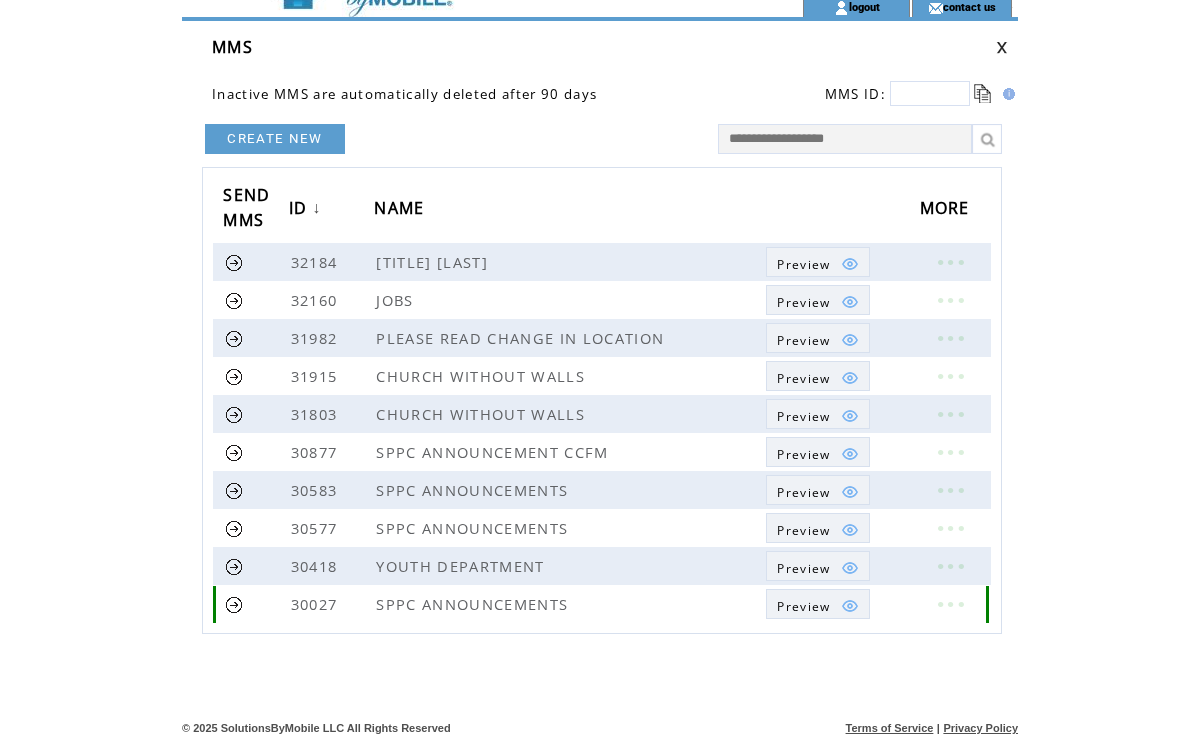 click at bounding box center [950, 604] 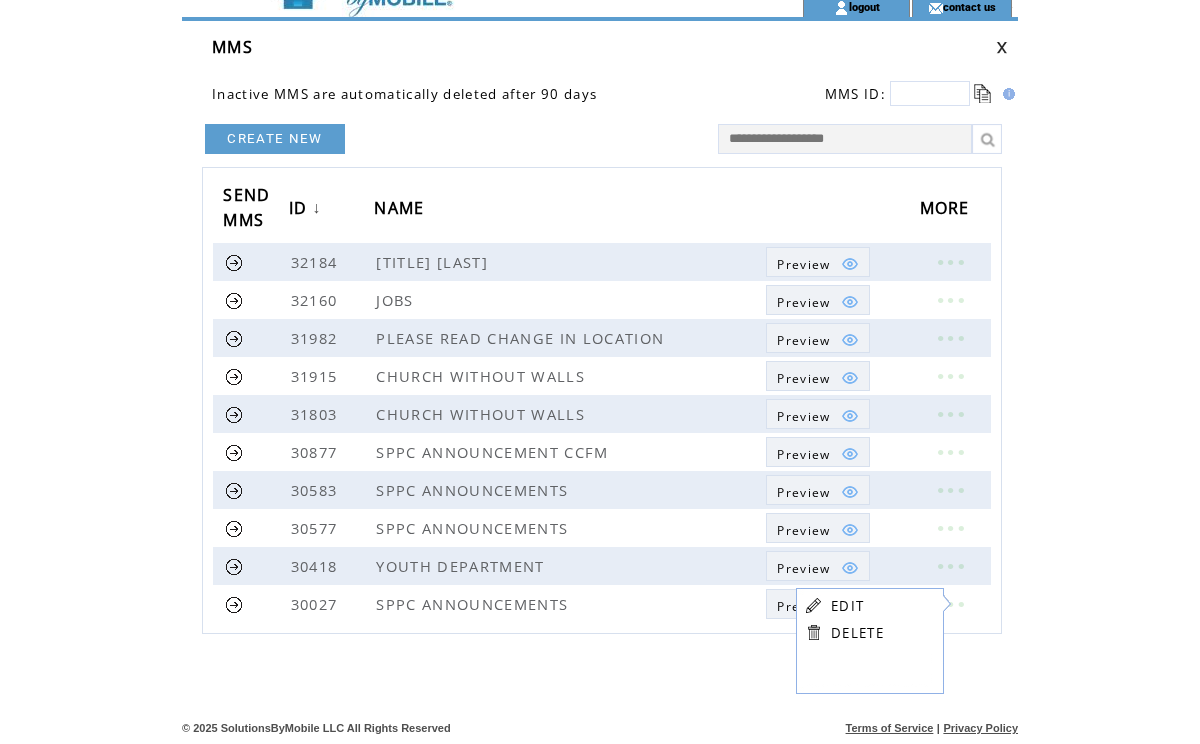 click on "EDIT" at bounding box center [857, 605] 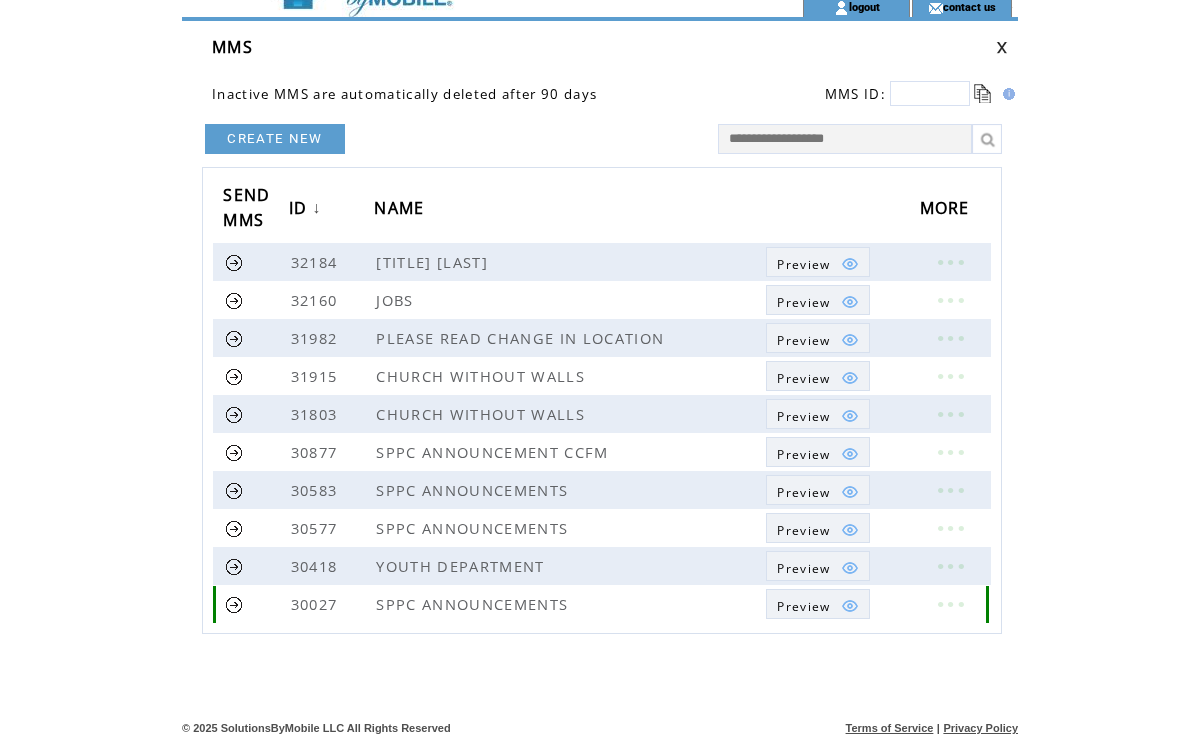 click at bounding box center (950, 604) 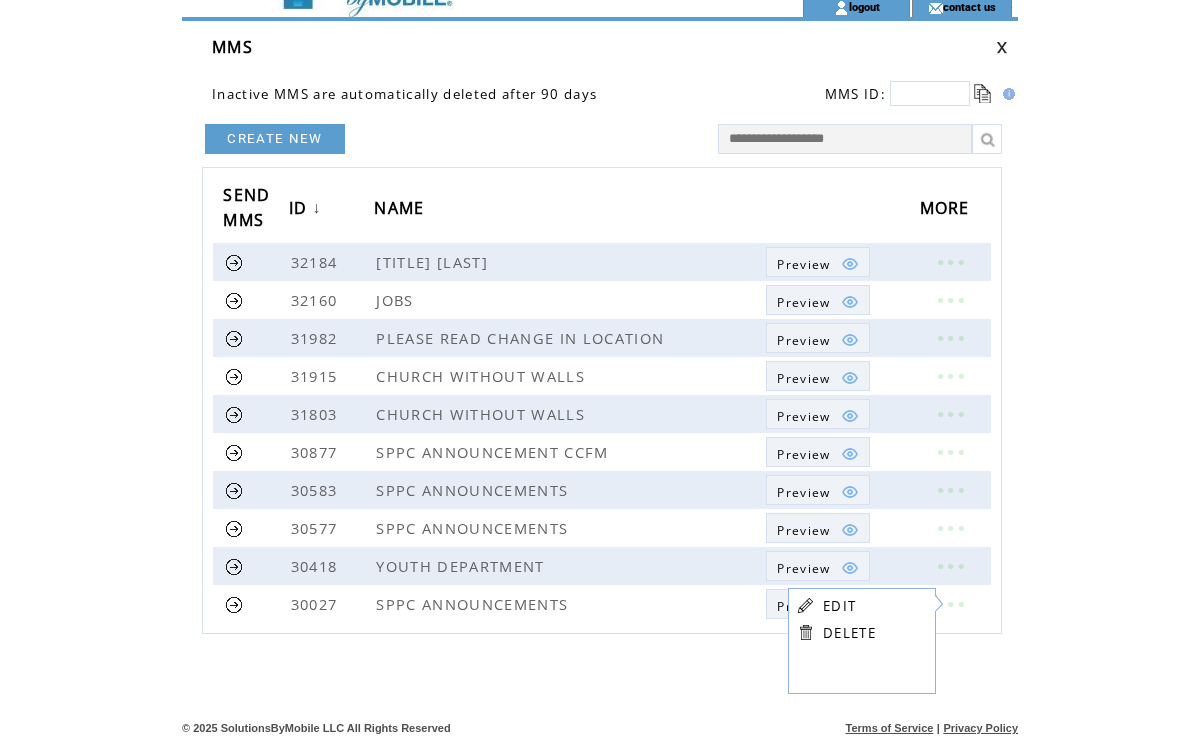 click on "EDIT DELETE" at bounding box center [836, 619] 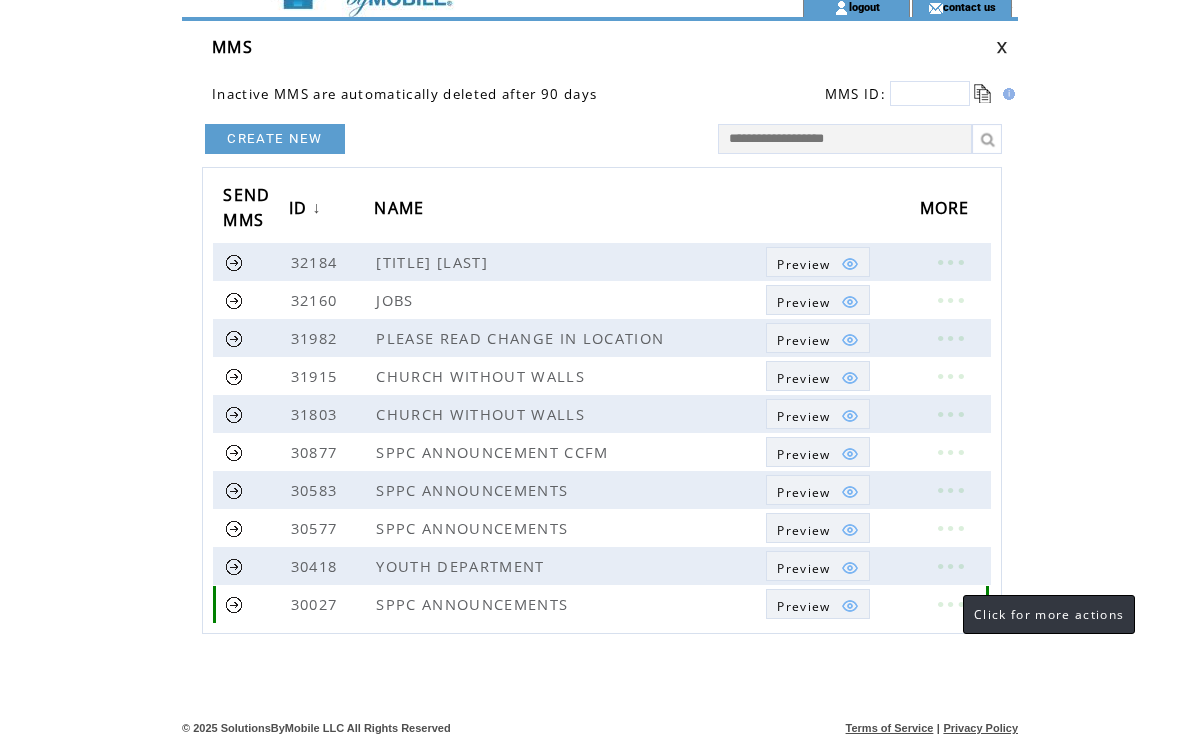 click at bounding box center [950, 604] 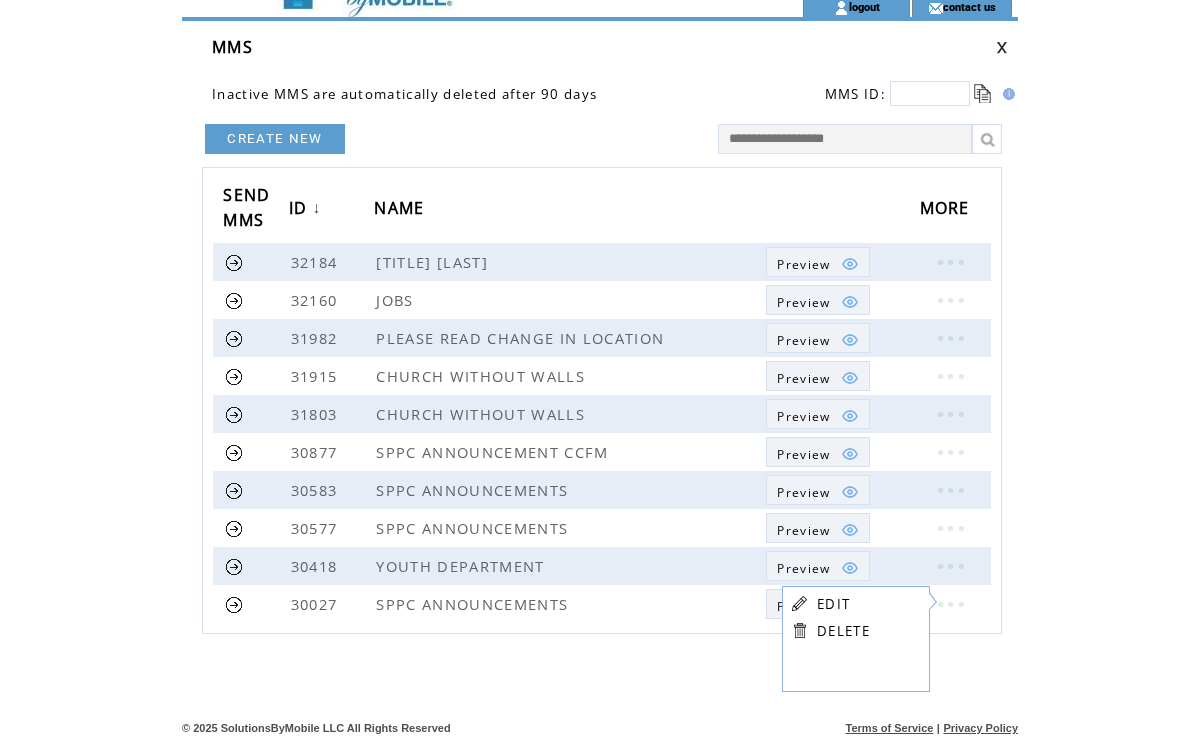 click on "EDIT" at bounding box center (833, 604) 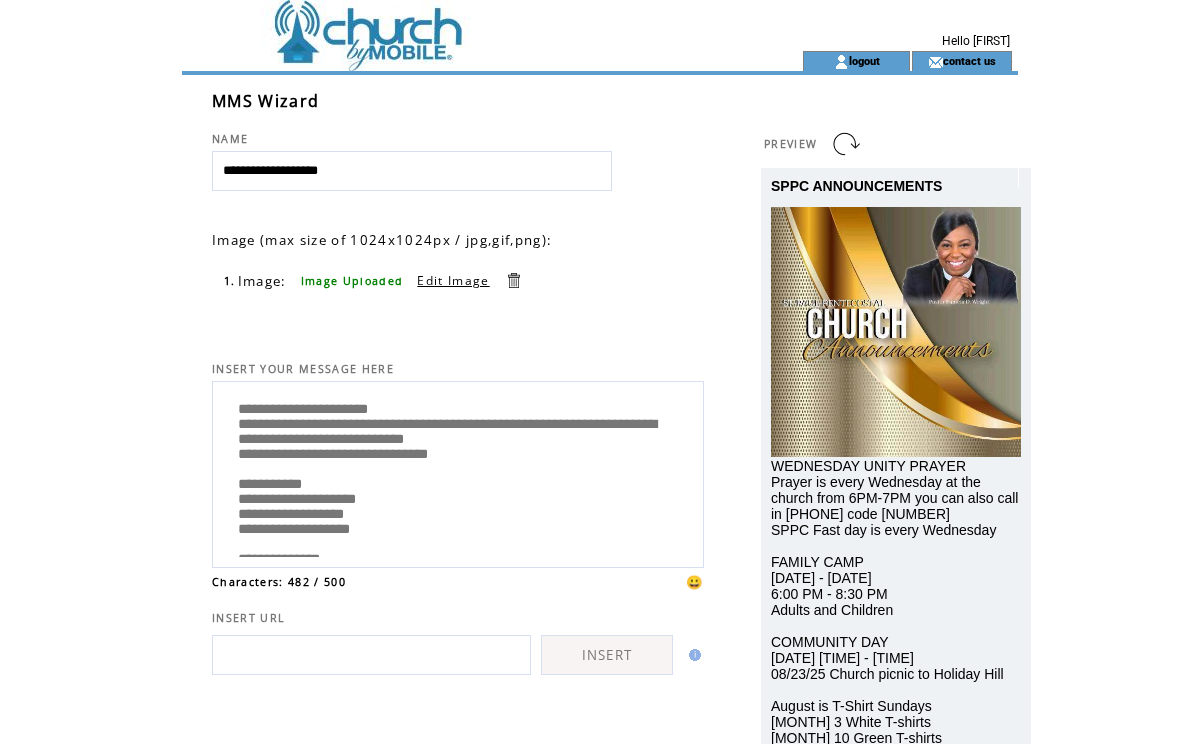 scroll, scrollTop: 0, scrollLeft: 0, axis: both 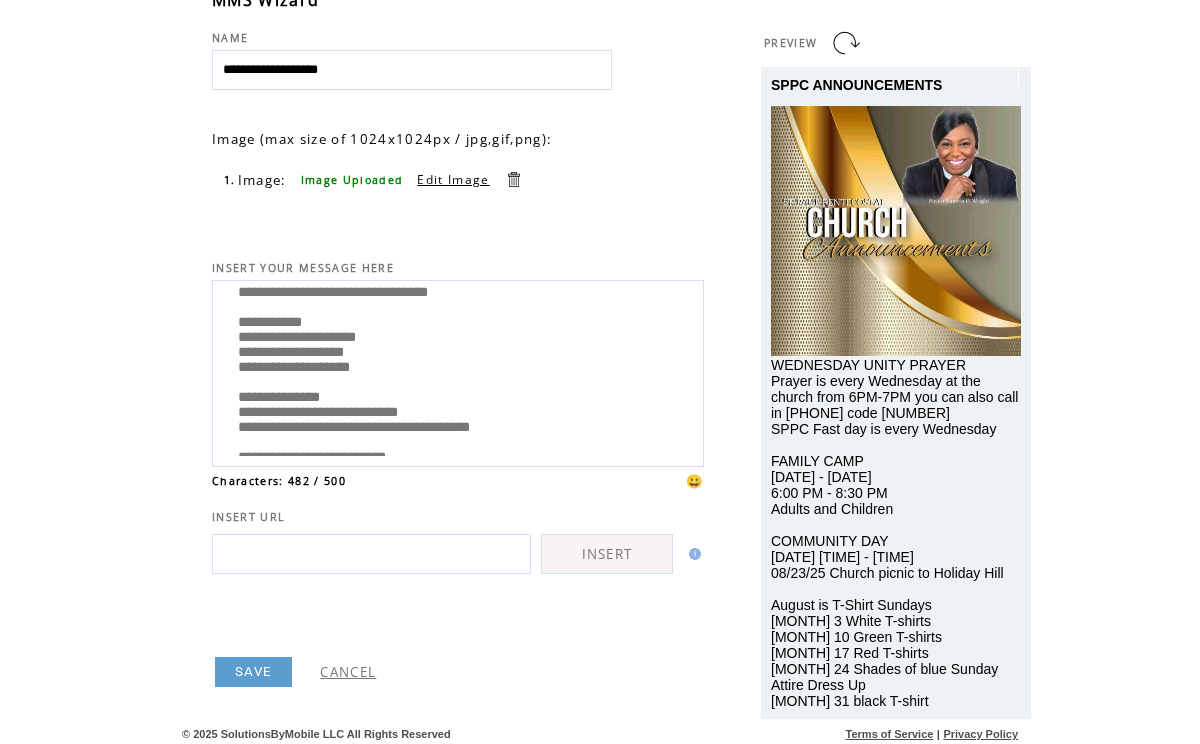 drag, startPoint x: 423, startPoint y: 417, endPoint x: 240, endPoint y: 351, distance: 194.53792 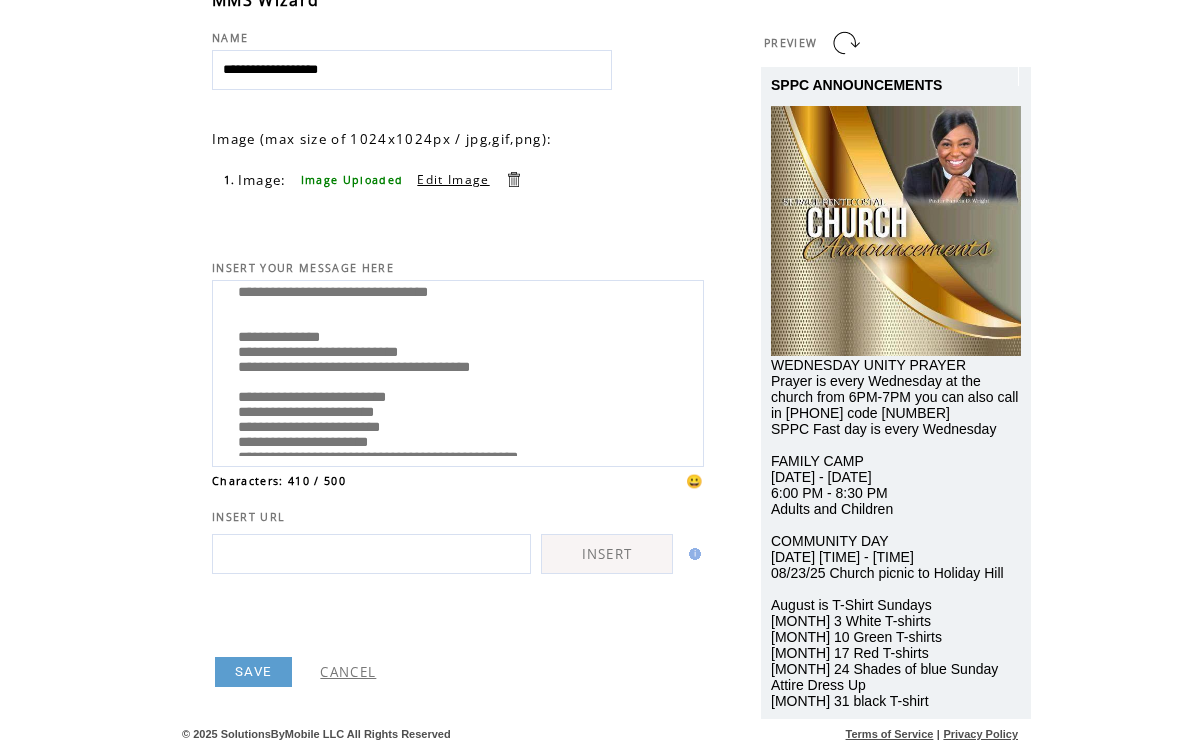 drag, startPoint x: 558, startPoint y: 409, endPoint x: 229, endPoint y: 360, distance: 332.62894 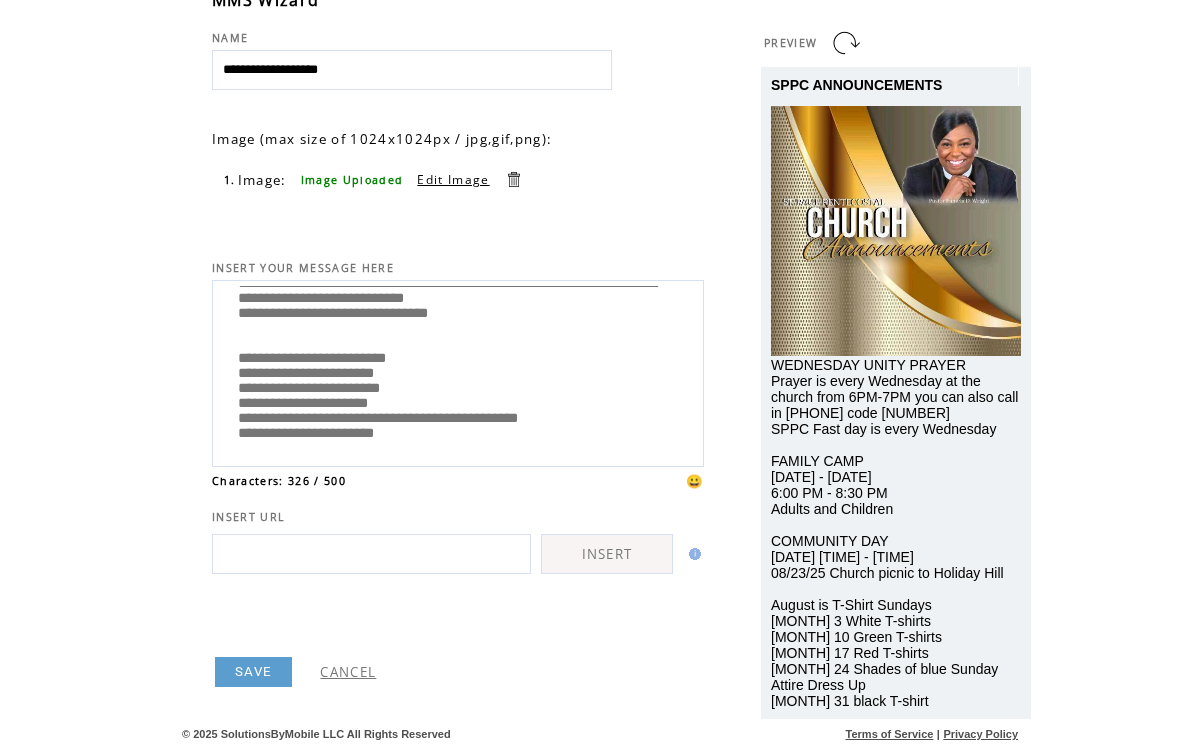 click on "**********" at bounding box center (458, 371) 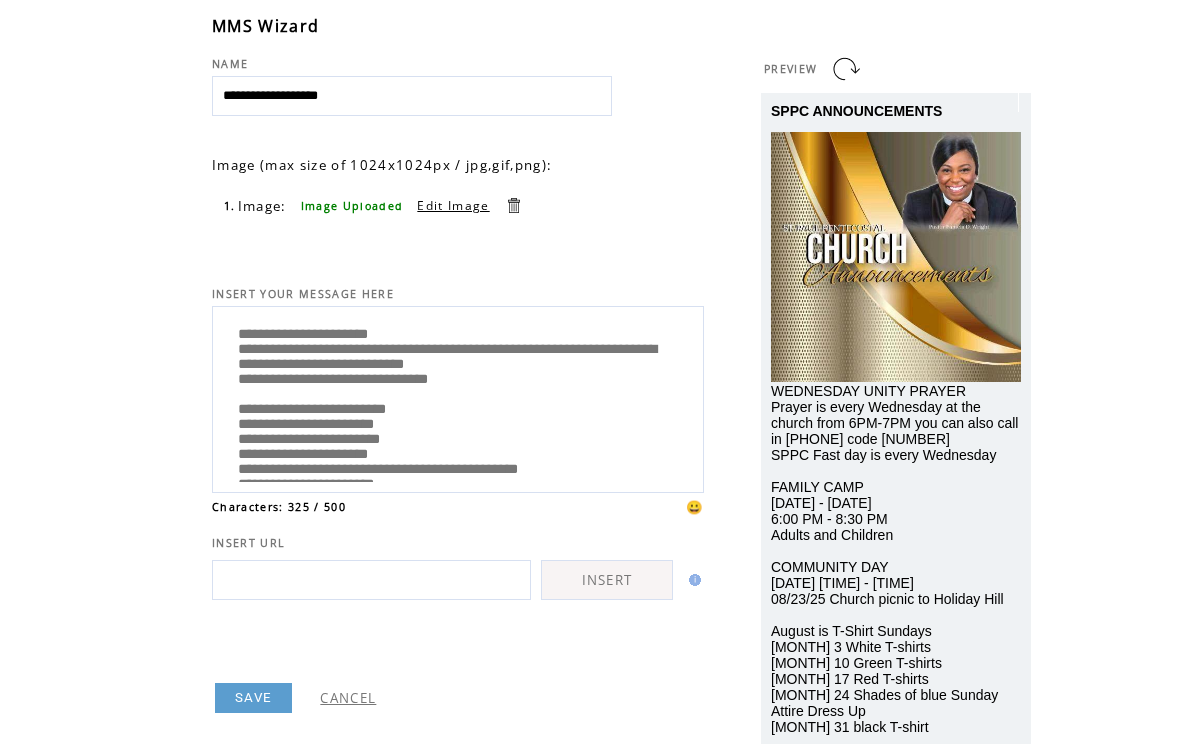 scroll, scrollTop: 0, scrollLeft: 0, axis: both 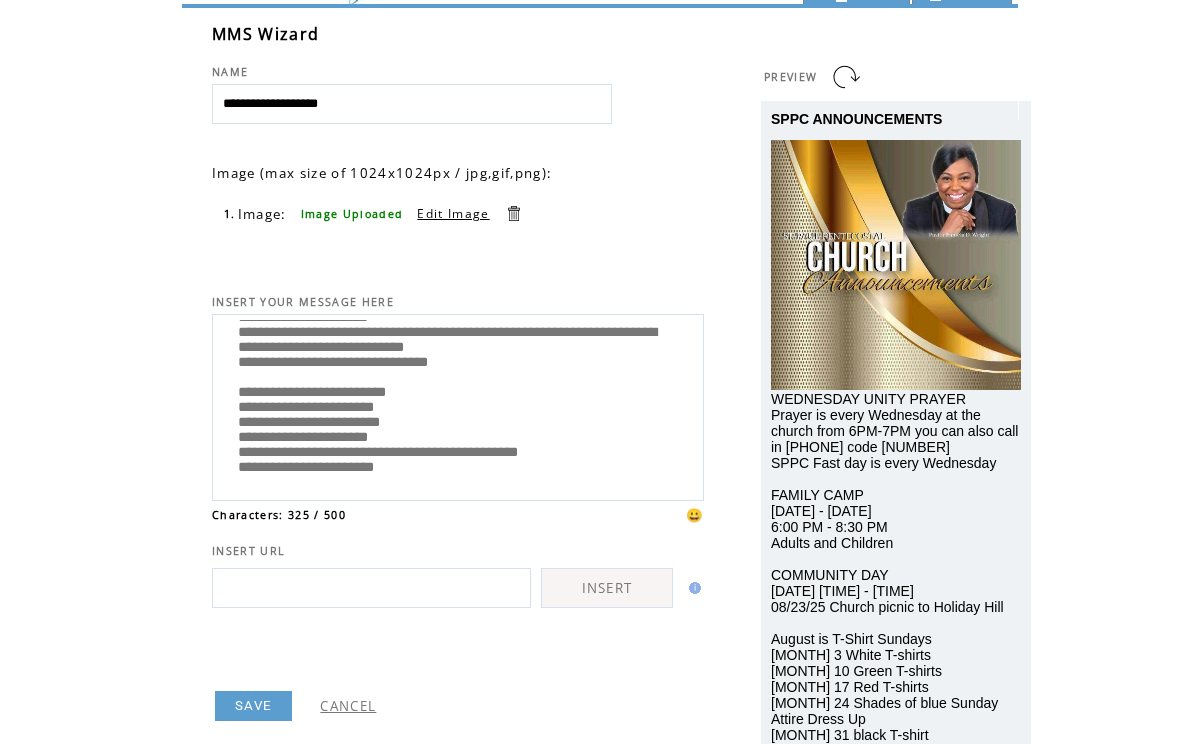 drag, startPoint x: 450, startPoint y: 367, endPoint x: 249, endPoint y: 362, distance: 201.06218 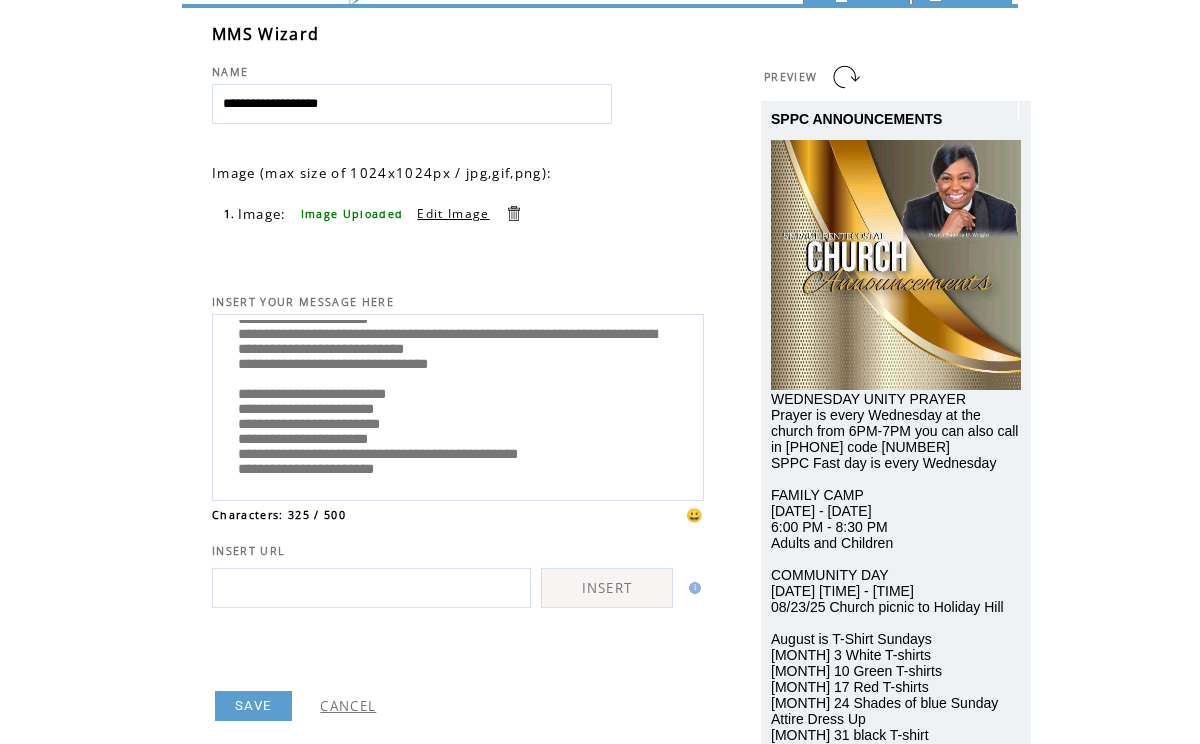 scroll, scrollTop: 0, scrollLeft: 0, axis: both 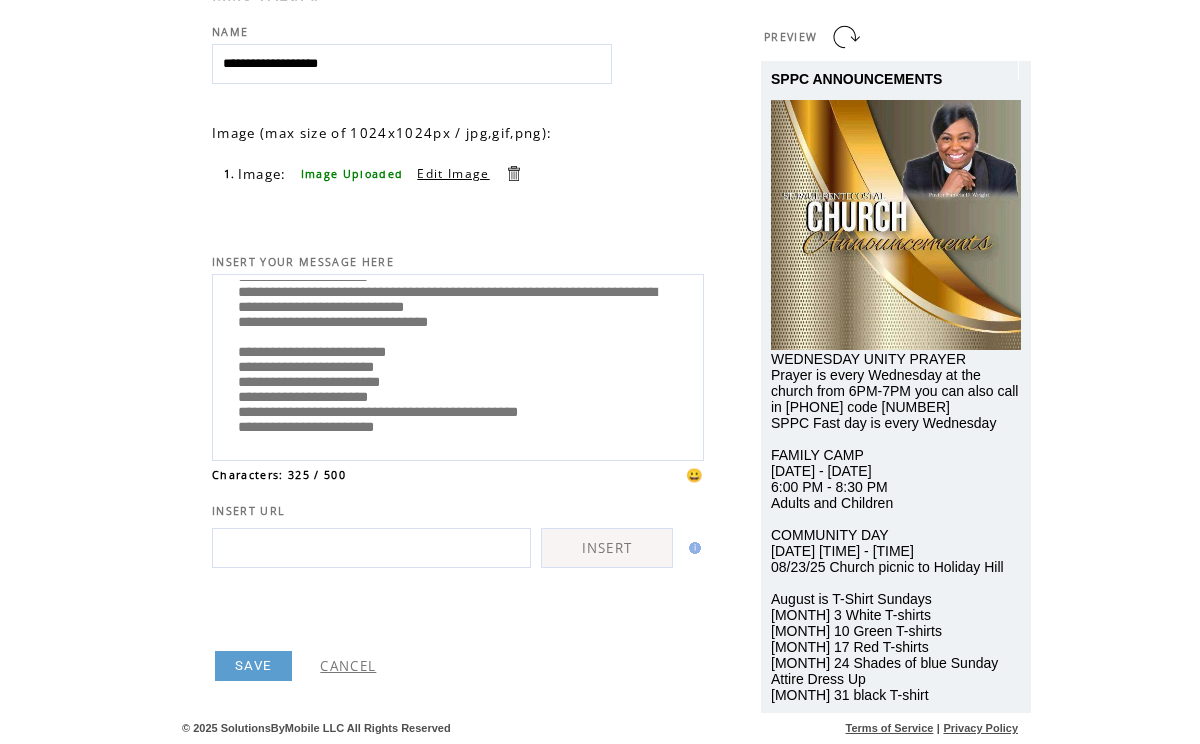 drag, startPoint x: 441, startPoint y: 343, endPoint x: 192, endPoint y: 340, distance: 249.01807 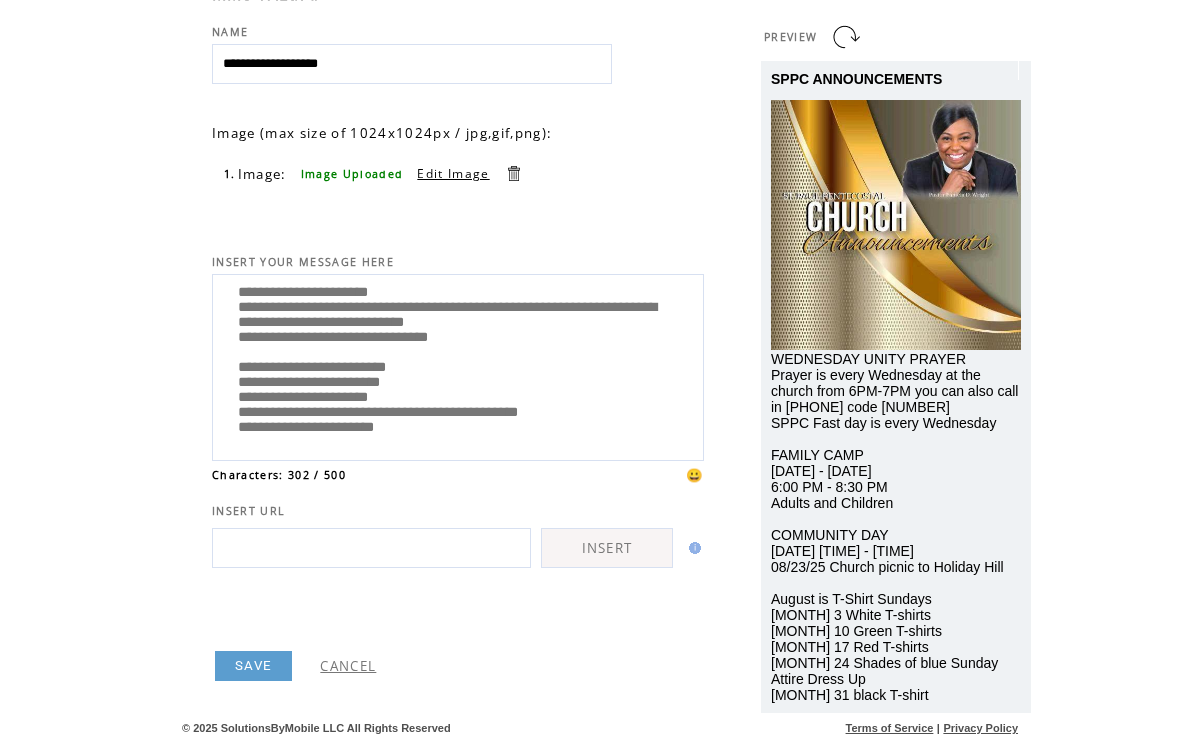 scroll, scrollTop: 60, scrollLeft: 0, axis: vertical 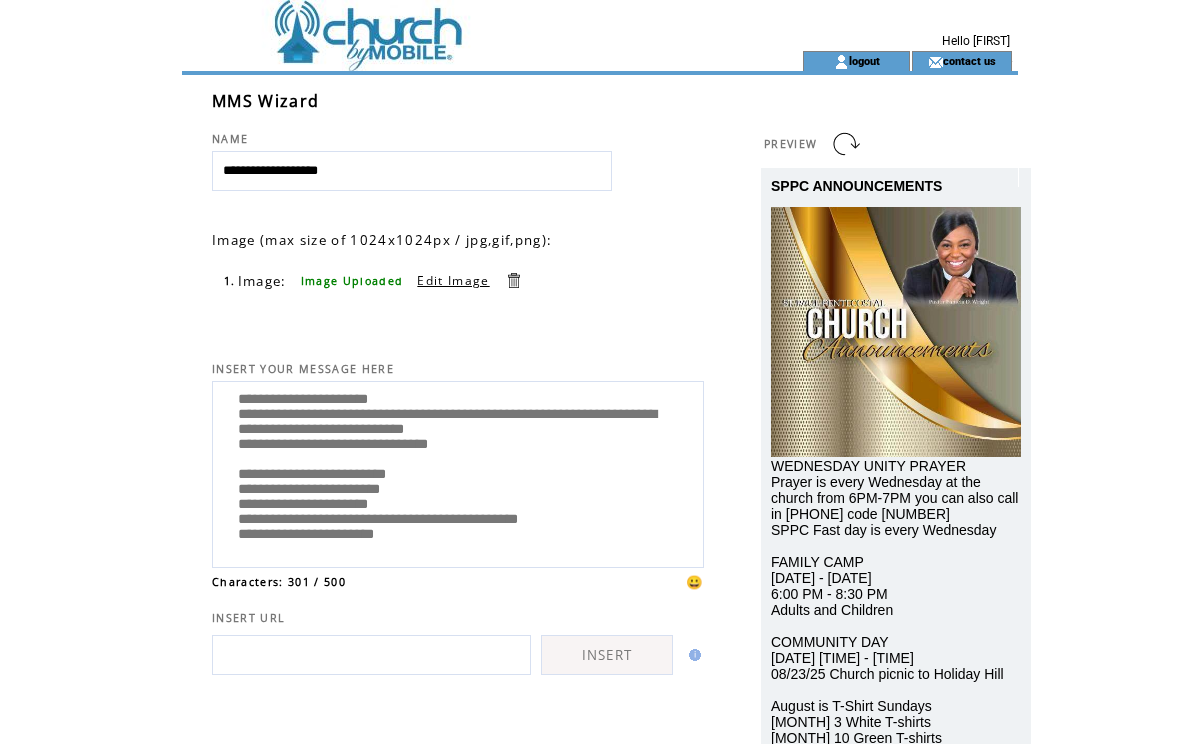 click on "**********" at bounding box center (458, 472) 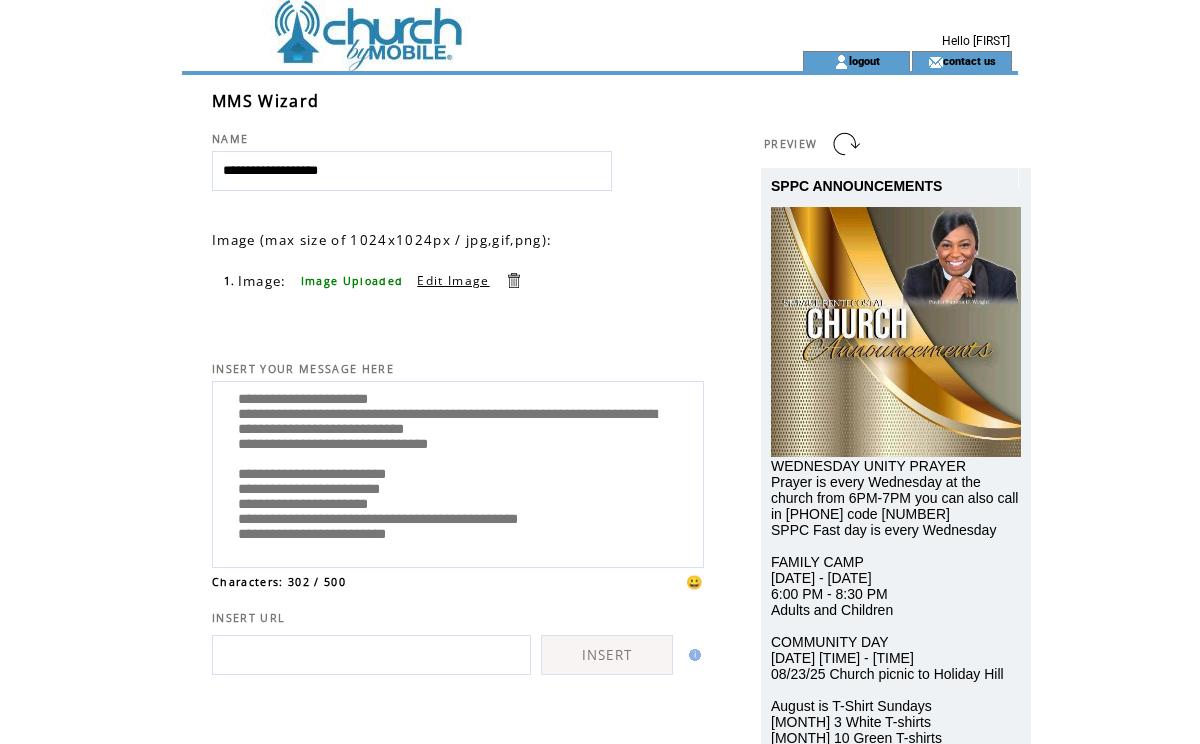 scroll, scrollTop: 85, scrollLeft: 0, axis: vertical 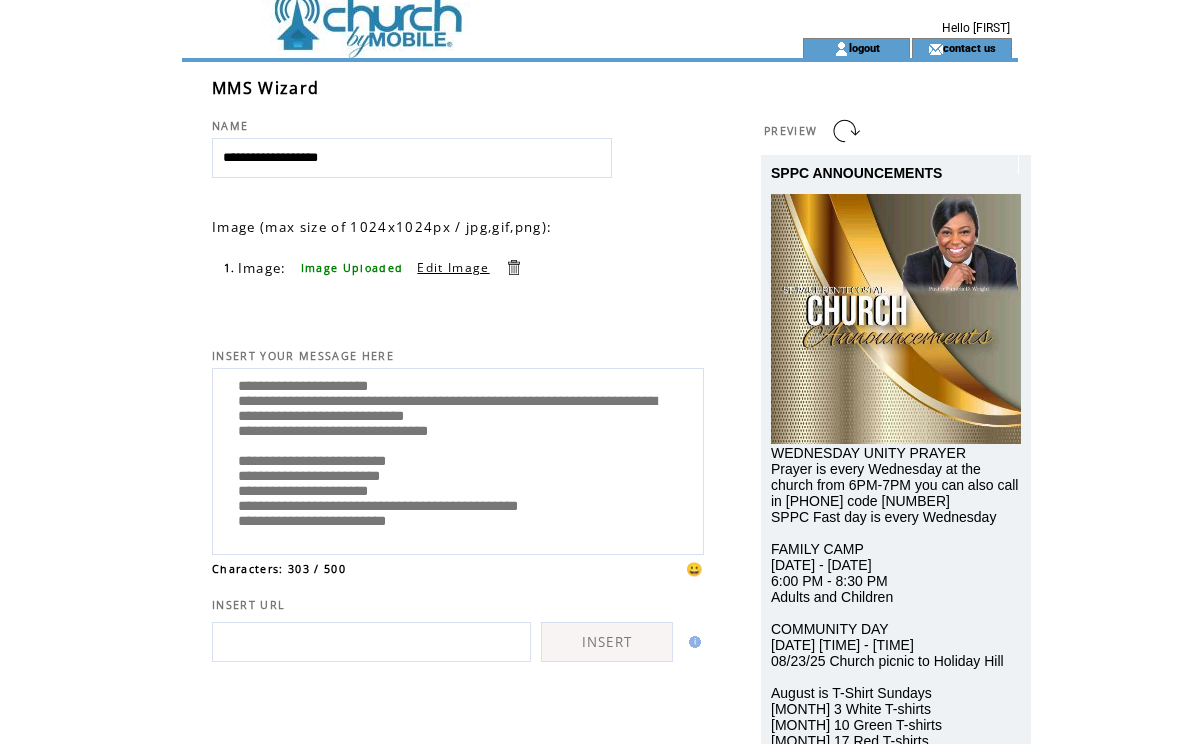 click on "**********" at bounding box center [458, 459] 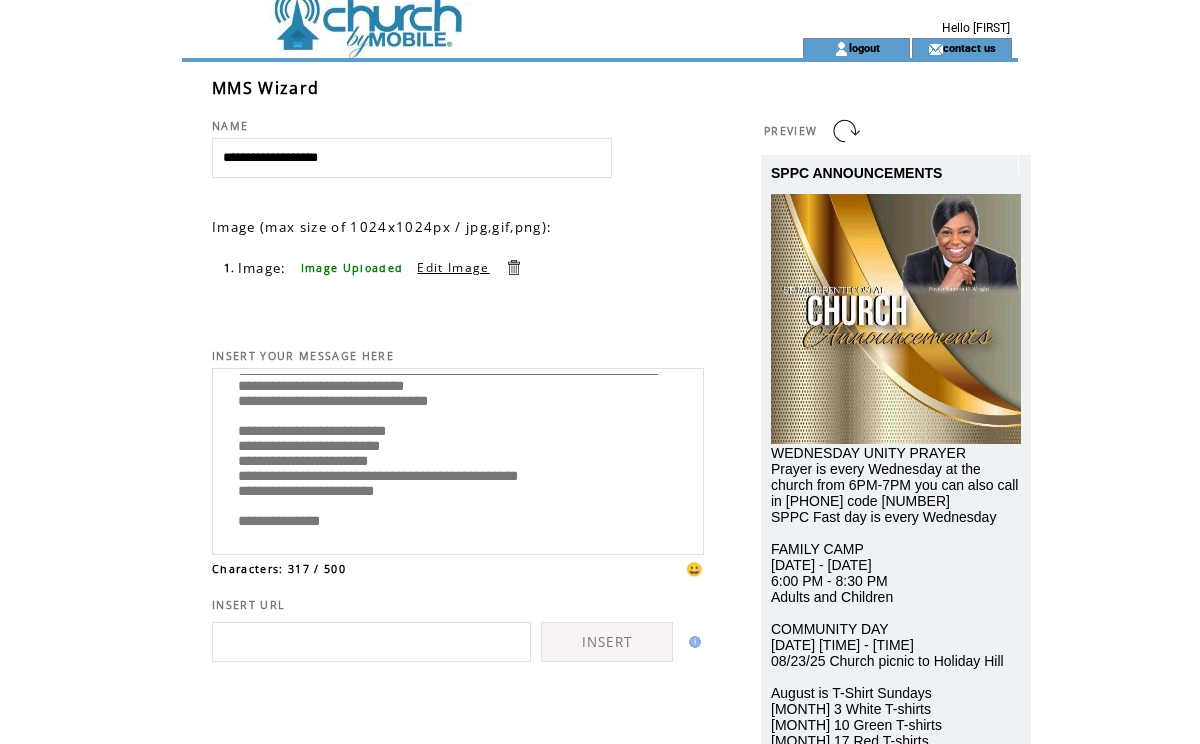 scroll, scrollTop: 140, scrollLeft: 0, axis: vertical 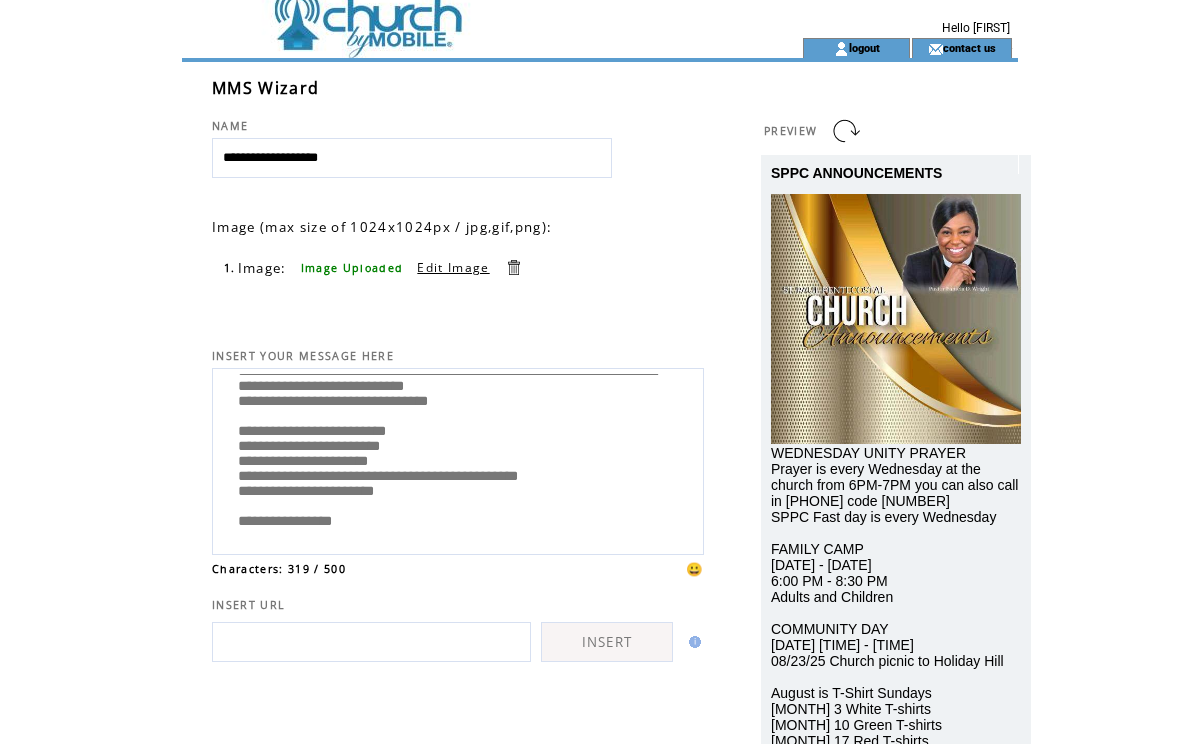 paste on "**********" 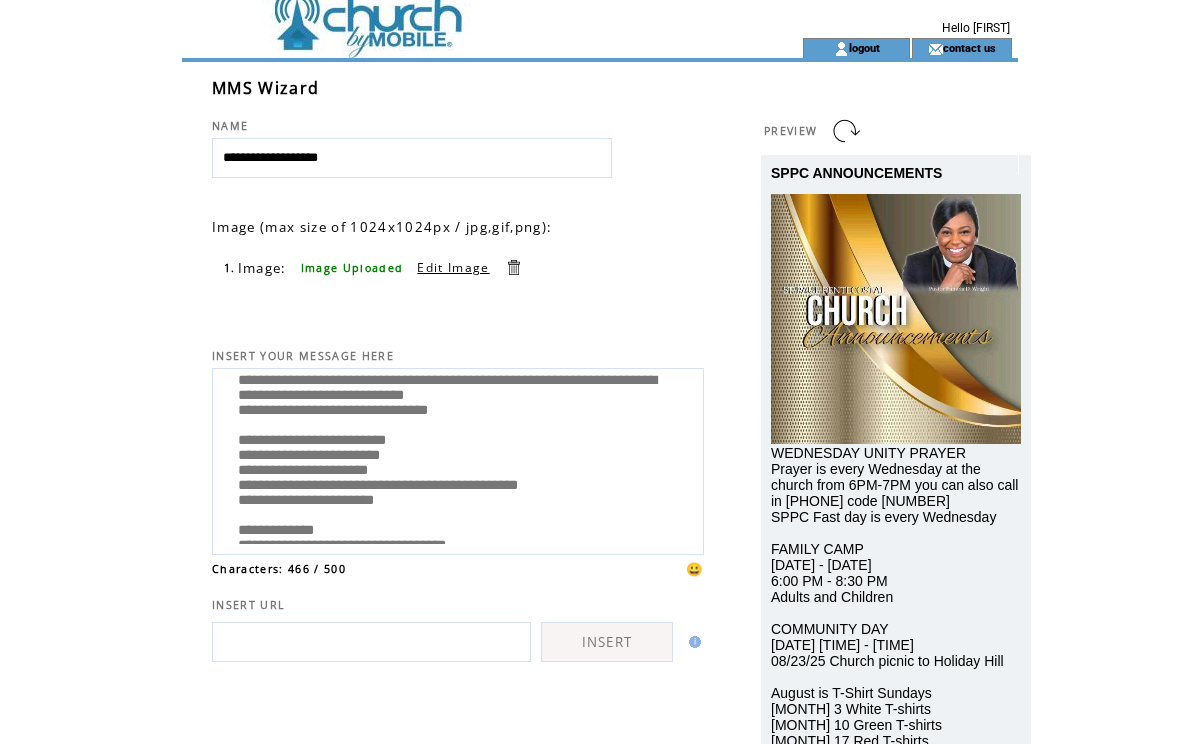 scroll, scrollTop: 0, scrollLeft: 0, axis: both 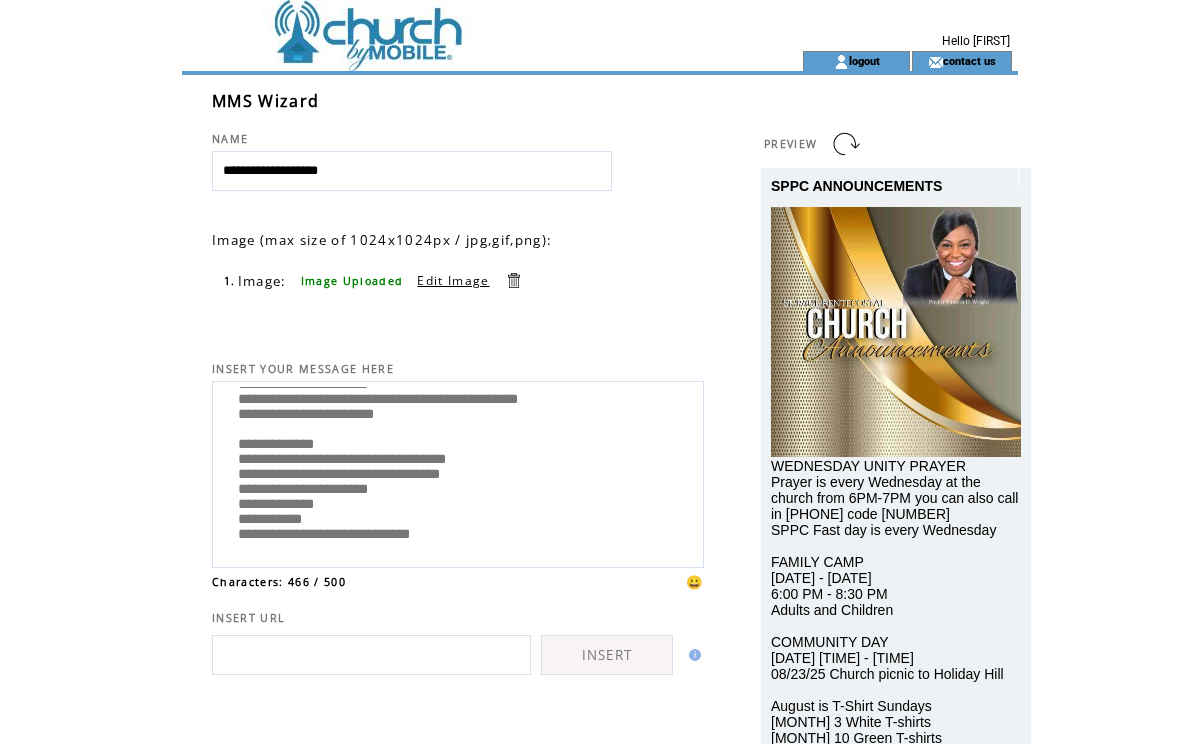 drag, startPoint x: 345, startPoint y: 506, endPoint x: 240, endPoint y: 484, distance: 107.28001 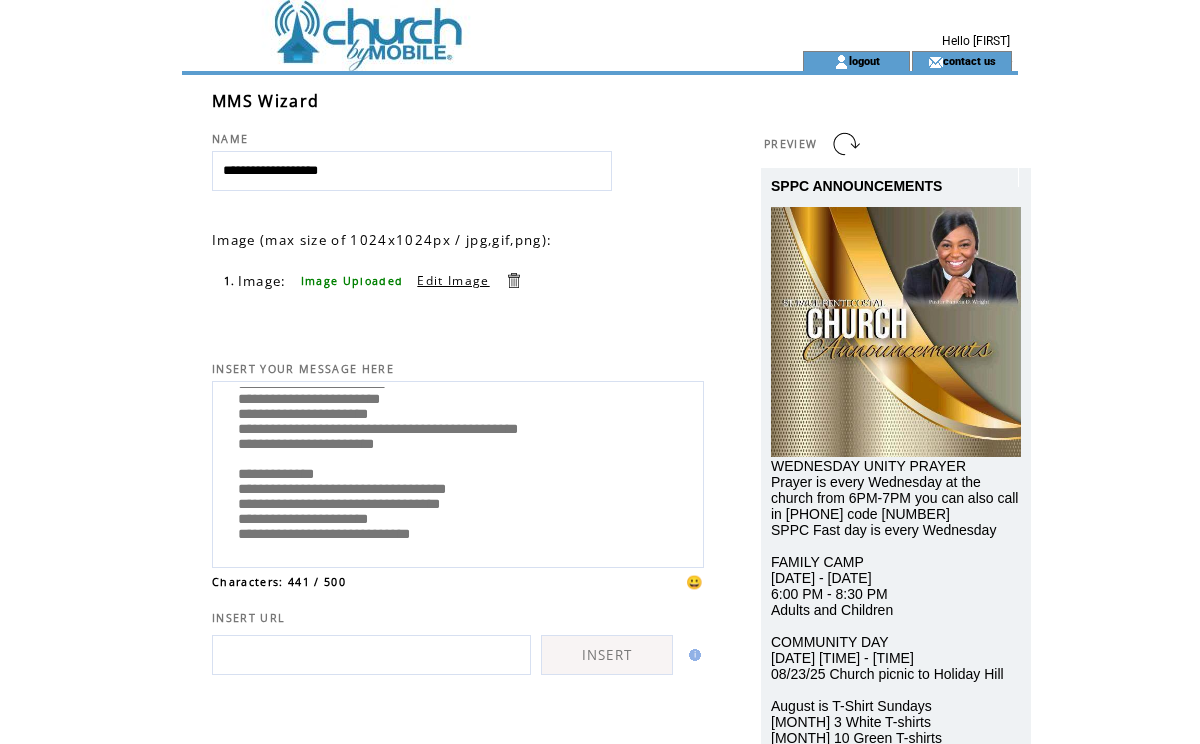 scroll, scrollTop: 220, scrollLeft: 0, axis: vertical 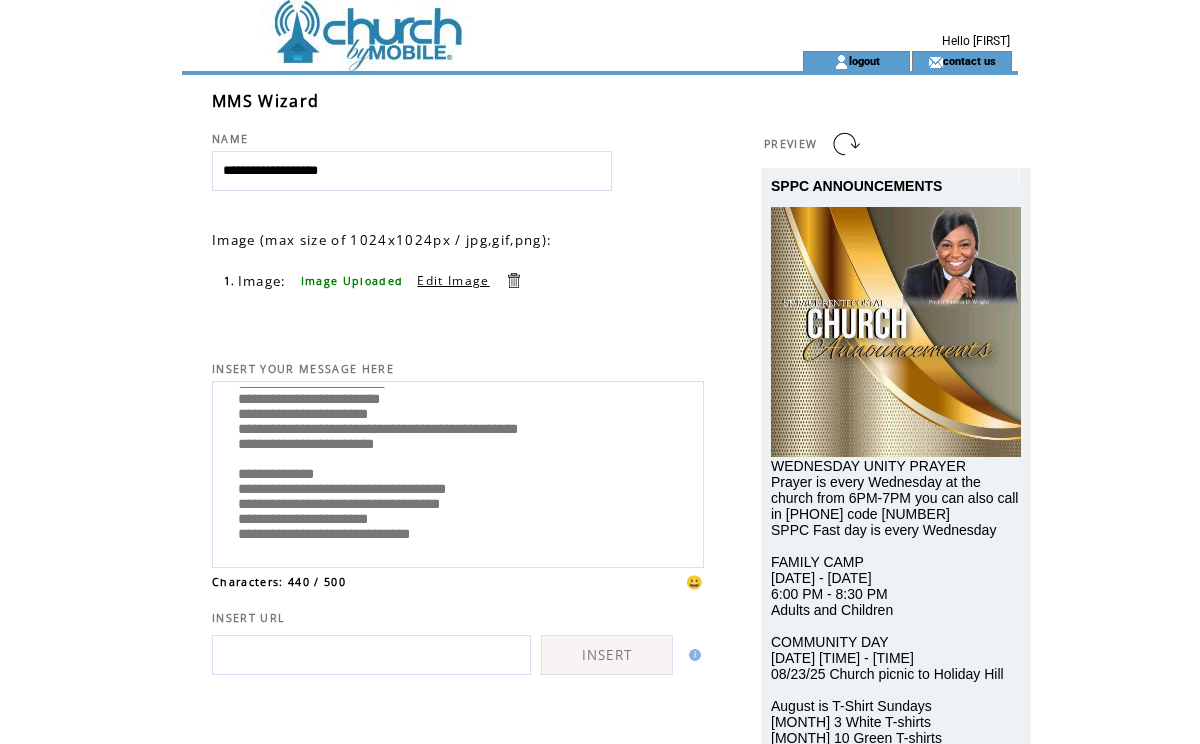 drag, startPoint x: 538, startPoint y: 431, endPoint x: 206, endPoint y: 426, distance: 332.03766 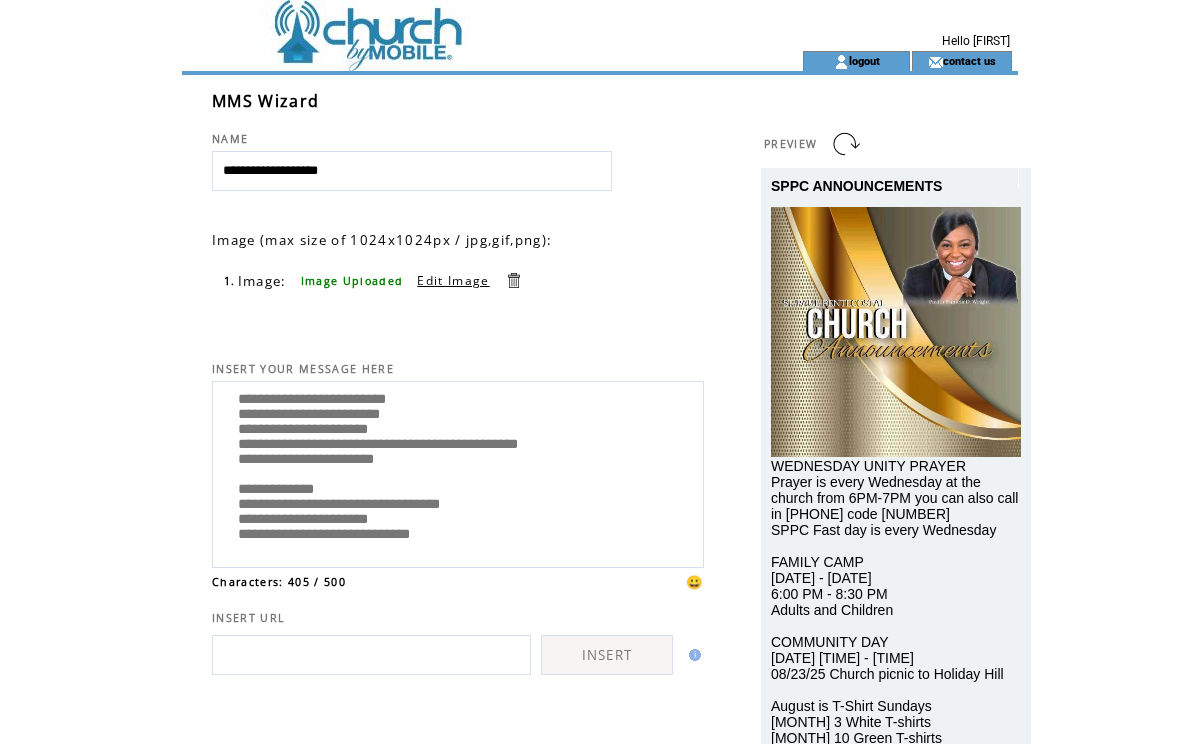 scroll, scrollTop: 200, scrollLeft: 0, axis: vertical 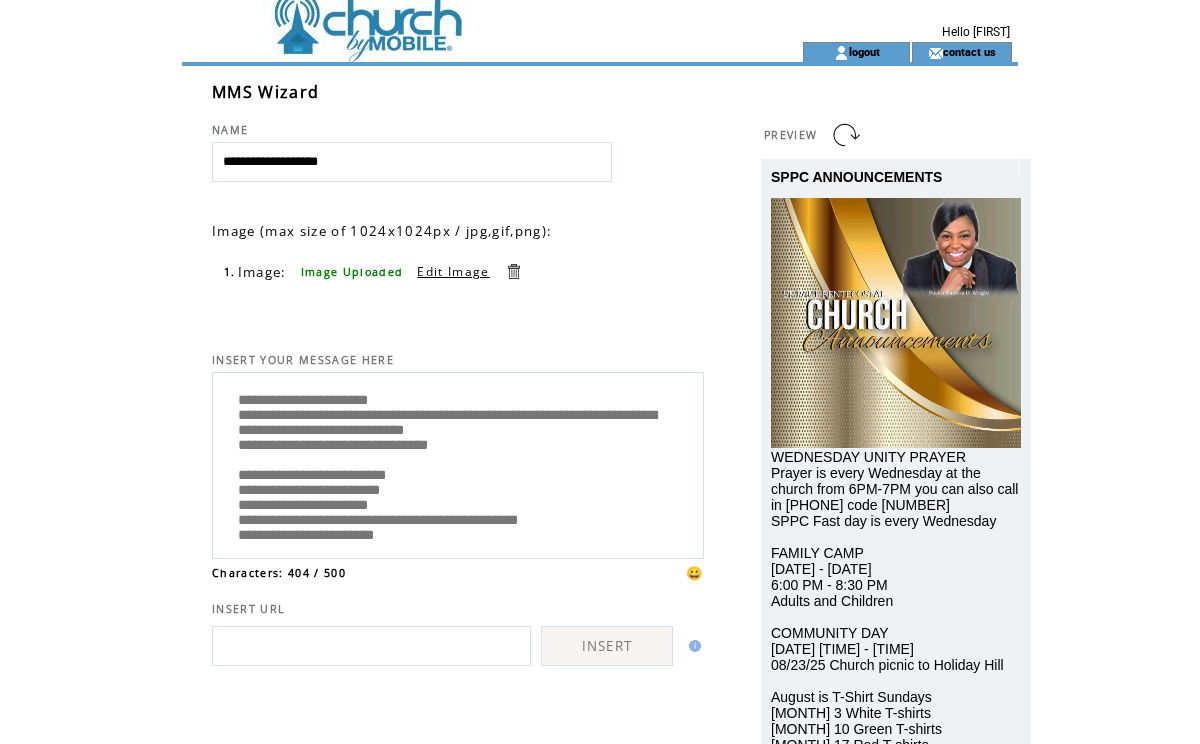 click on "**********" at bounding box center (458, 463) 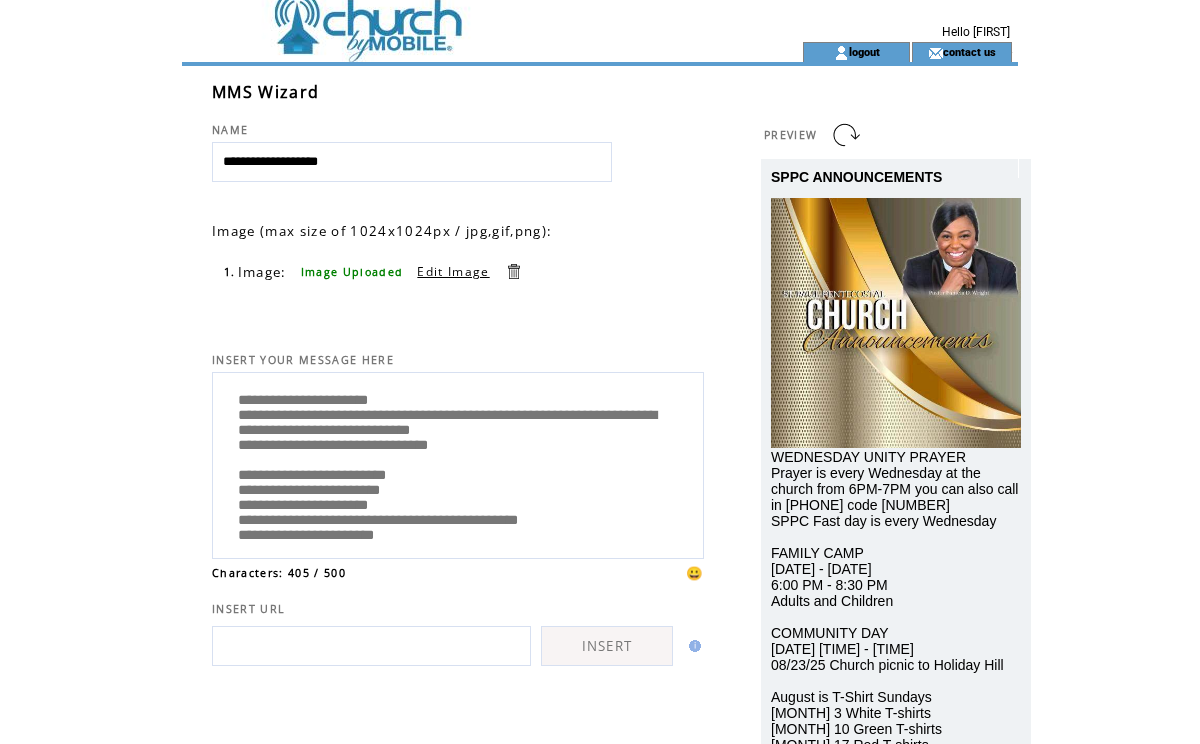 click on "**********" at bounding box center (458, 463) 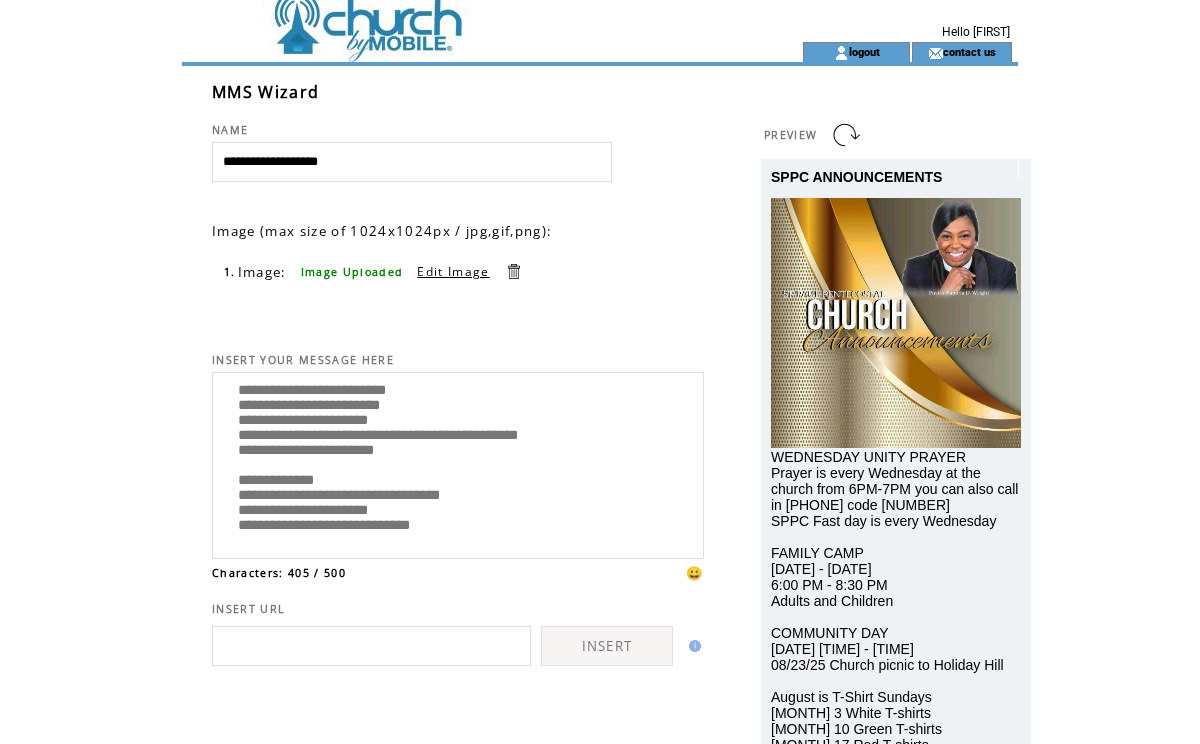 scroll, scrollTop: 200, scrollLeft: 0, axis: vertical 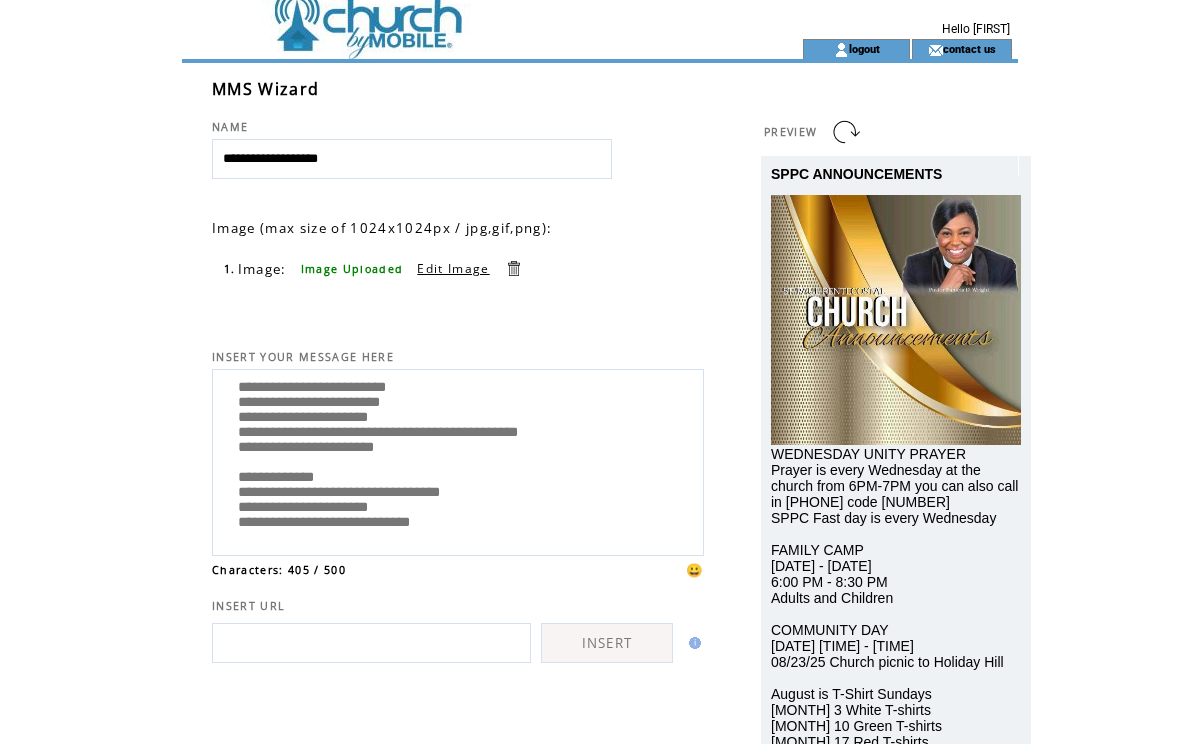 click on "**********" at bounding box center [458, 460] 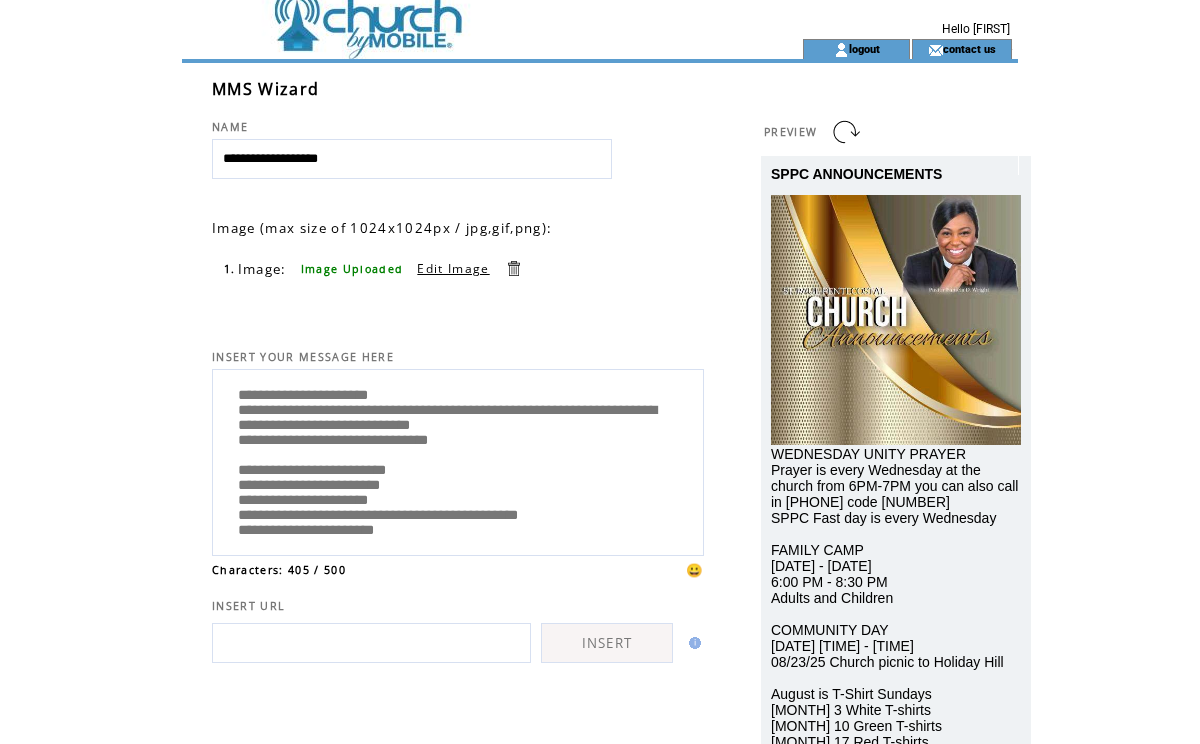 scroll, scrollTop: 0, scrollLeft: 0, axis: both 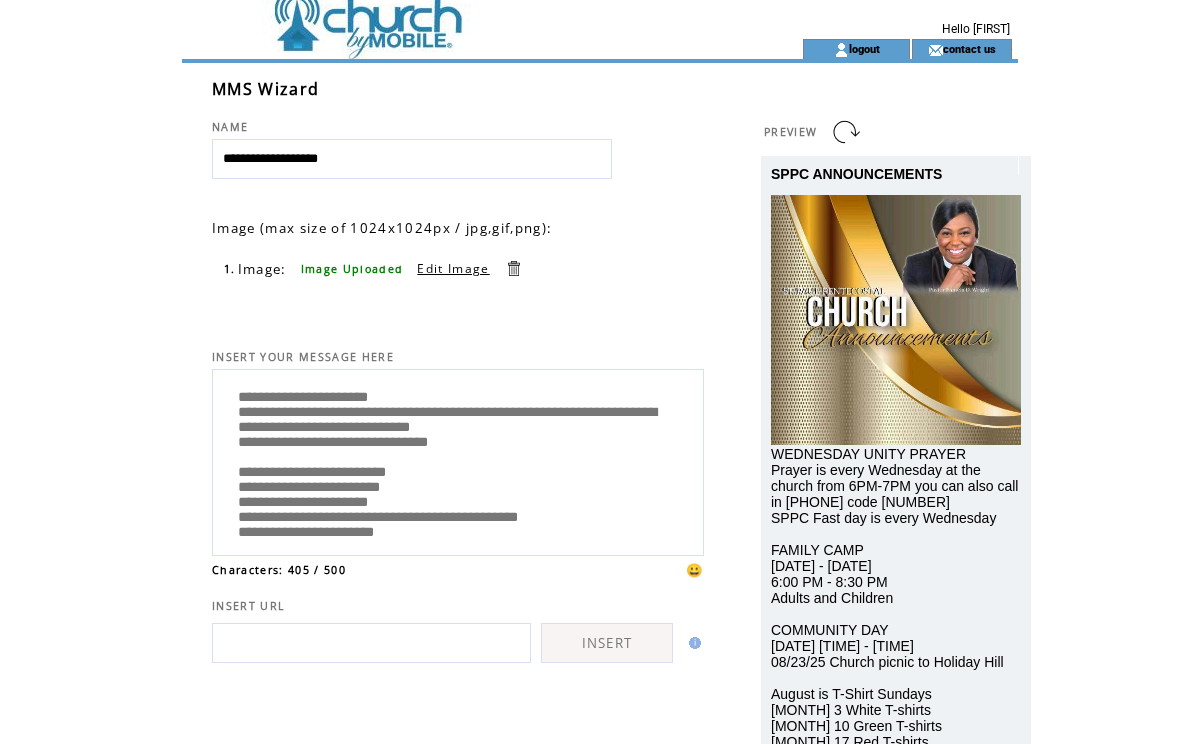 click on "**********" at bounding box center (458, 460) 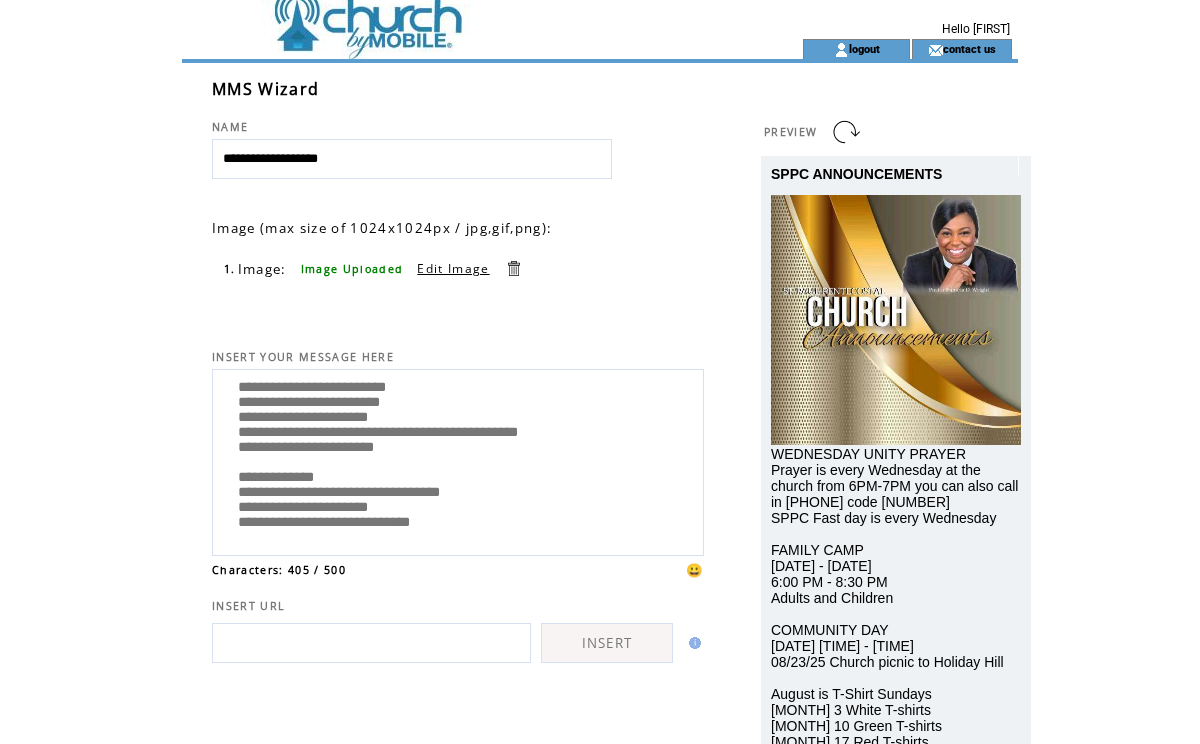 scroll, scrollTop: 200, scrollLeft: 0, axis: vertical 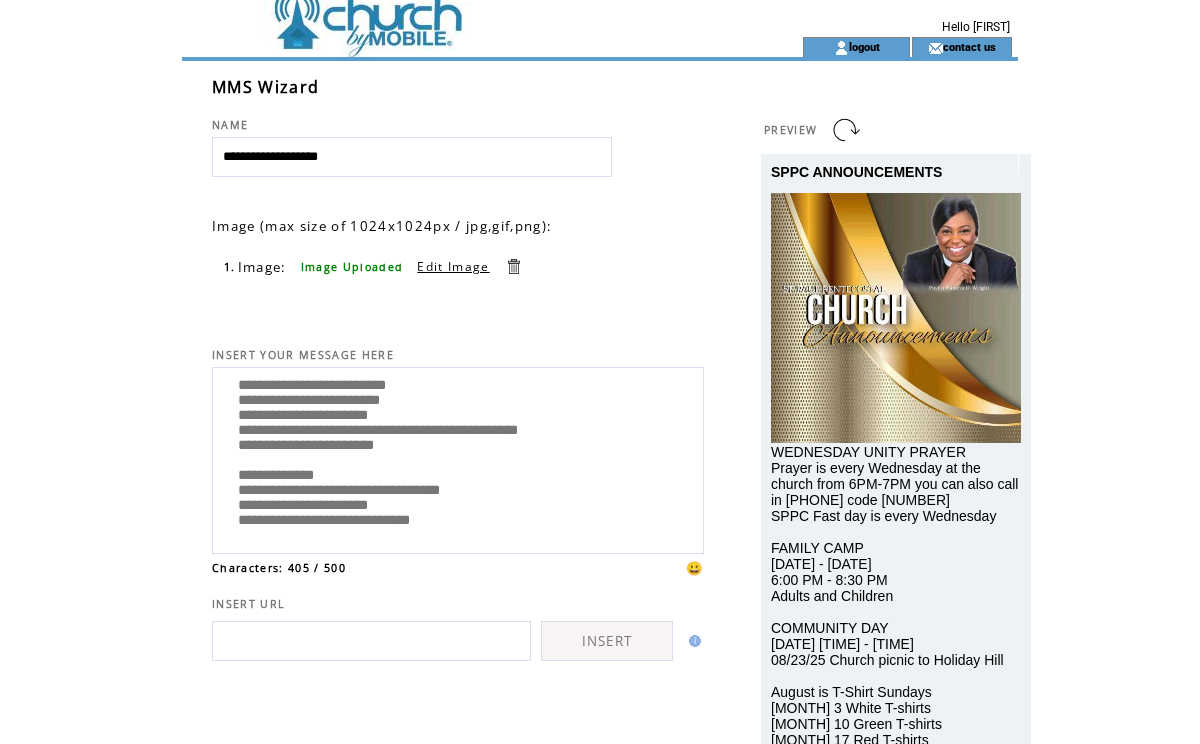 drag, startPoint x: 434, startPoint y: 427, endPoint x: 378, endPoint y: 424, distance: 56.0803 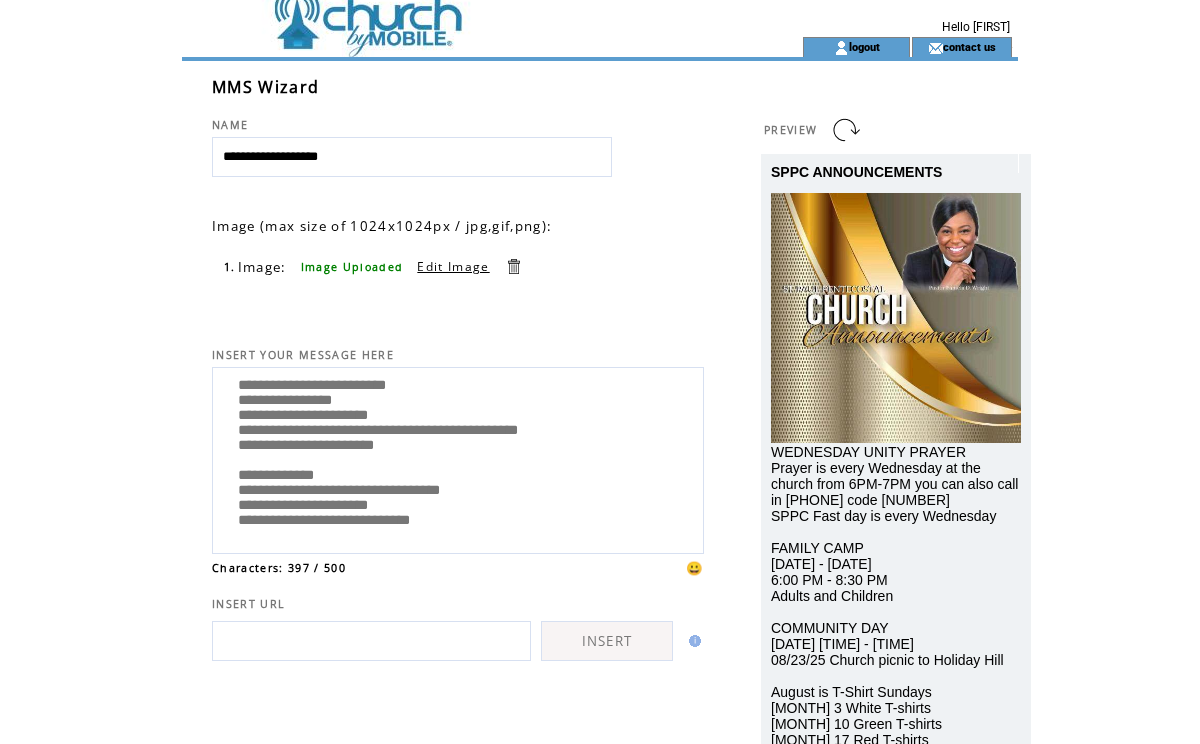 drag, startPoint x: 425, startPoint y: 449, endPoint x: 362, endPoint y: 444, distance: 63.1981 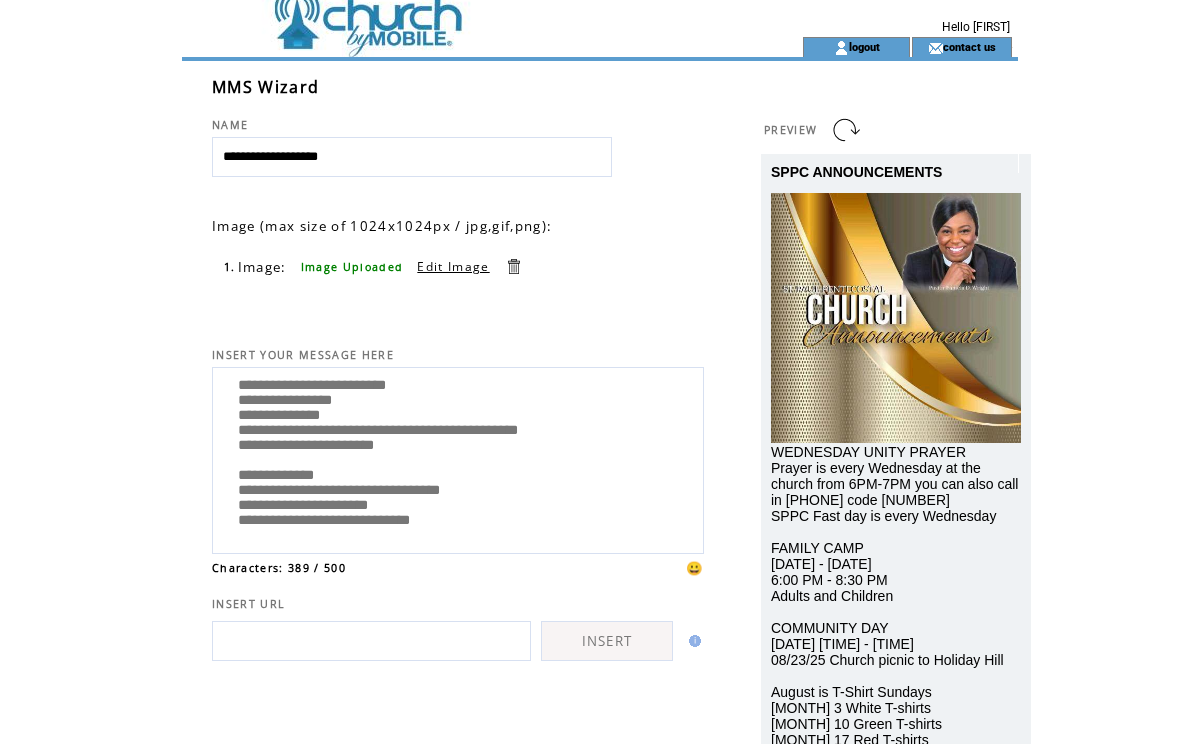 drag, startPoint x: 556, startPoint y: 471, endPoint x: 453, endPoint y: 467, distance: 103.077644 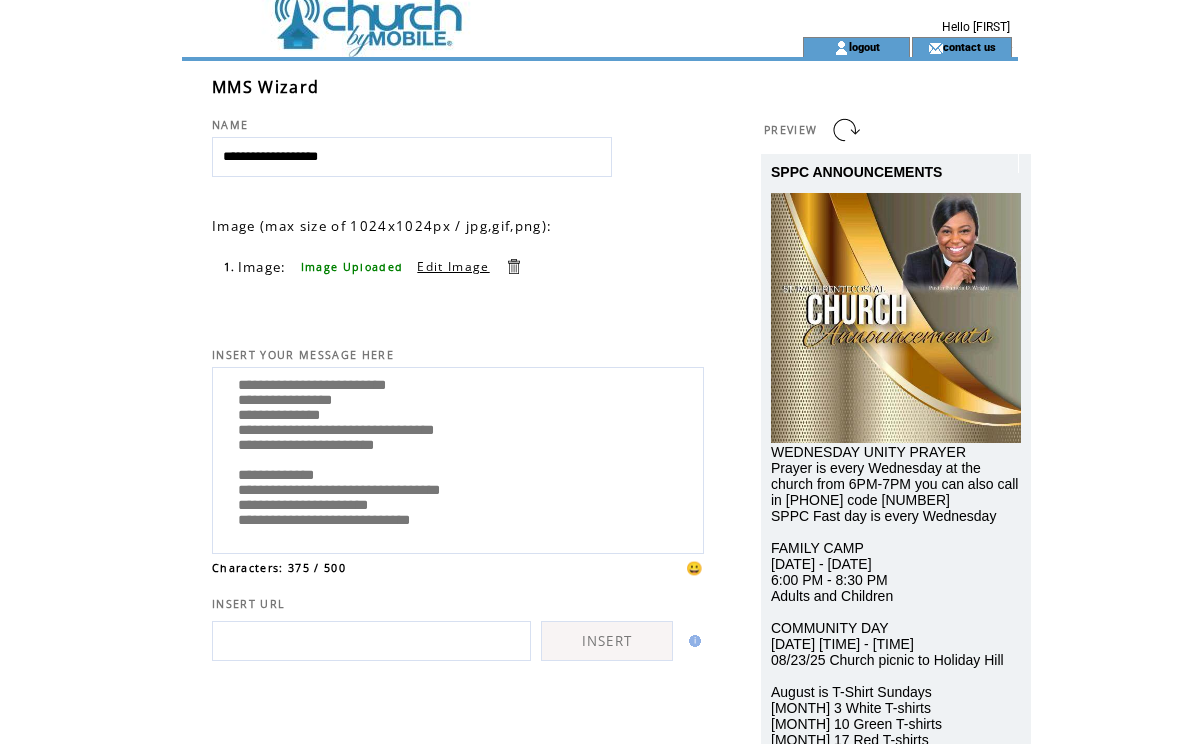 scroll, scrollTop: 124, scrollLeft: 0, axis: vertical 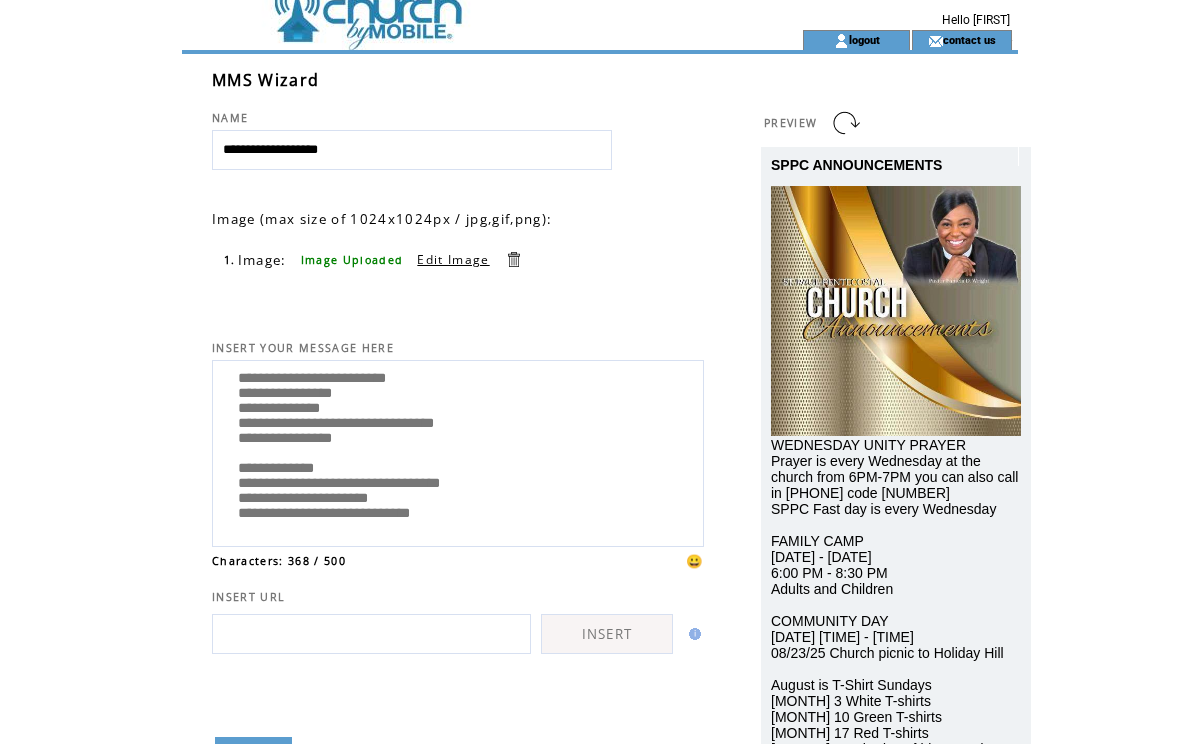 click on "**********" at bounding box center (458, 451) 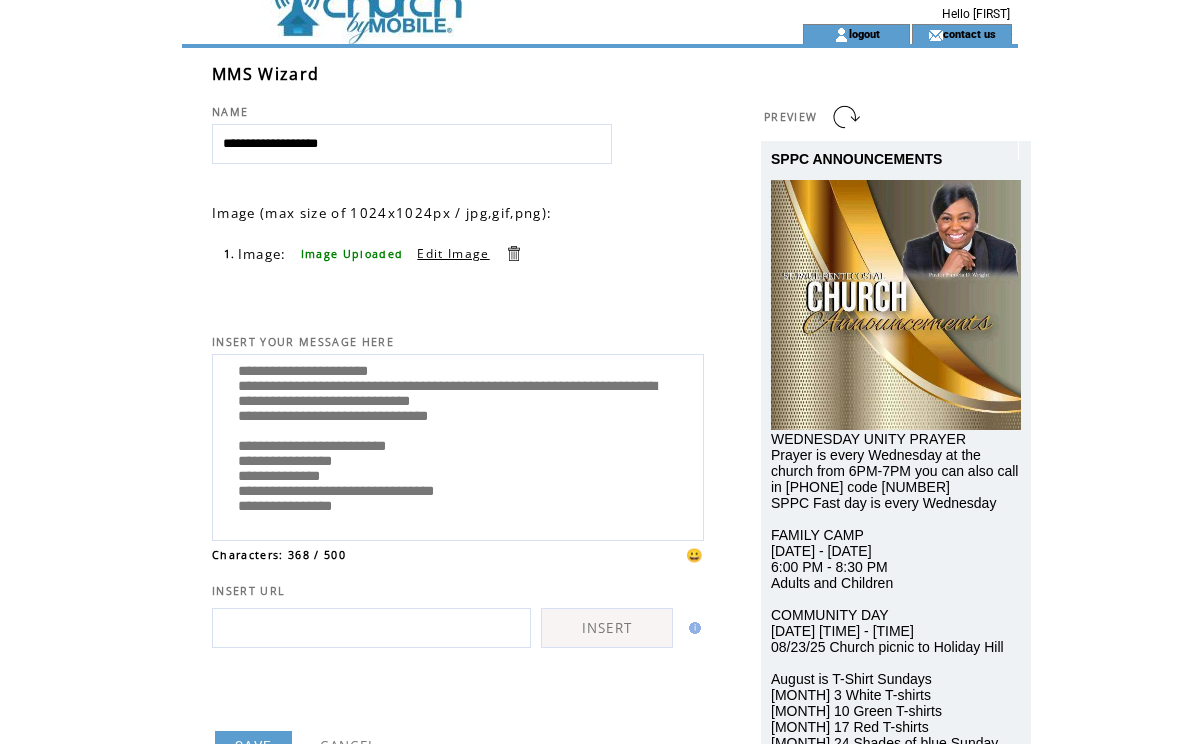 scroll, scrollTop: 0, scrollLeft: 0, axis: both 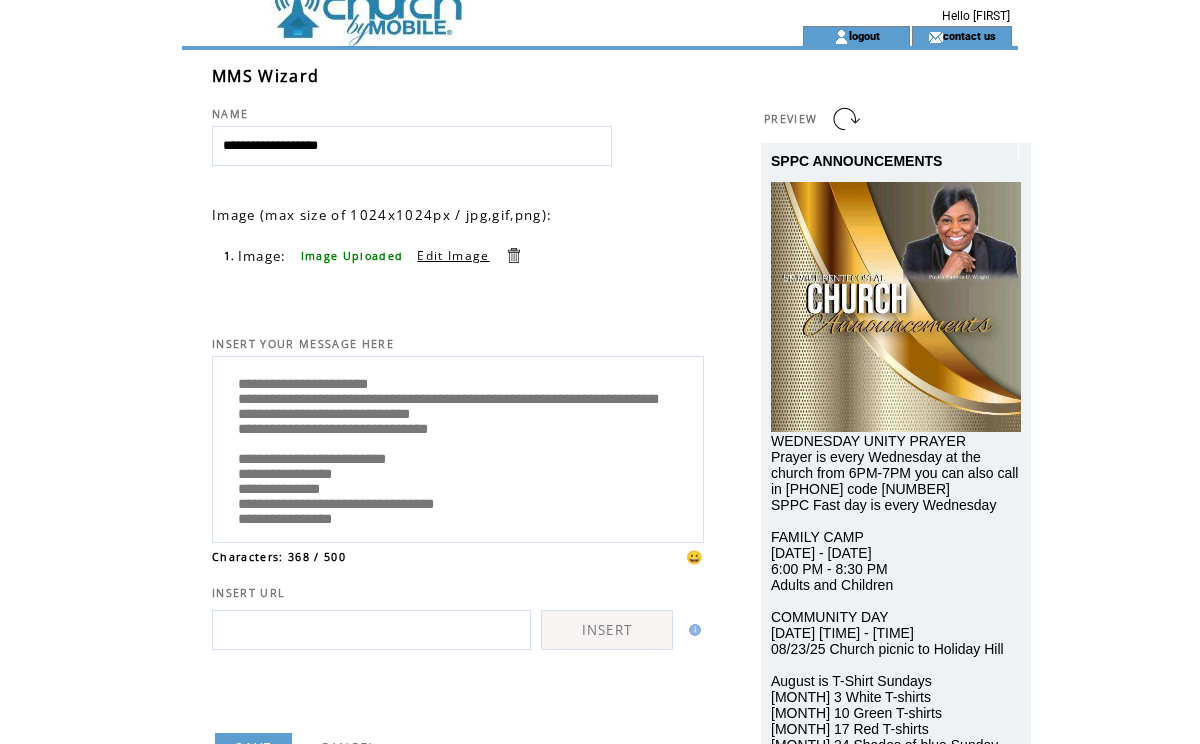 drag, startPoint x: 362, startPoint y: 411, endPoint x: 239, endPoint y: 409, distance: 123.01626 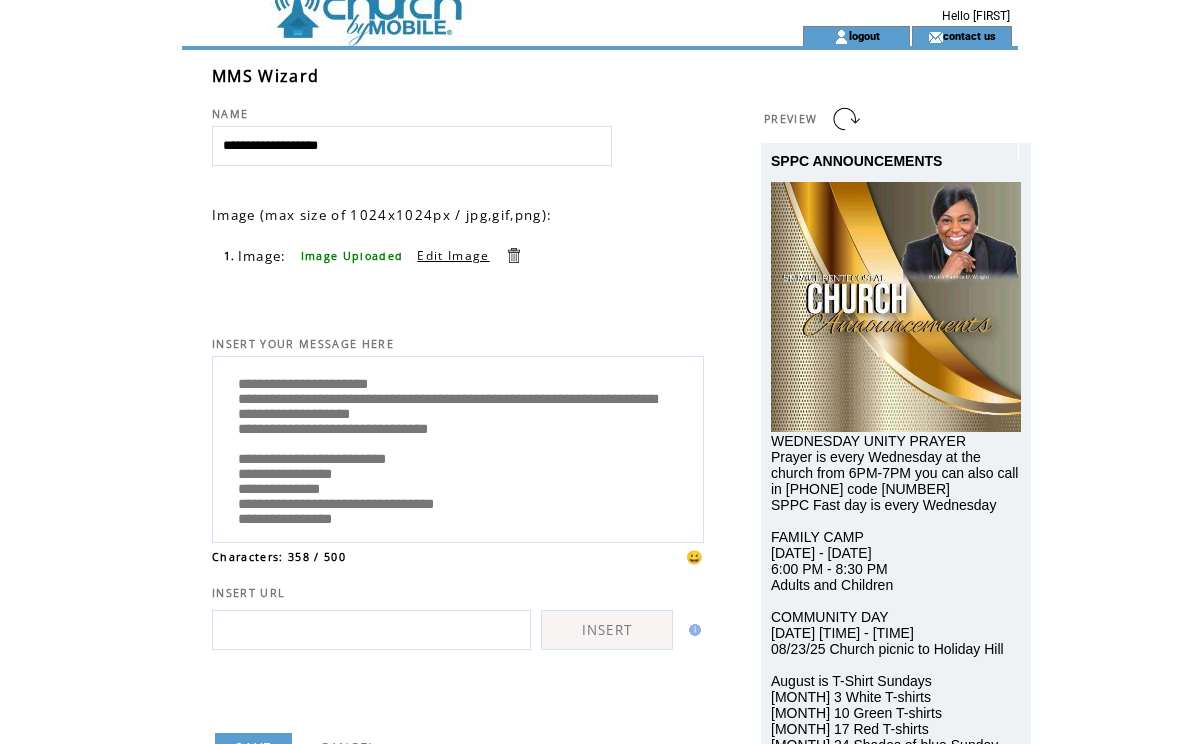 click on "**********" at bounding box center (458, 447) 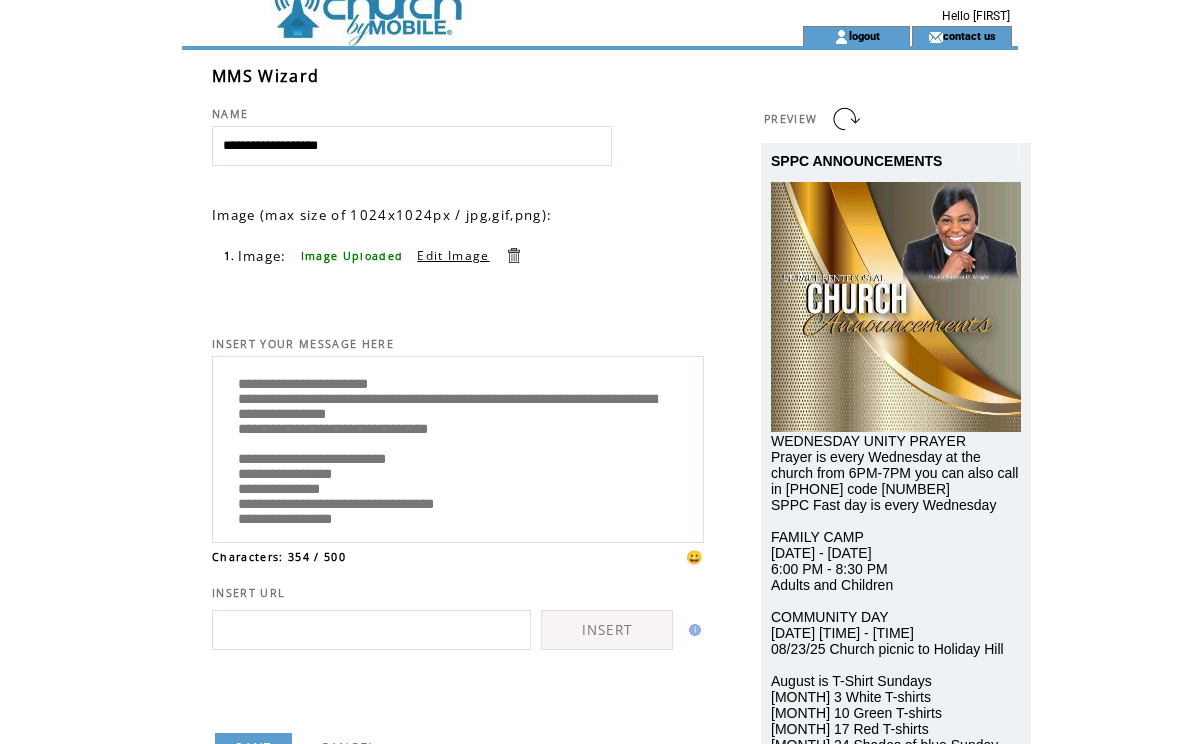 click on "**********" at bounding box center [458, 449] 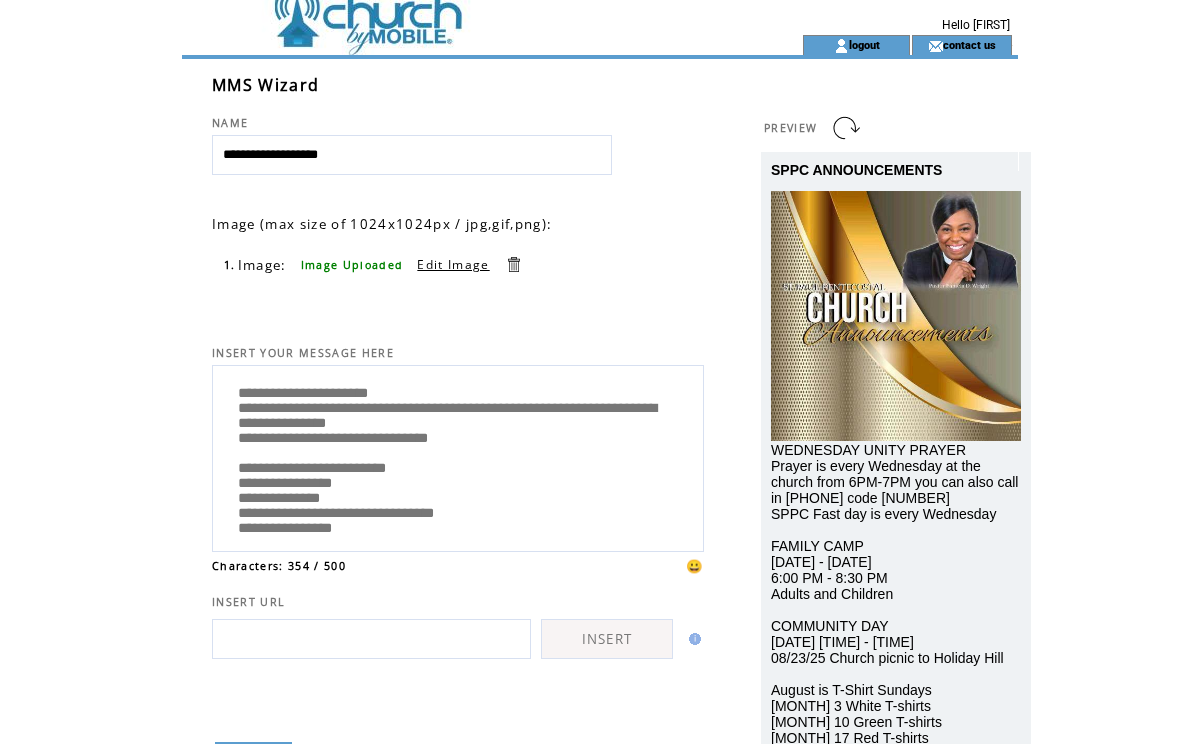 scroll, scrollTop: 13, scrollLeft: 0, axis: vertical 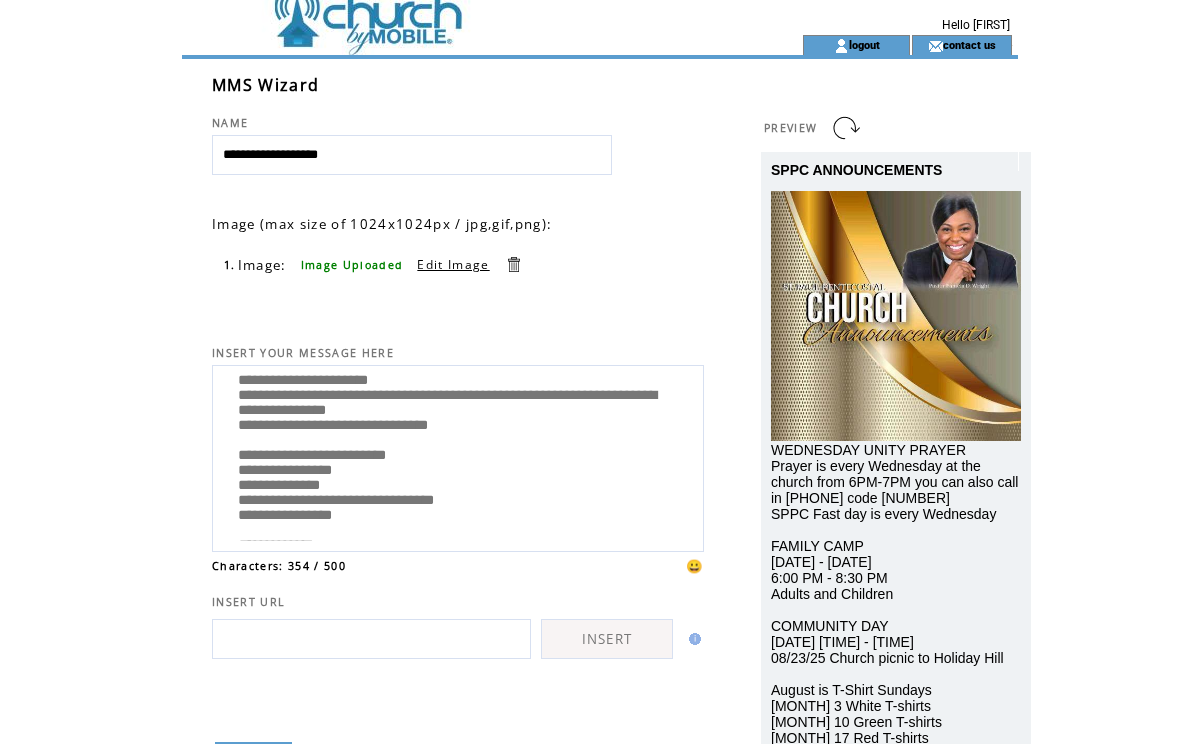 click on "**********" at bounding box center [458, 456] 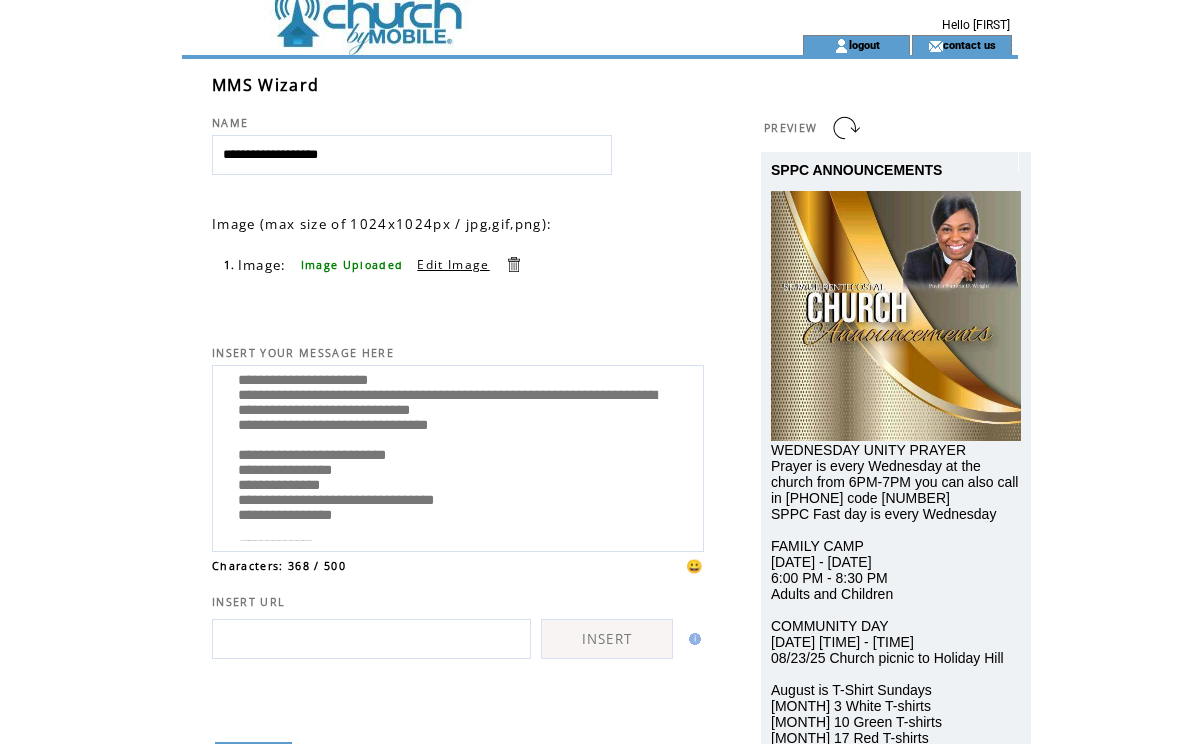 drag, startPoint x: 437, startPoint y: 426, endPoint x: 279, endPoint y: 425, distance: 158.00316 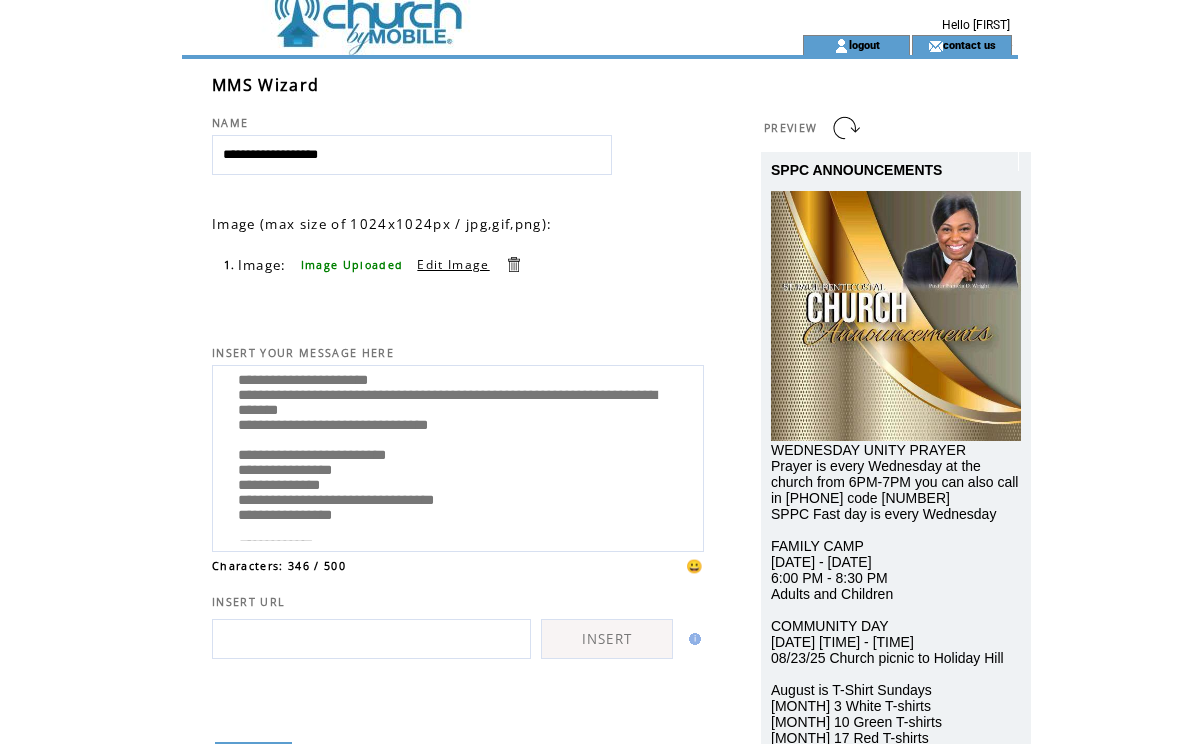 click on "**********" at bounding box center (458, 456) 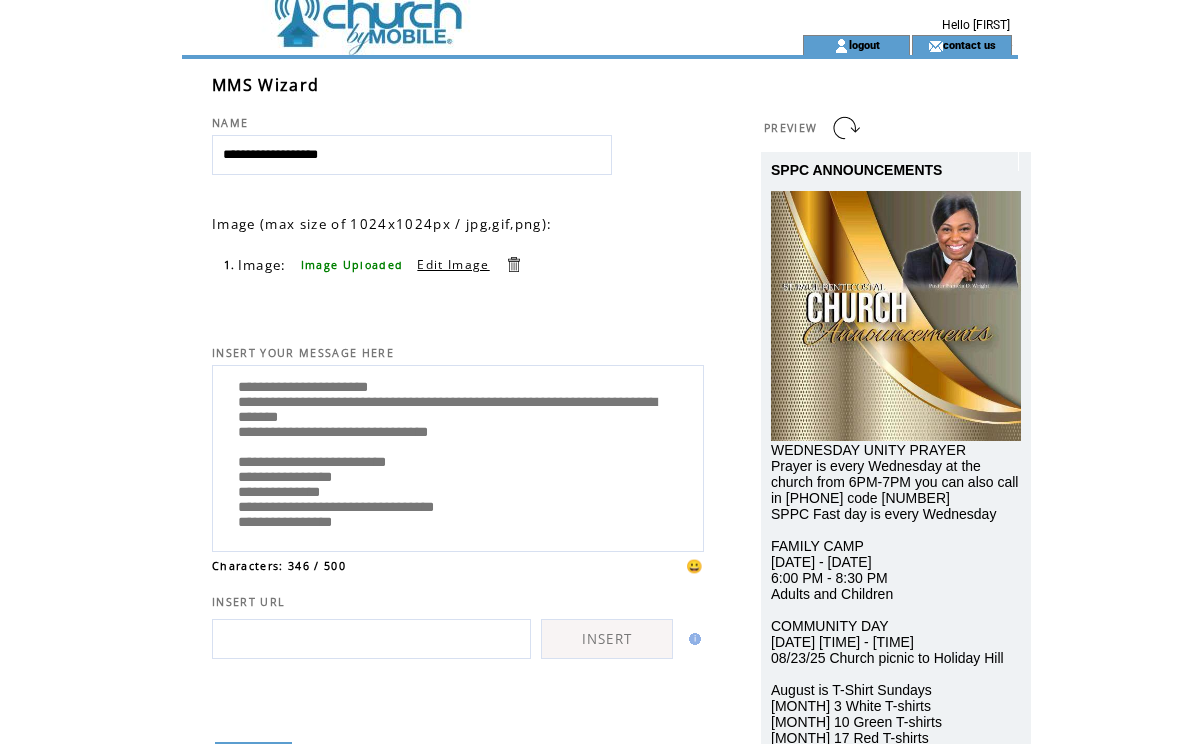 scroll, scrollTop: 2, scrollLeft: 0, axis: vertical 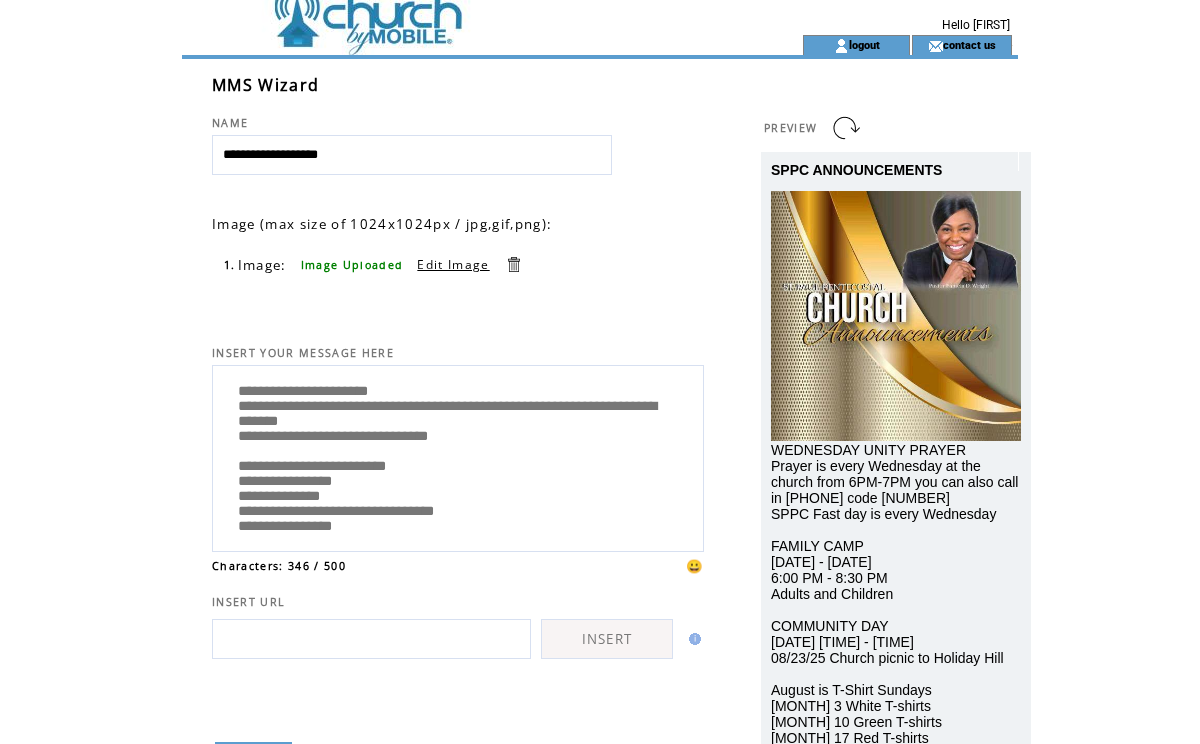click on "**********" at bounding box center [458, 456] 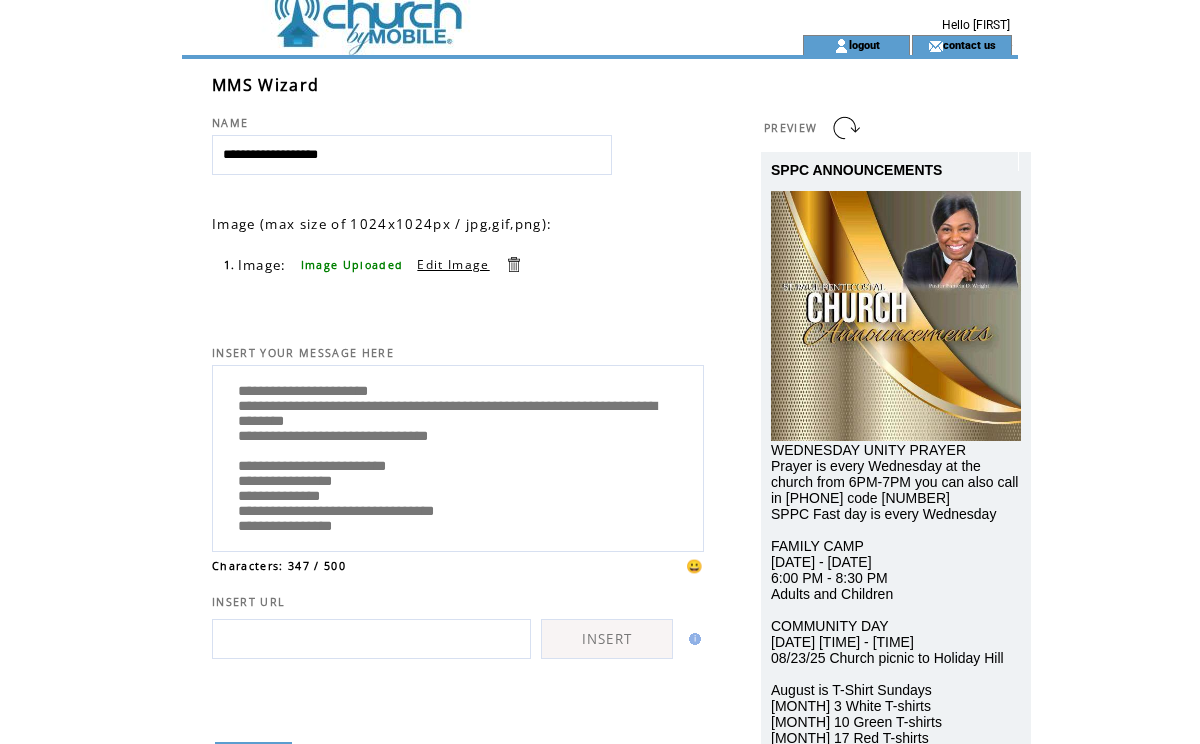 click on "**********" at bounding box center (458, 456) 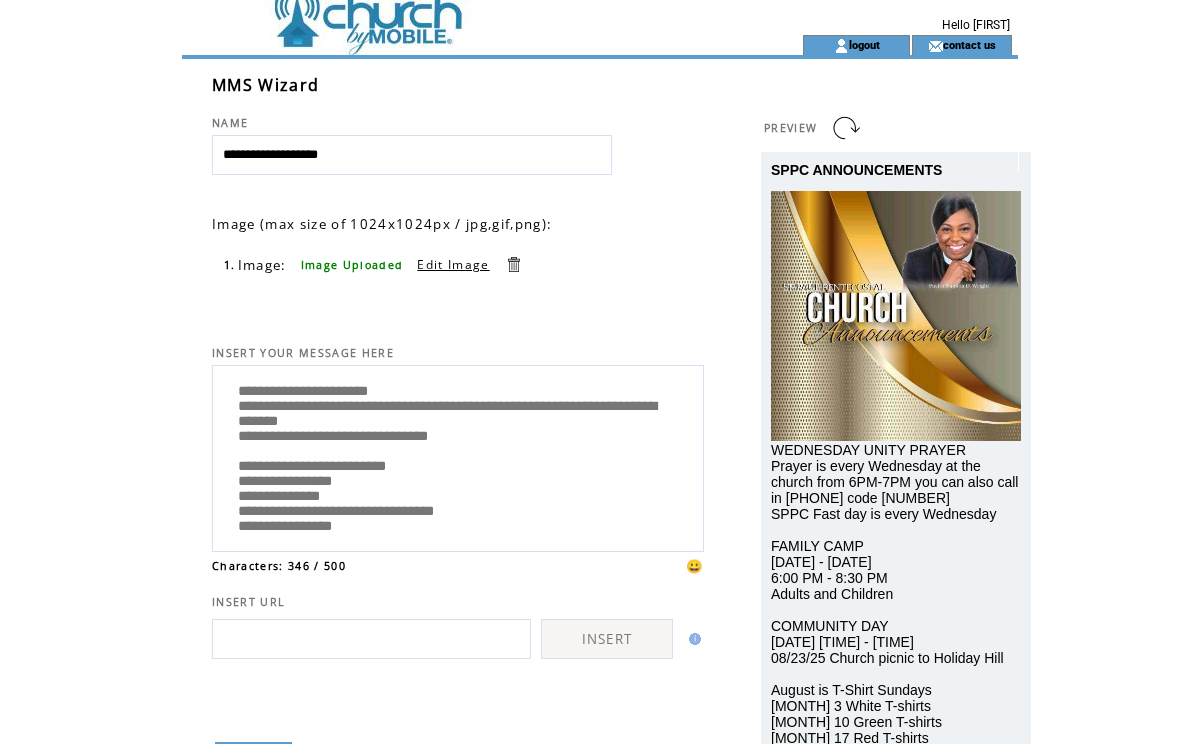 click on "**********" at bounding box center [458, 456] 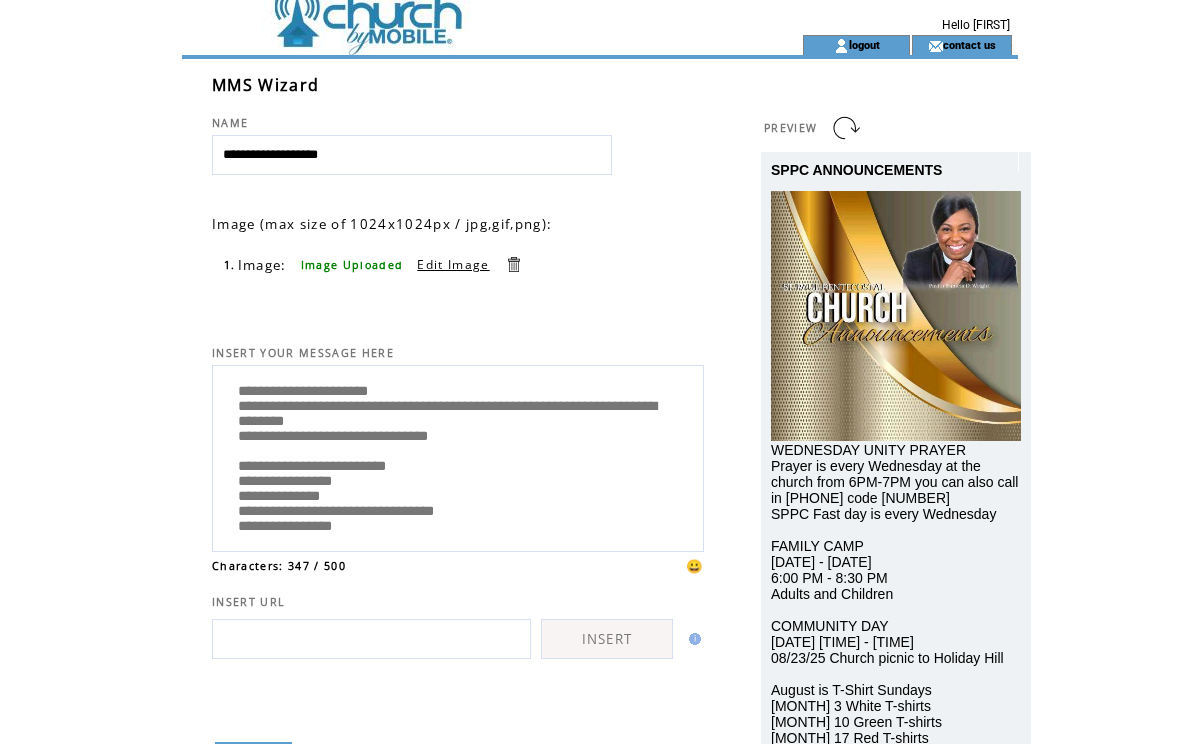click on "**********" at bounding box center [458, 456] 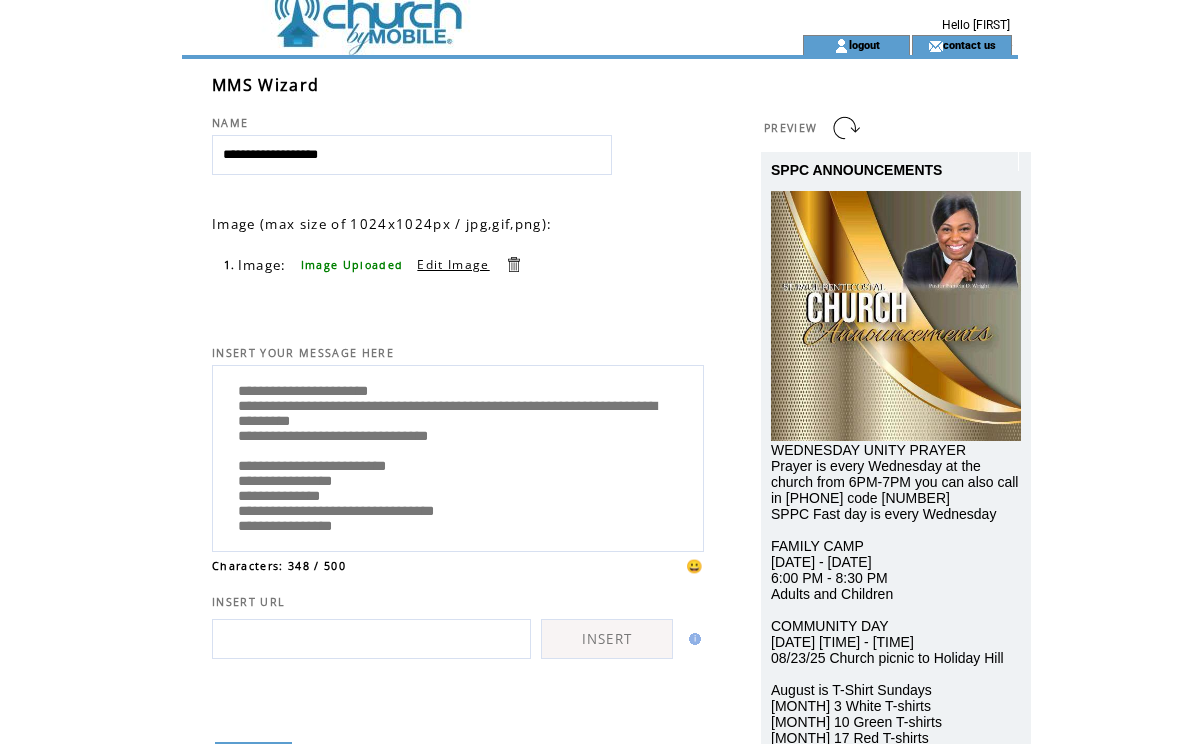 click on "**********" at bounding box center (458, 456) 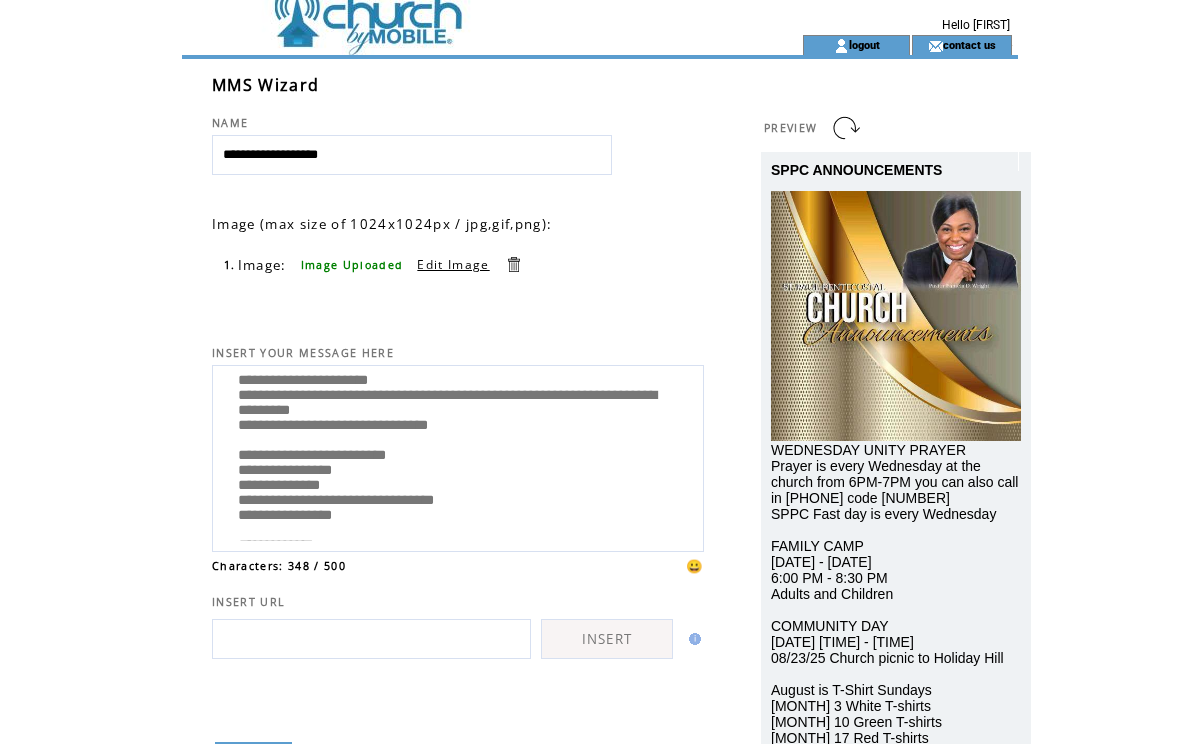 scroll, scrollTop: 0, scrollLeft: 0, axis: both 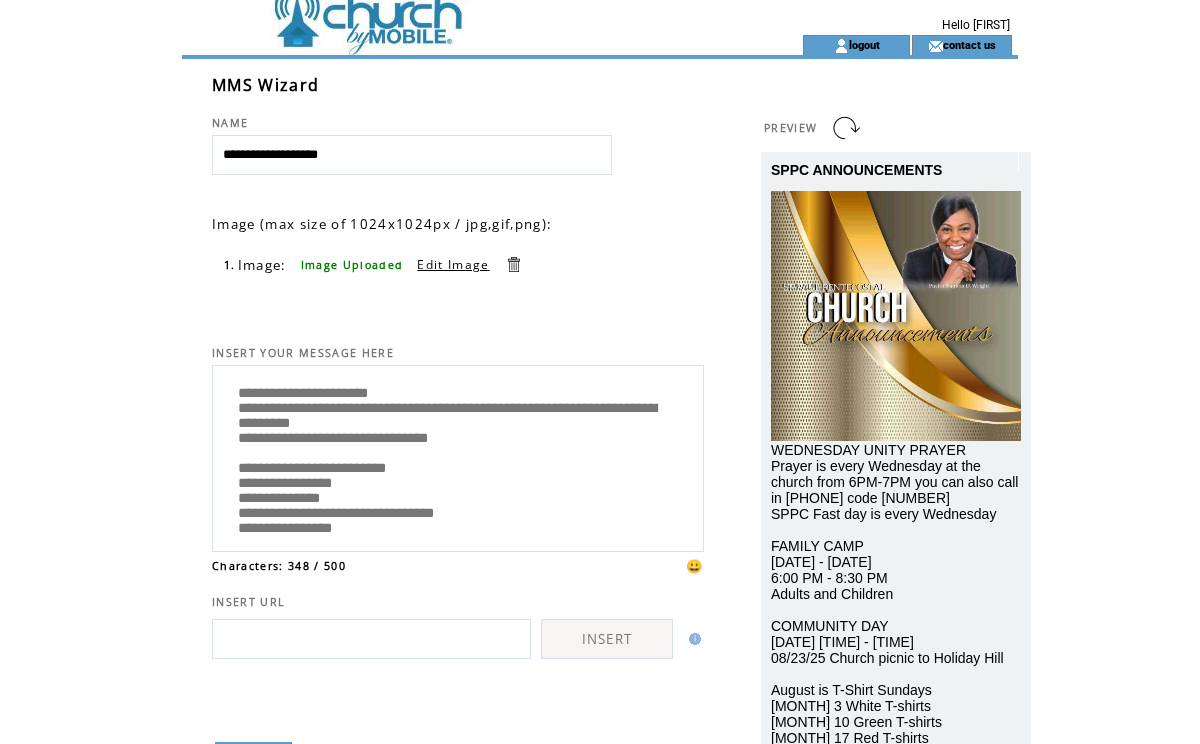 click on "**********" at bounding box center [458, 456] 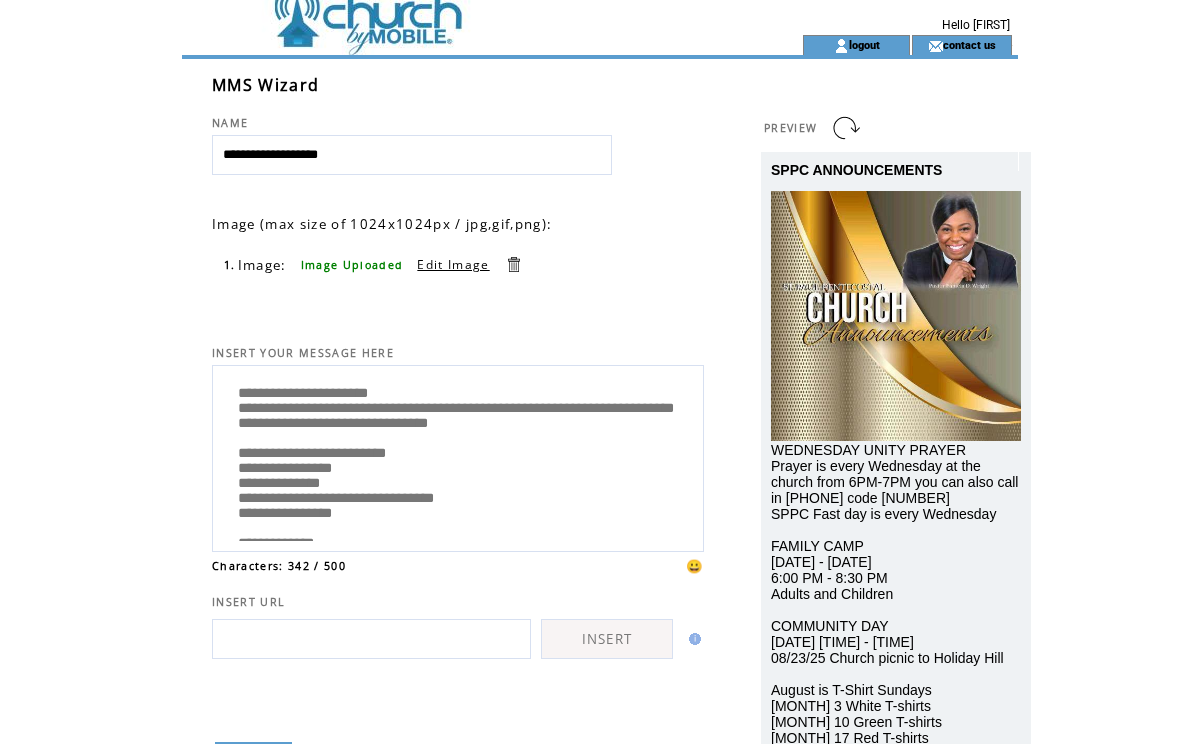click on "**********" at bounding box center [458, 456] 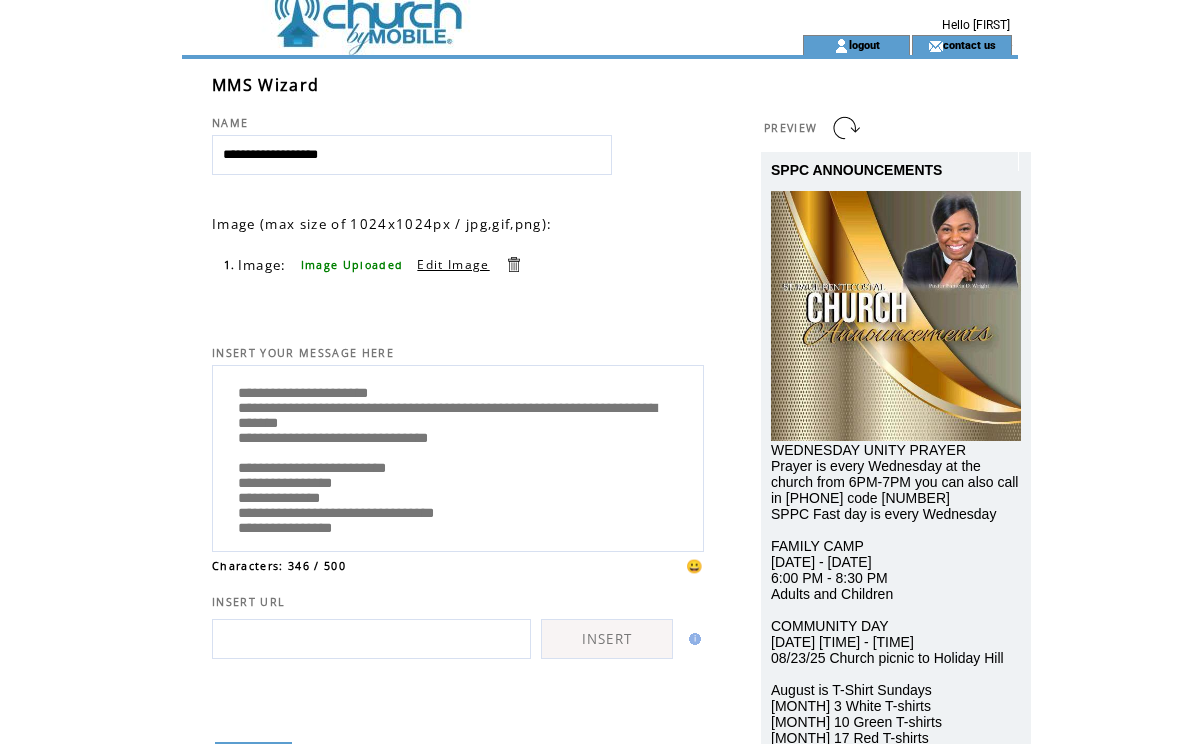 click on "**********" at bounding box center [458, 456] 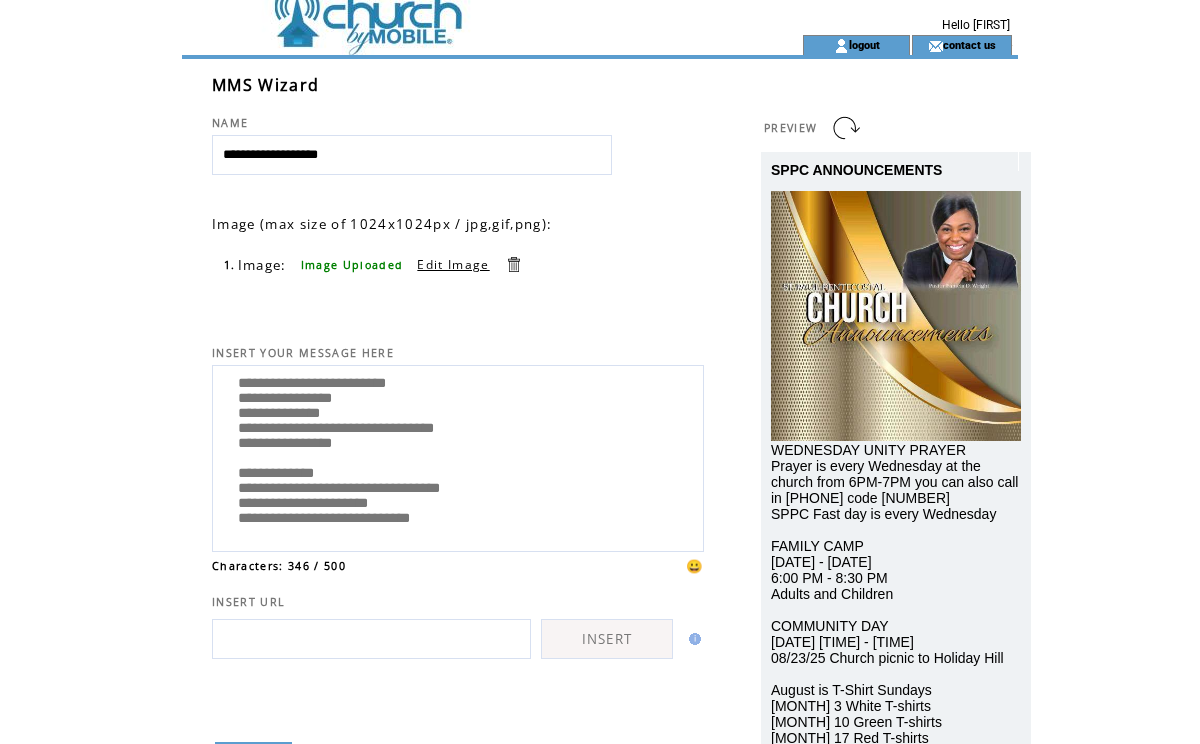 scroll, scrollTop: 200, scrollLeft: 0, axis: vertical 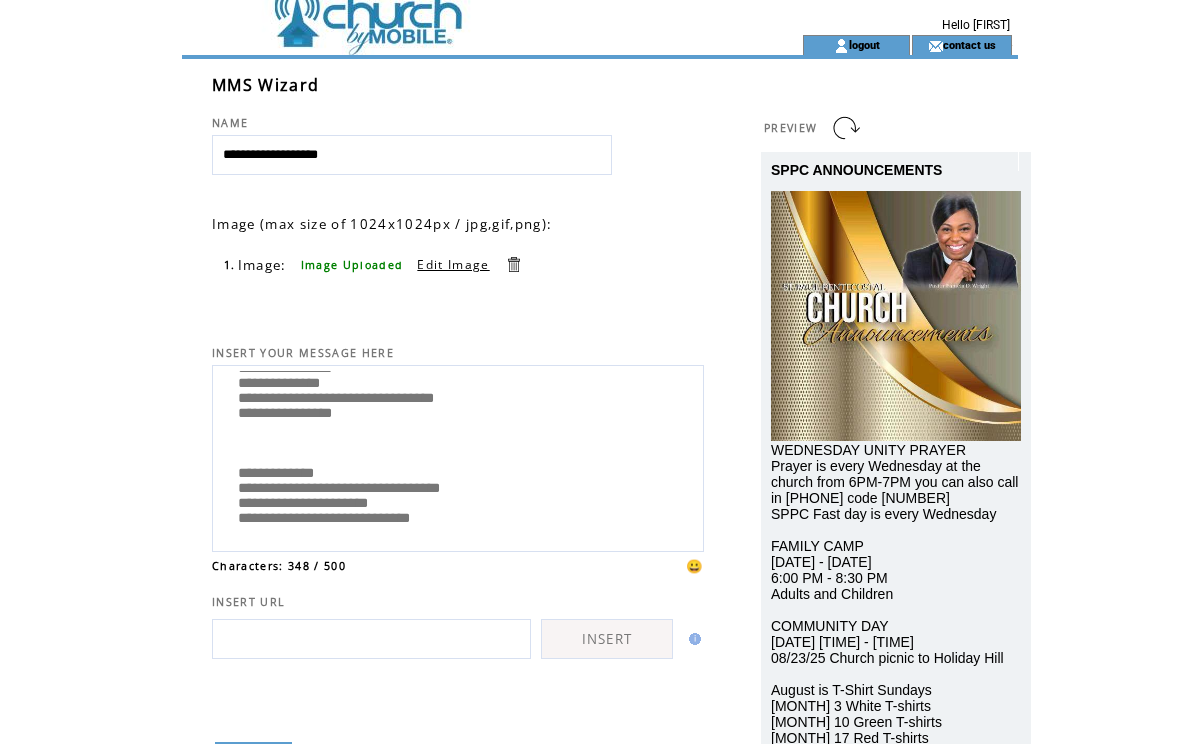 paste on "**********" 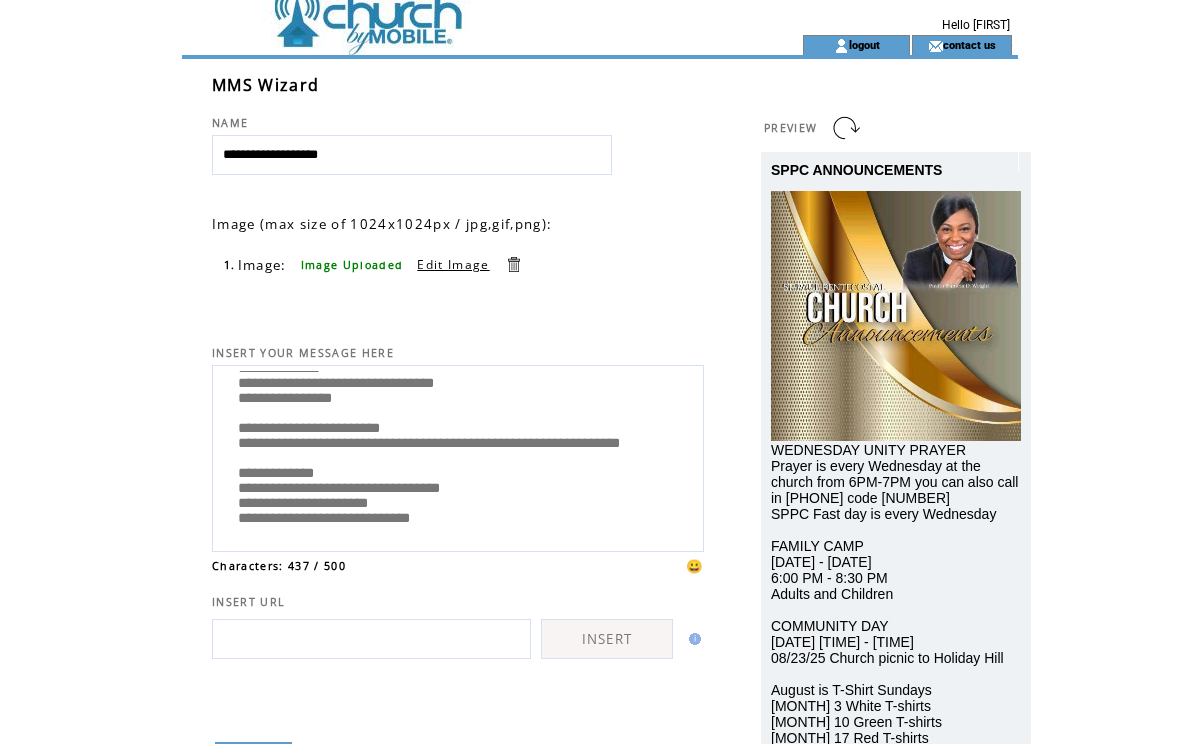 scroll, scrollTop: 231, scrollLeft: 0, axis: vertical 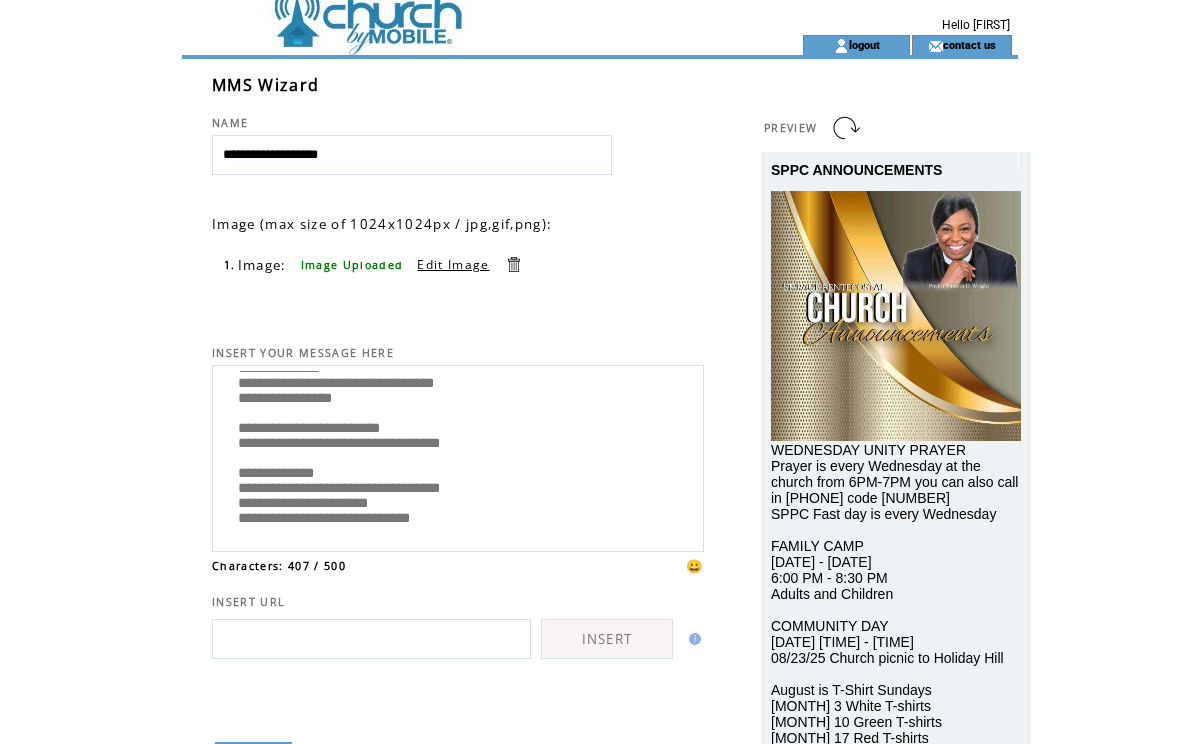click on "**********" at bounding box center (458, 456) 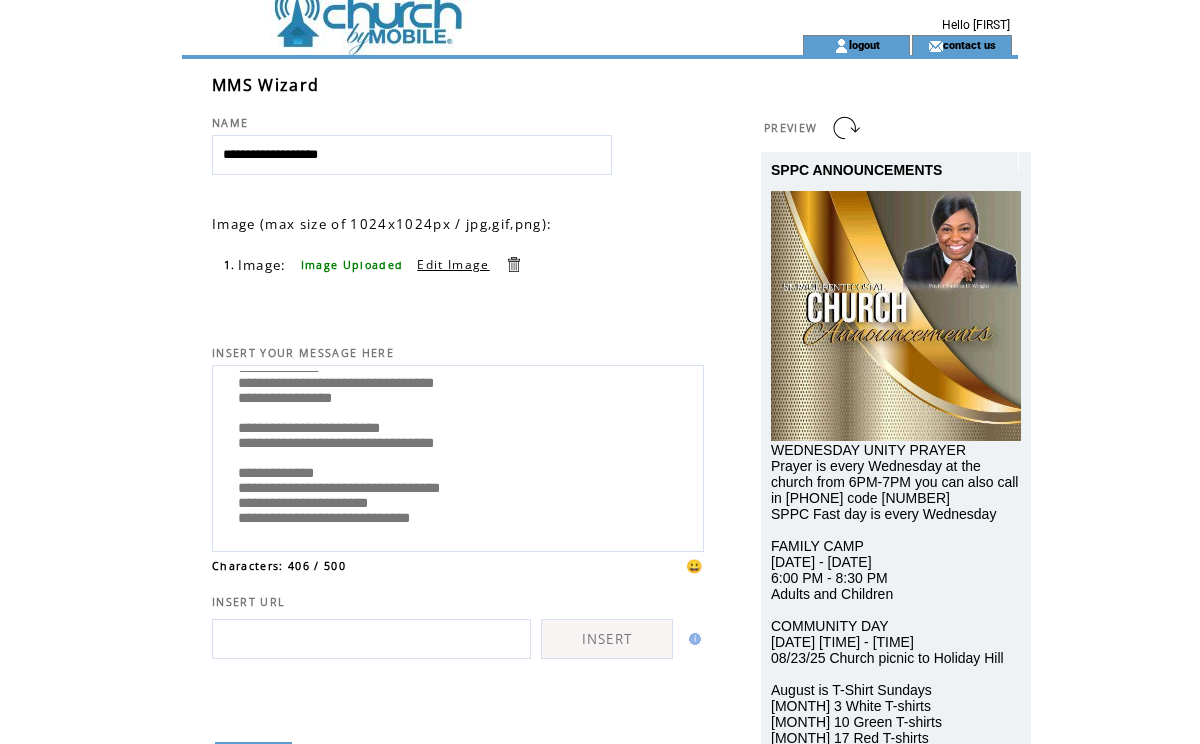 scroll, scrollTop: 260, scrollLeft: 0, axis: vertical 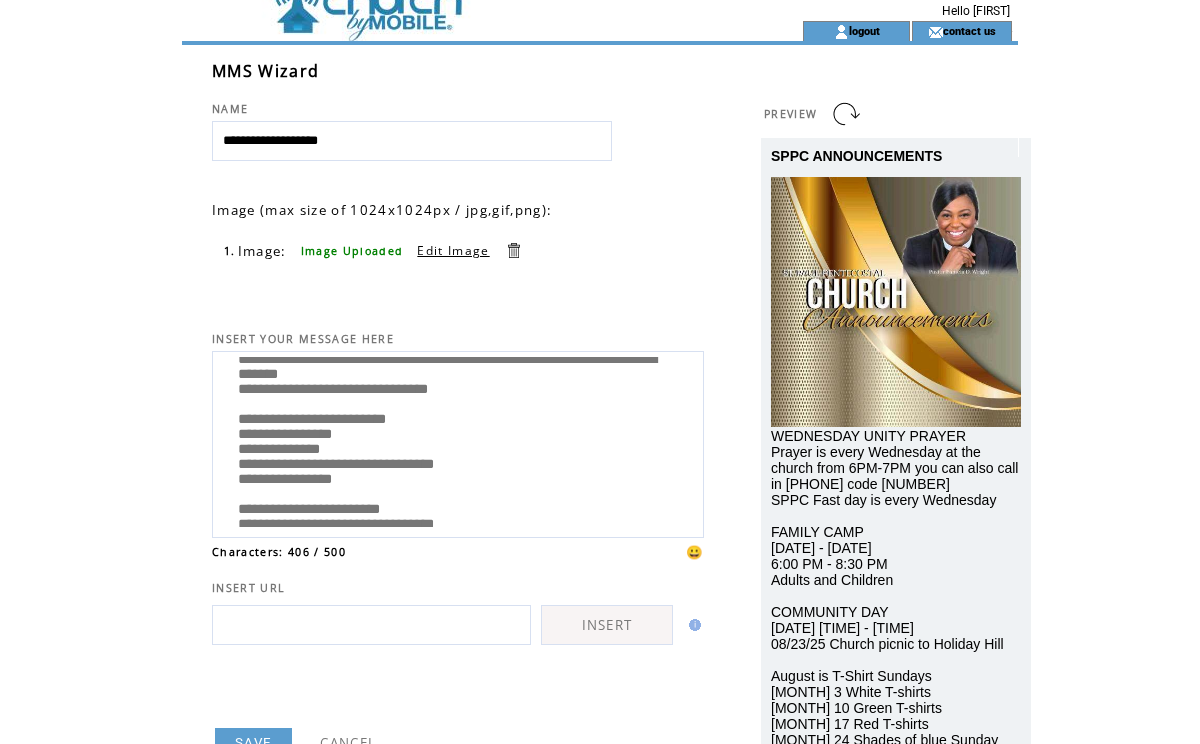drag, startPoint x: 457, startPoint y: 446, endPoint x: 343, endPoint y: 445, distance: 114.00439 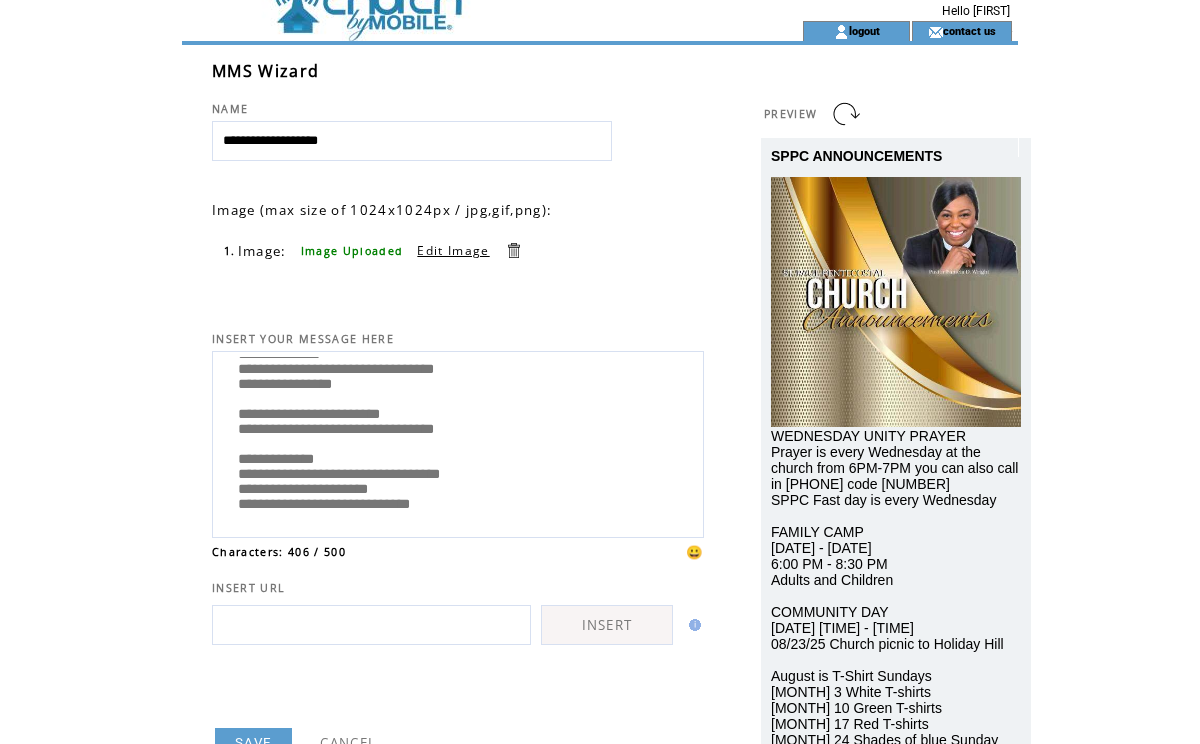 scroll, scrollTop: 260, scrollLeft: 0, axis: vertical 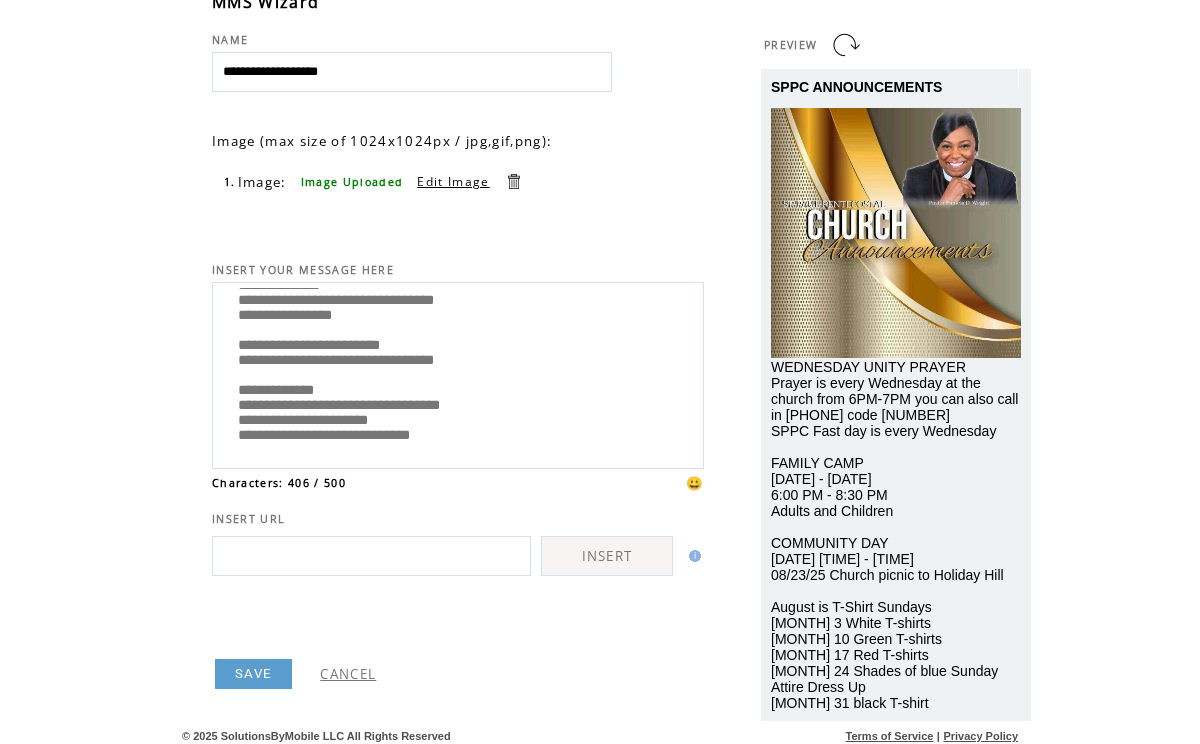 type on "**********" 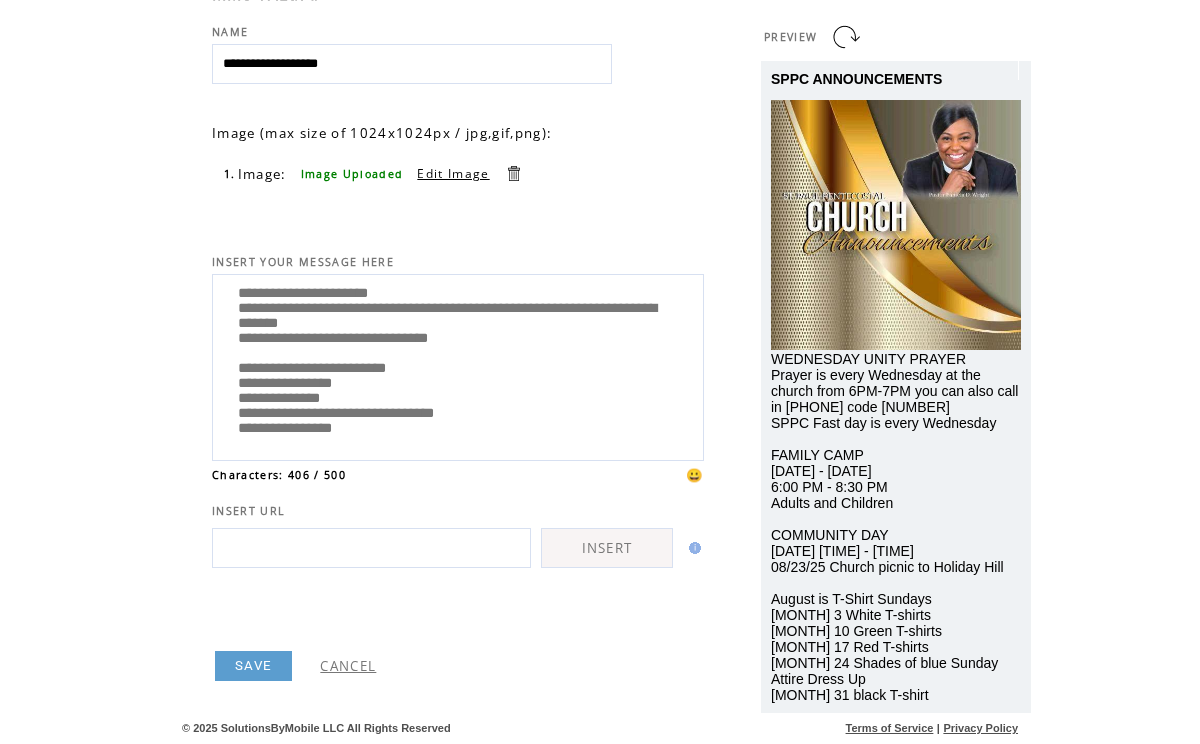 scroll, scrollTop: 0, scrollLeft: 0, axis: both 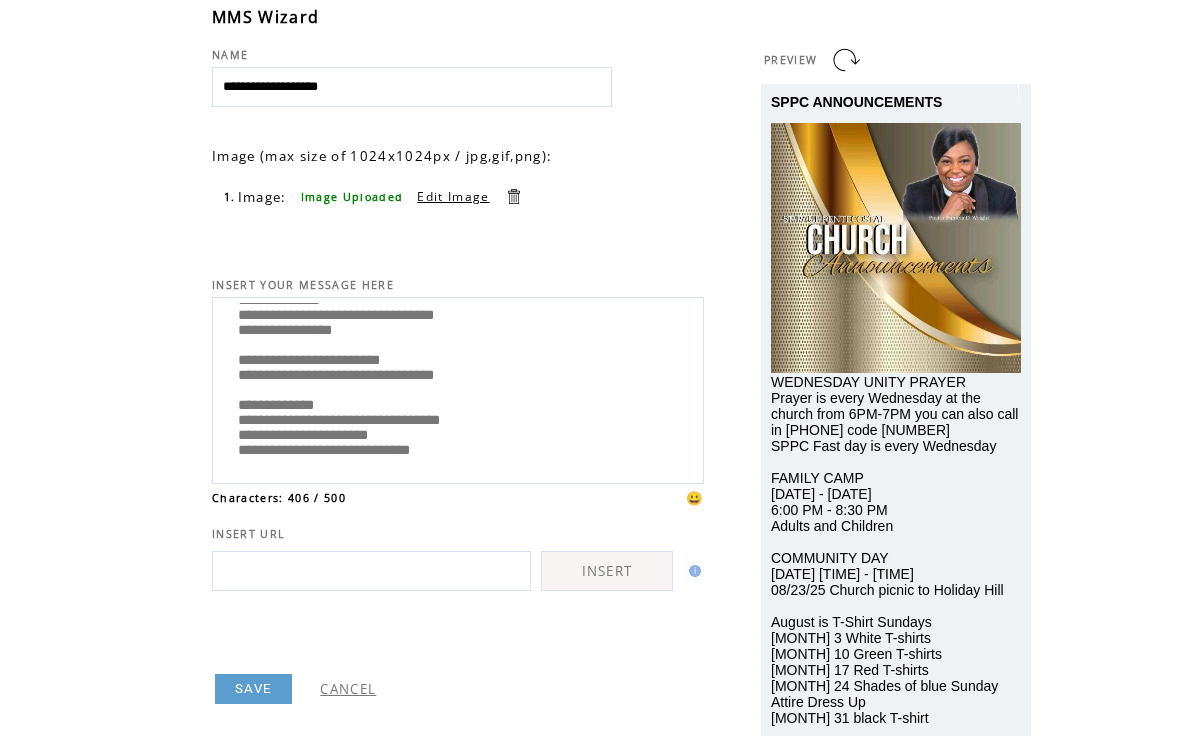click on "SAVE" at bounding box center (253, 689) 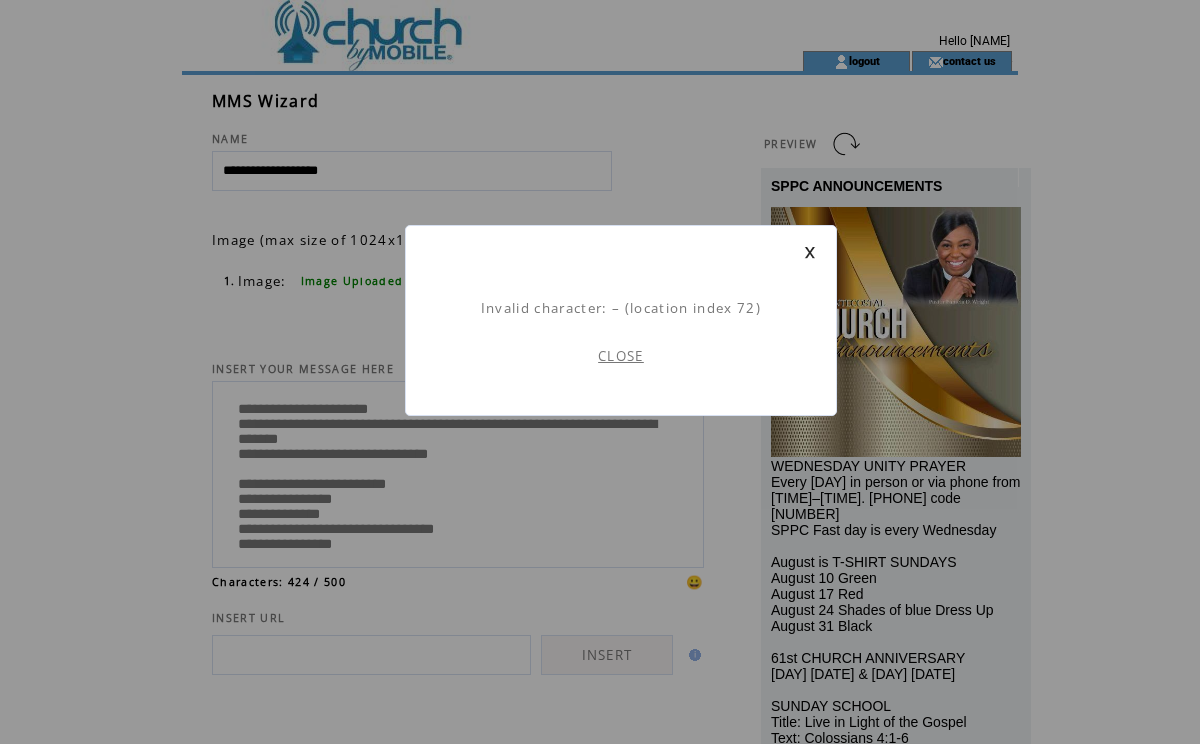 scroll, scrollTop: 1, scrollLeft: 0, axis: vertical 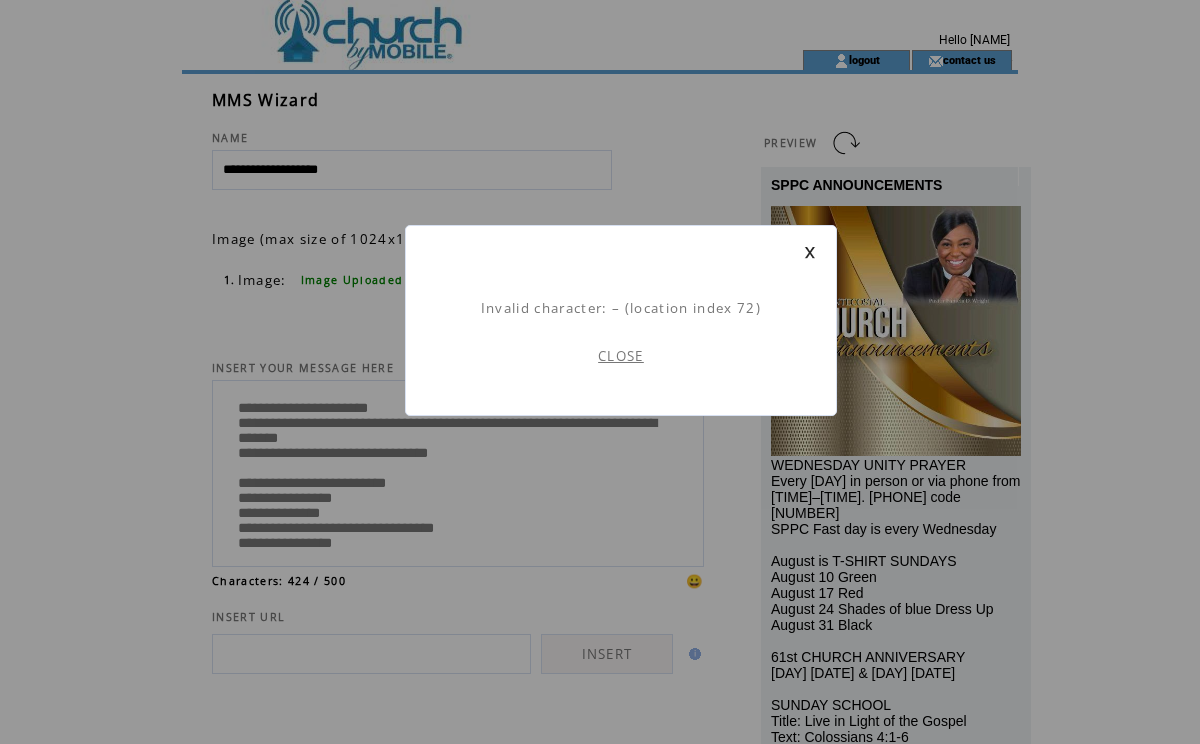 click on "CLOSE" at bounding box center (621, 356) 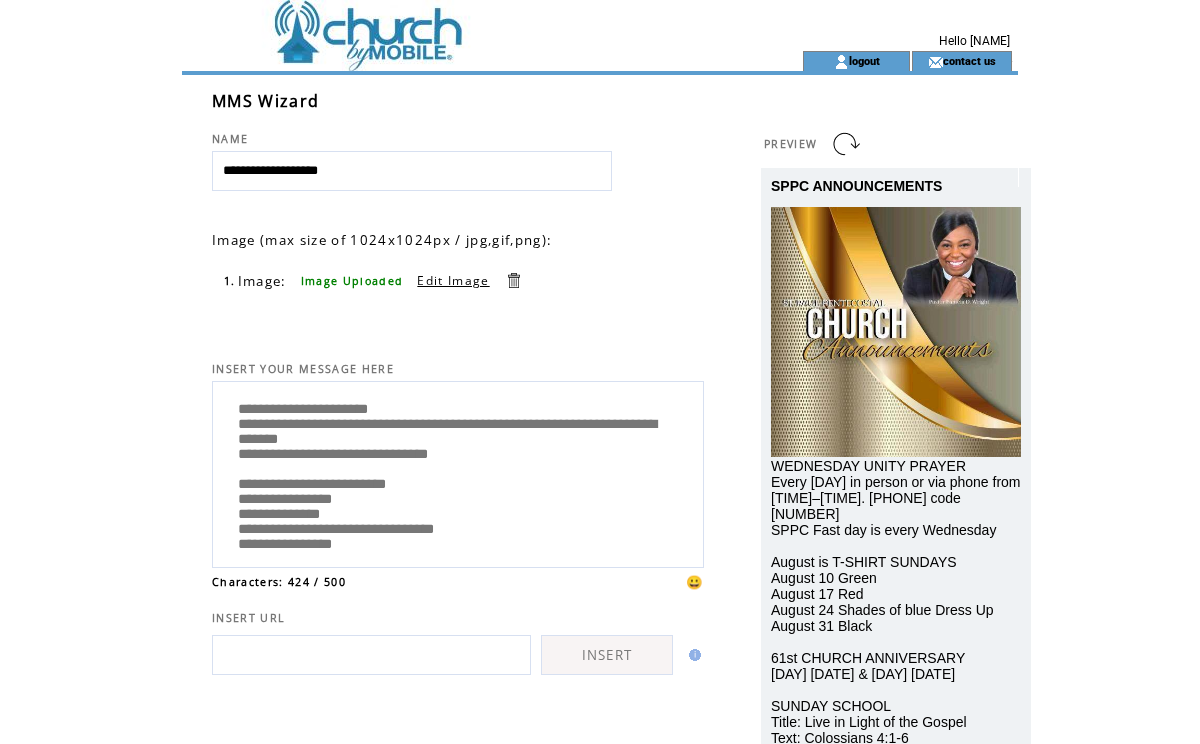scroll, scrollTop: 260, scrollLeft: 0, axis: vertical 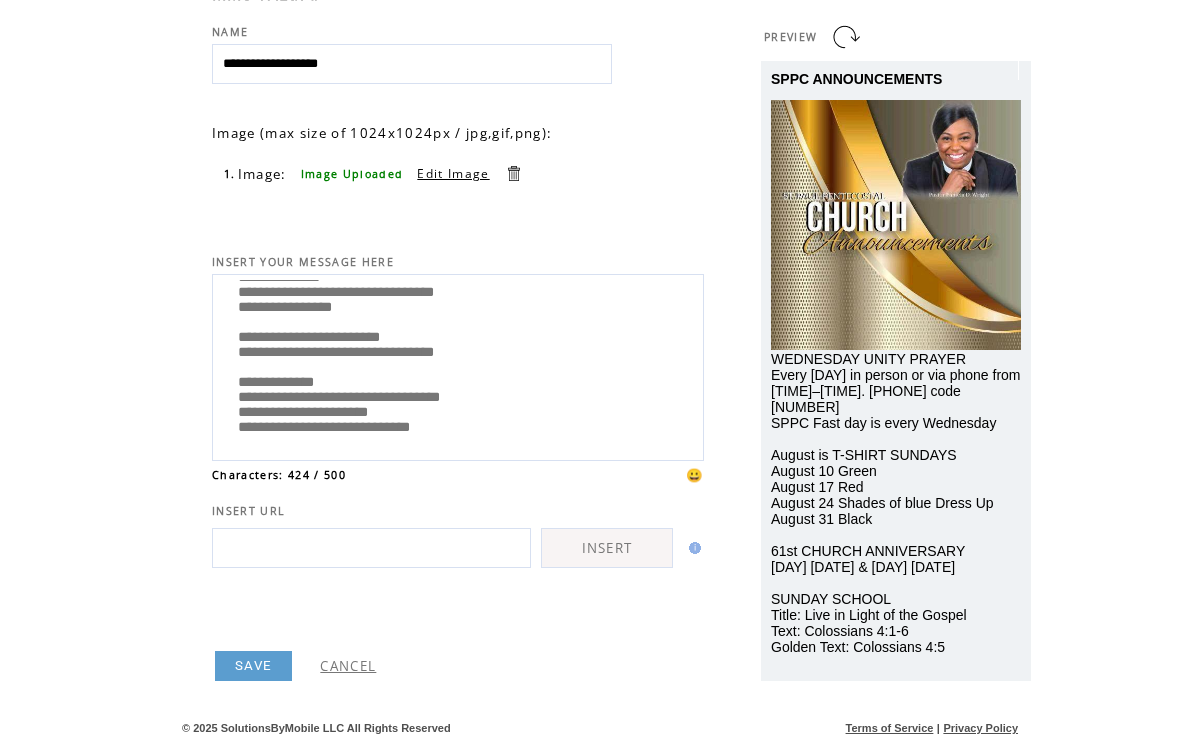 click on "SAVE" at bounding box center (253, 666) 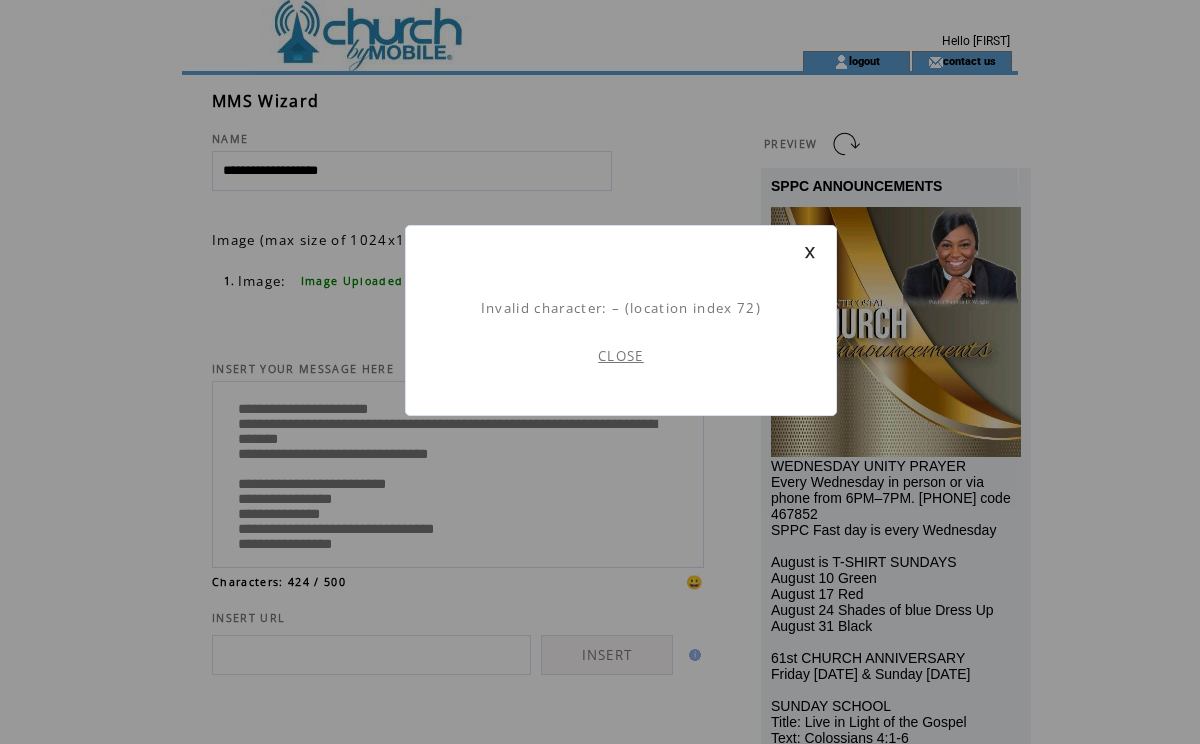scroll, scrollTop: 1, scrollLeft: 0, axis: vertical 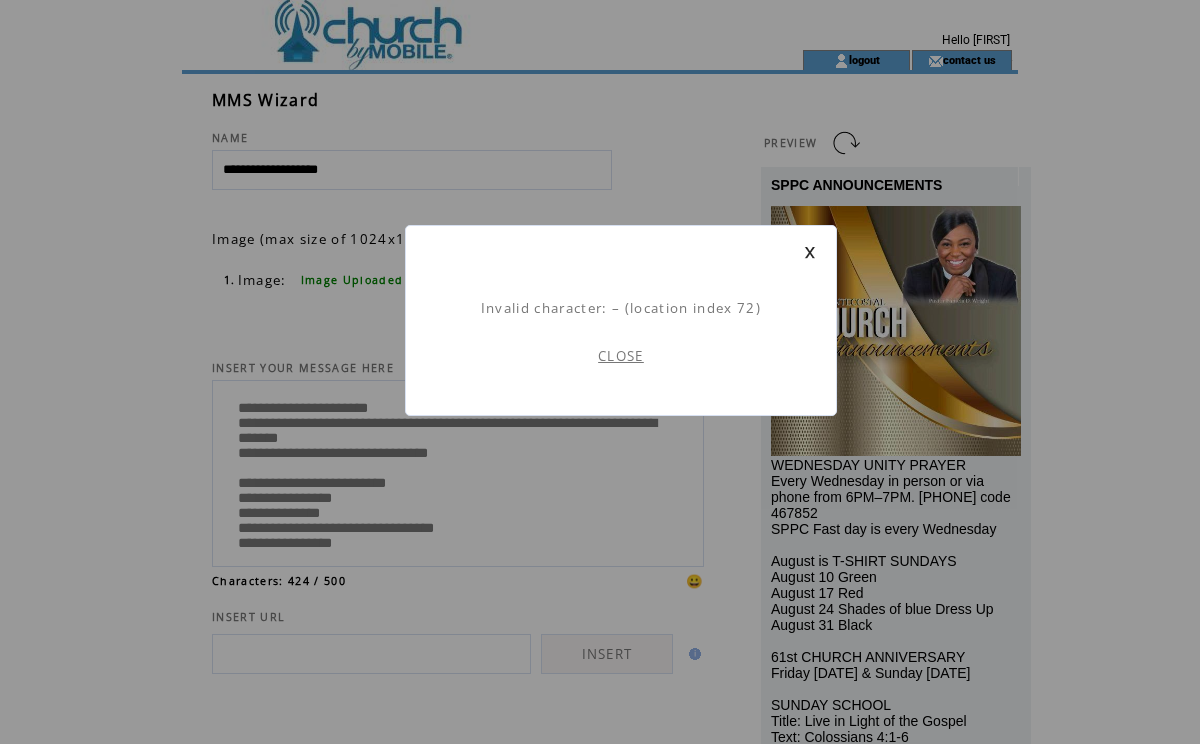 click at bounding box center [810, 252] 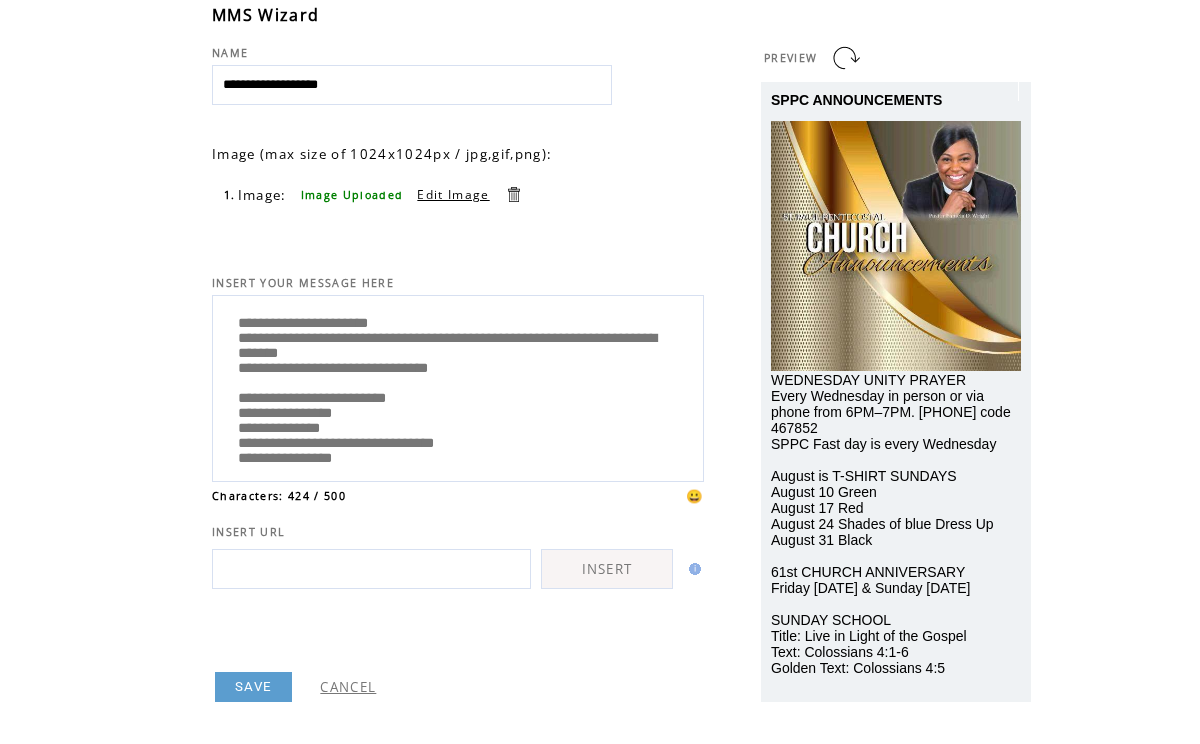 scroll, scrollTop: 94, scrollLeft: 0, axis: vertical 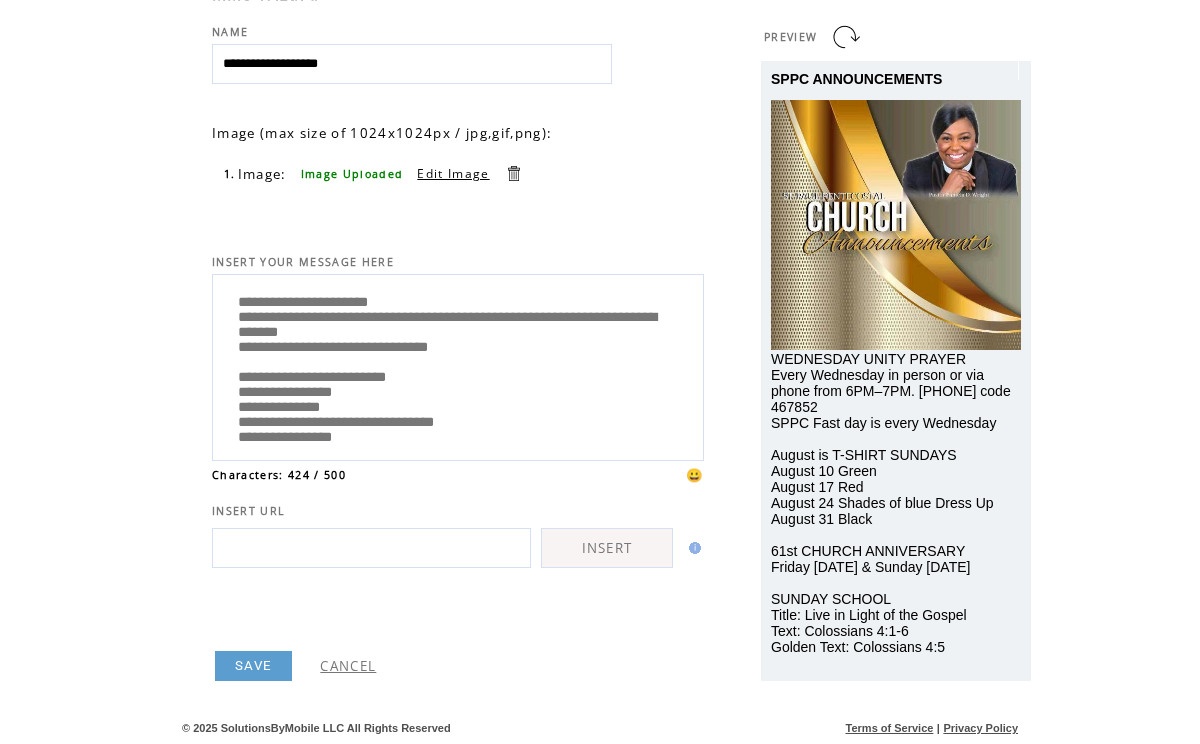 click on "SAVE" at bounding box center (253, 666) 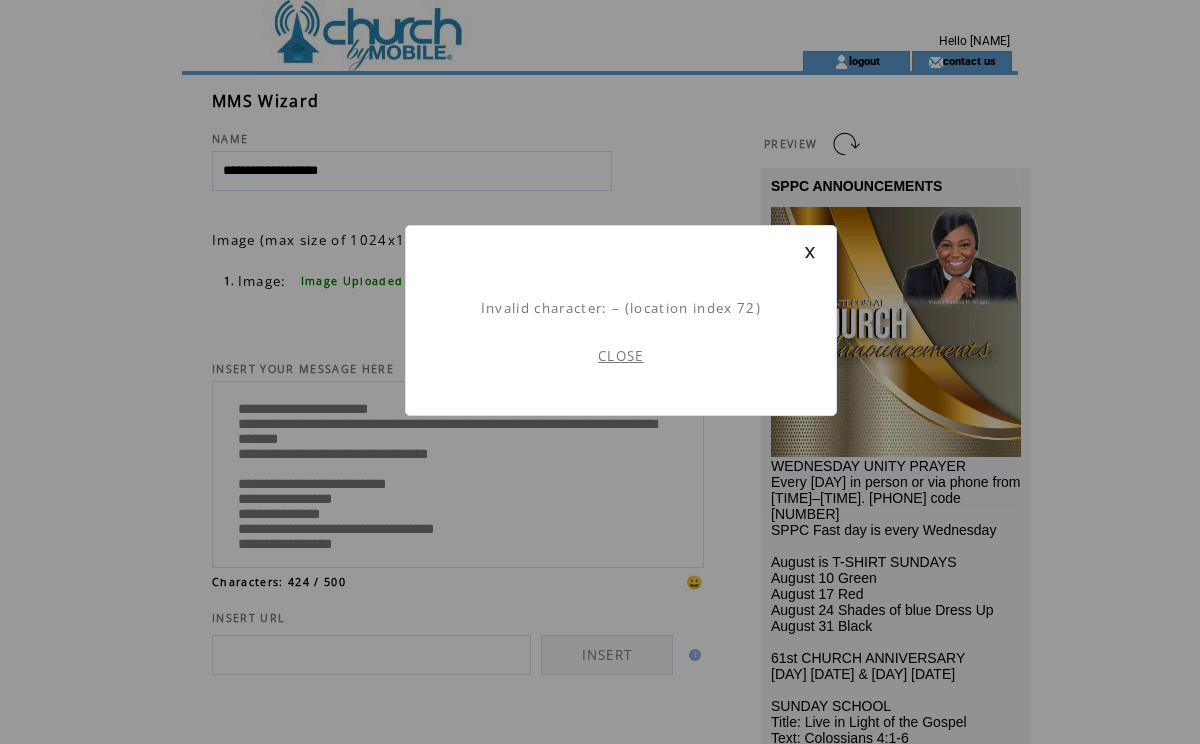 scroll, scrollTop: 1, scrollLeft: 0, axis: vertical 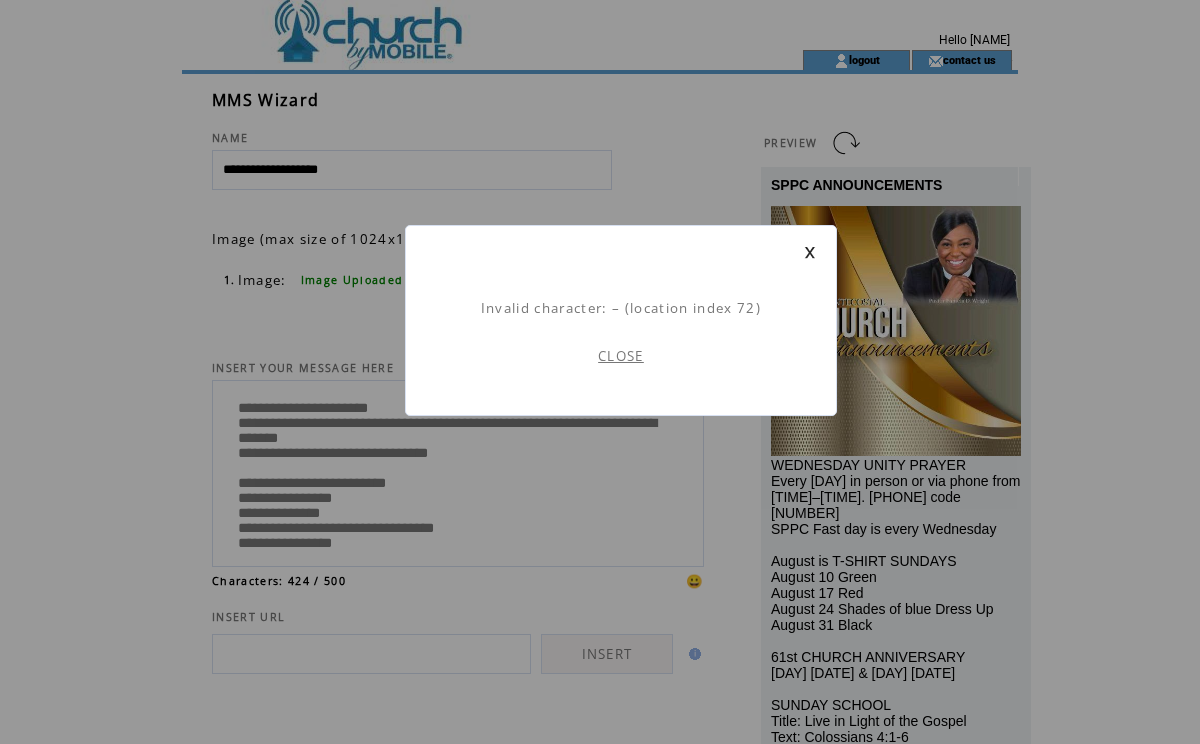 click on "CLOSE" at bounding box center (621, 356) 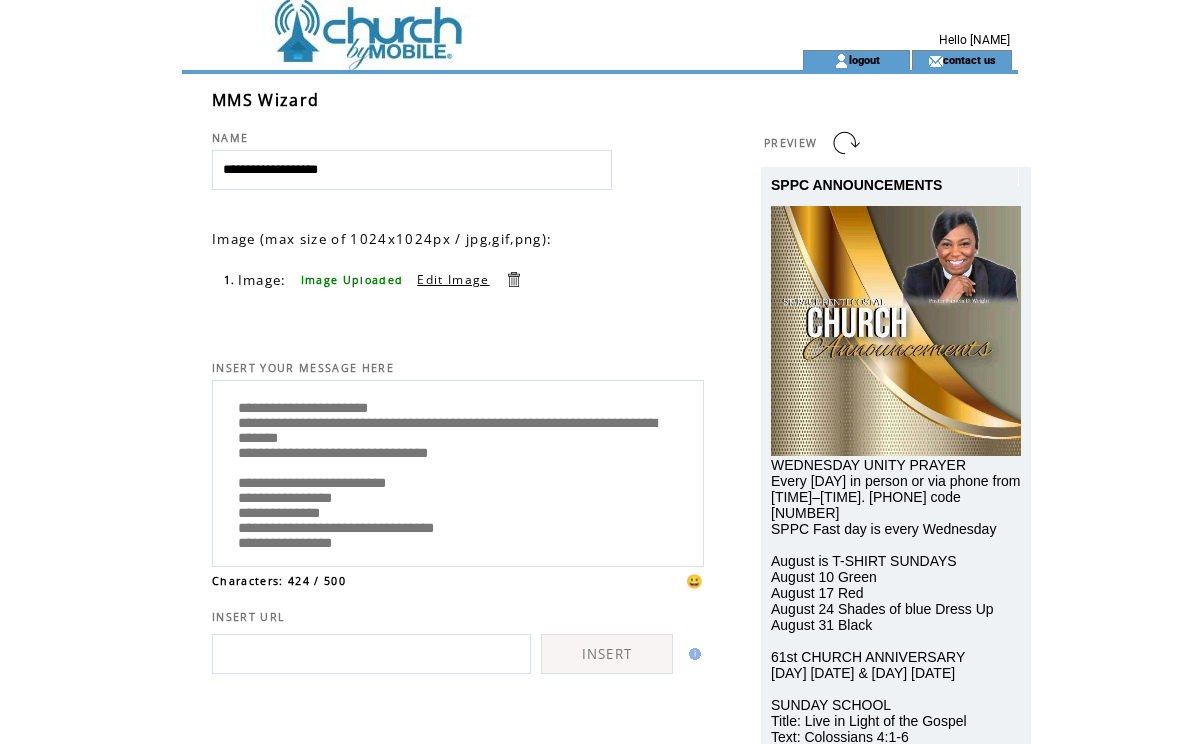 scroll, scrollTop: 0, scrollLeft: 0, axis: both 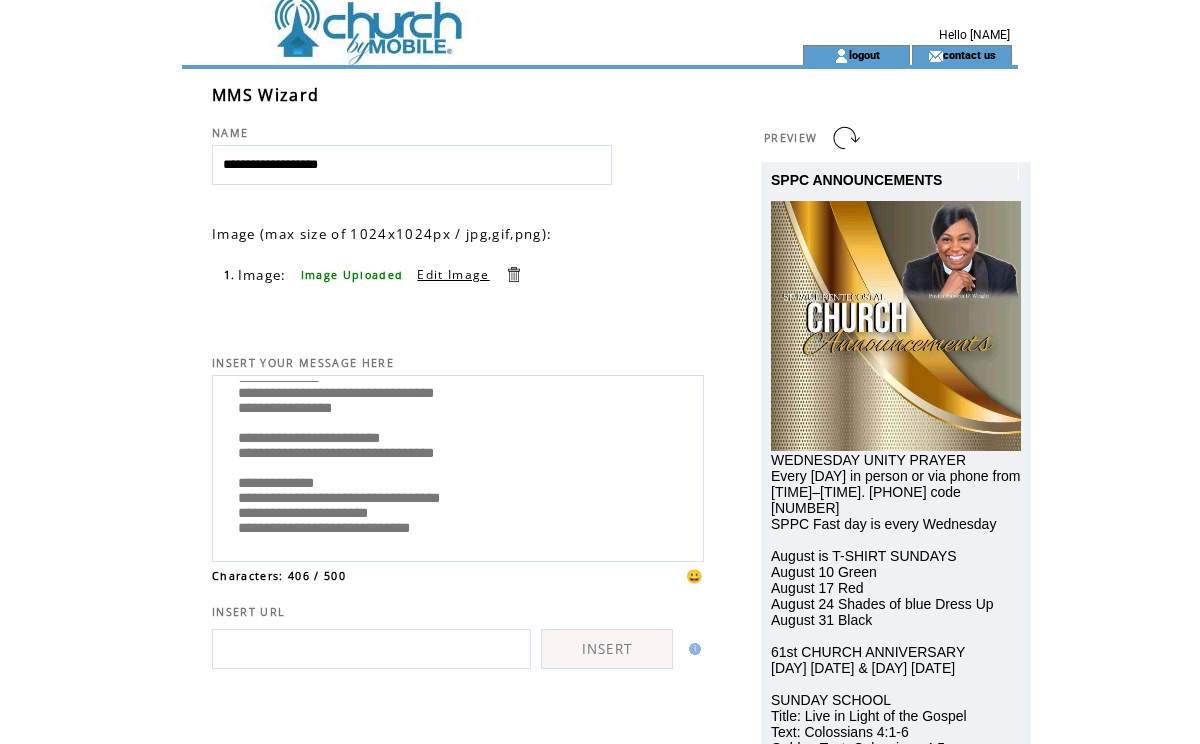 drag, startPoint x: 235, startPoint y: 399, endPoint x: 386, endPoint y: 550, distance: 213.54625 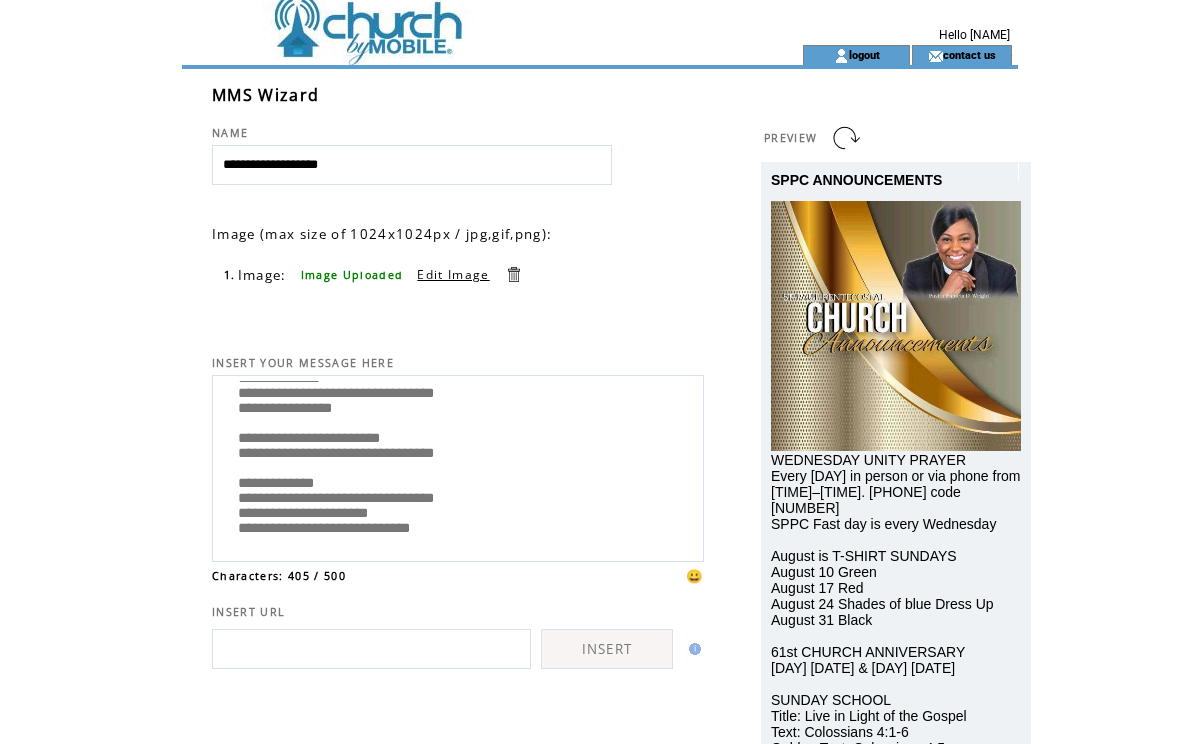 click on "**********" at bounding box center [458, 466] 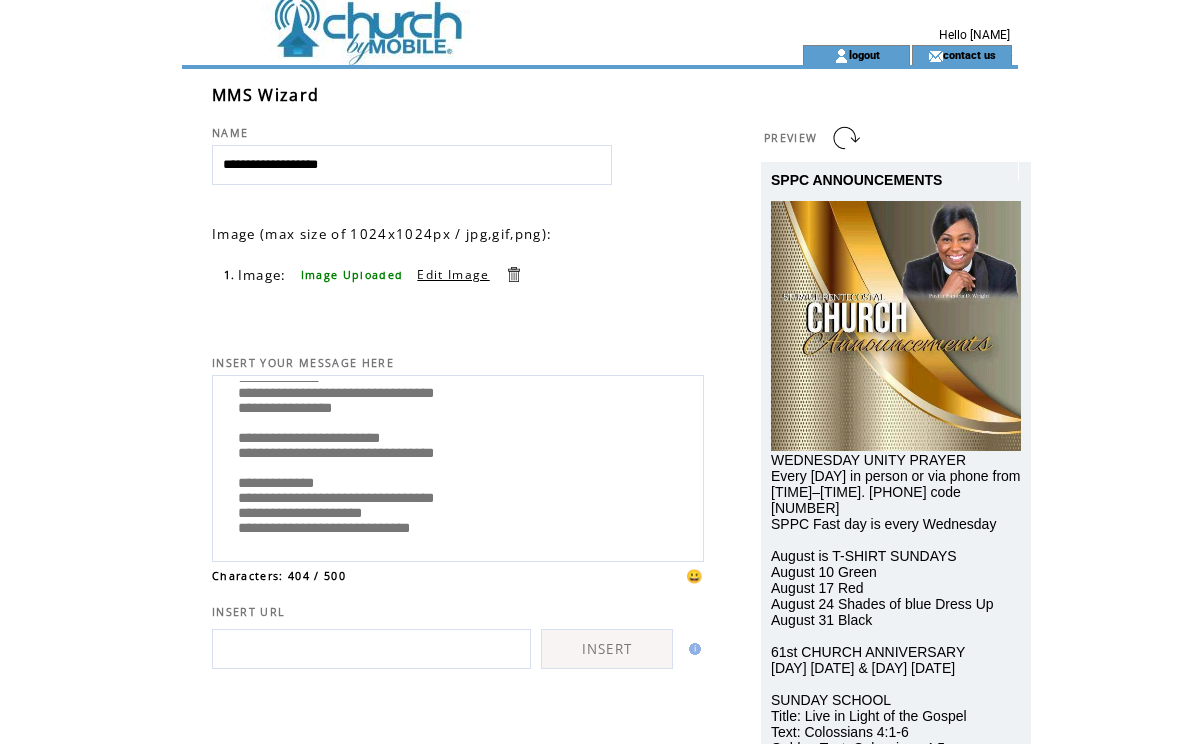 click on "**********" at bounding box center (458, 466) 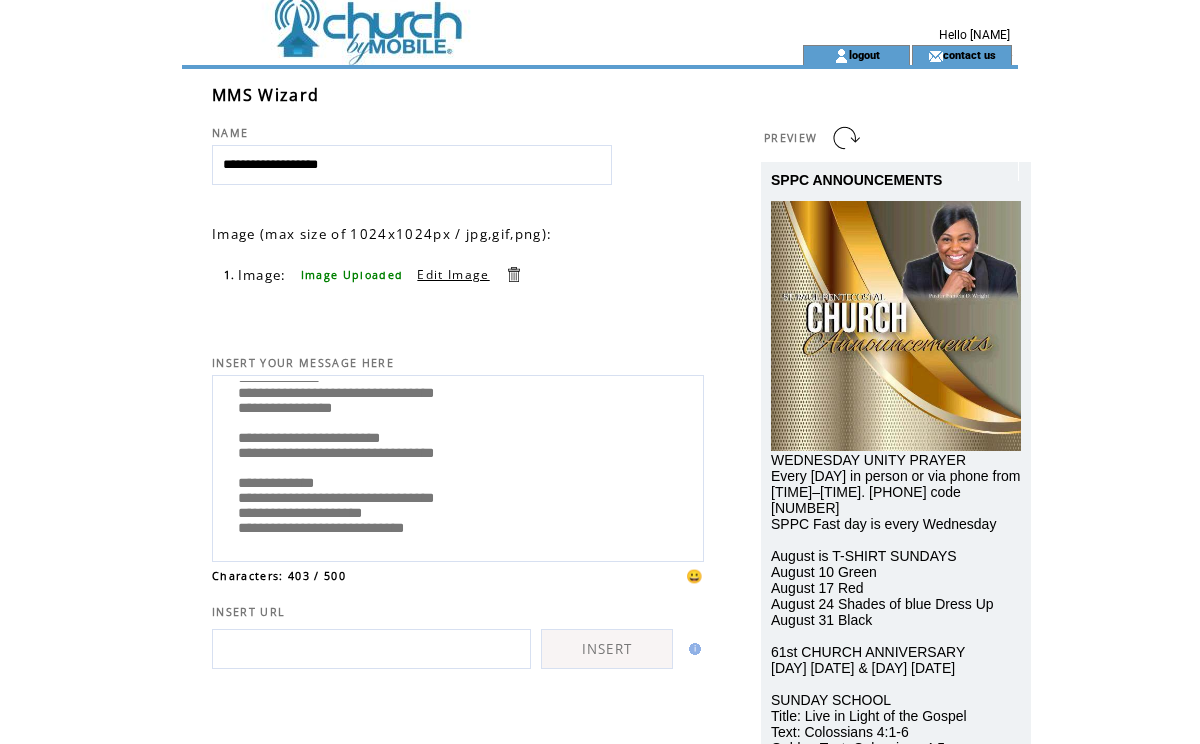 scroll, scrollTop: 248, scrollLeft: 0, axis: vertical 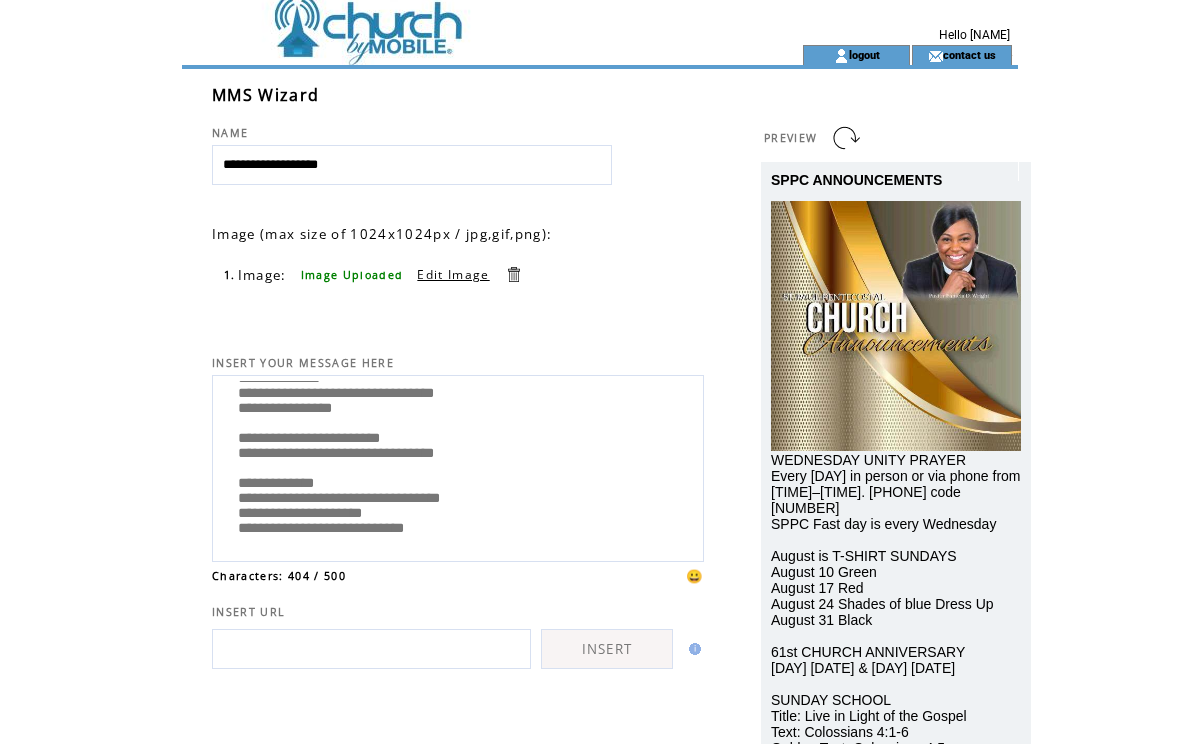 click on "**********" at bounding box center [458, 466] 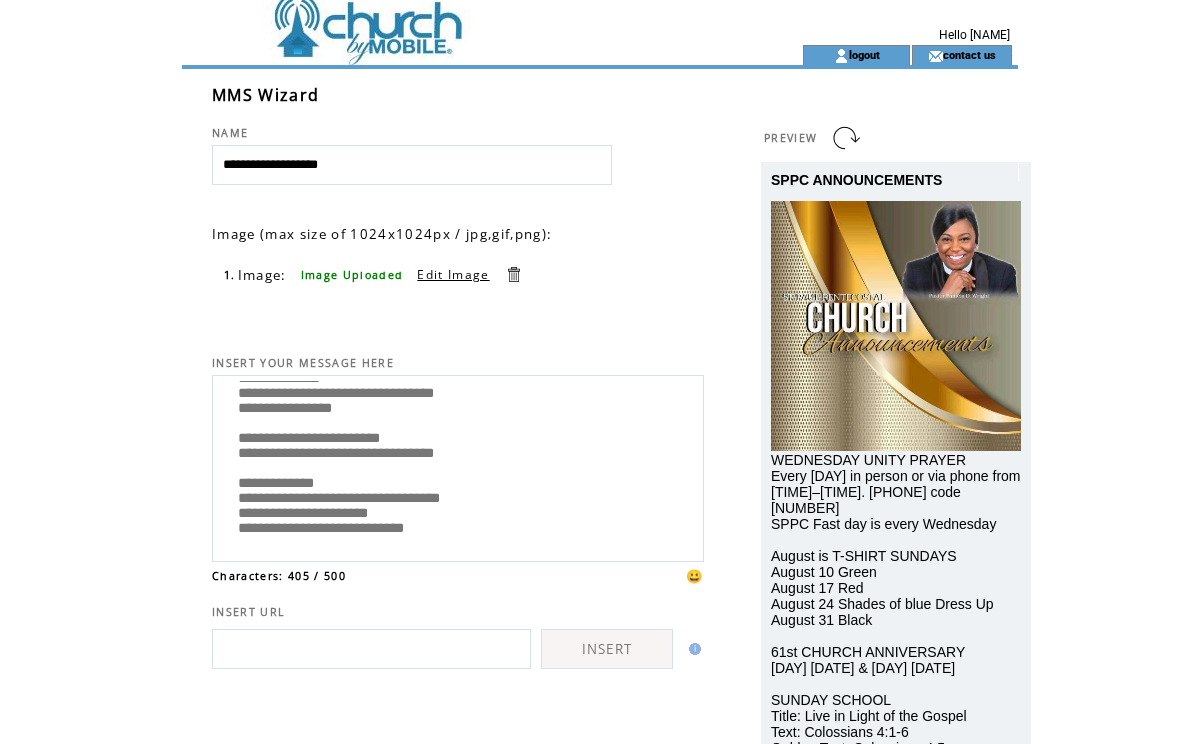 click on "**********" at bounding box center (458, 466) 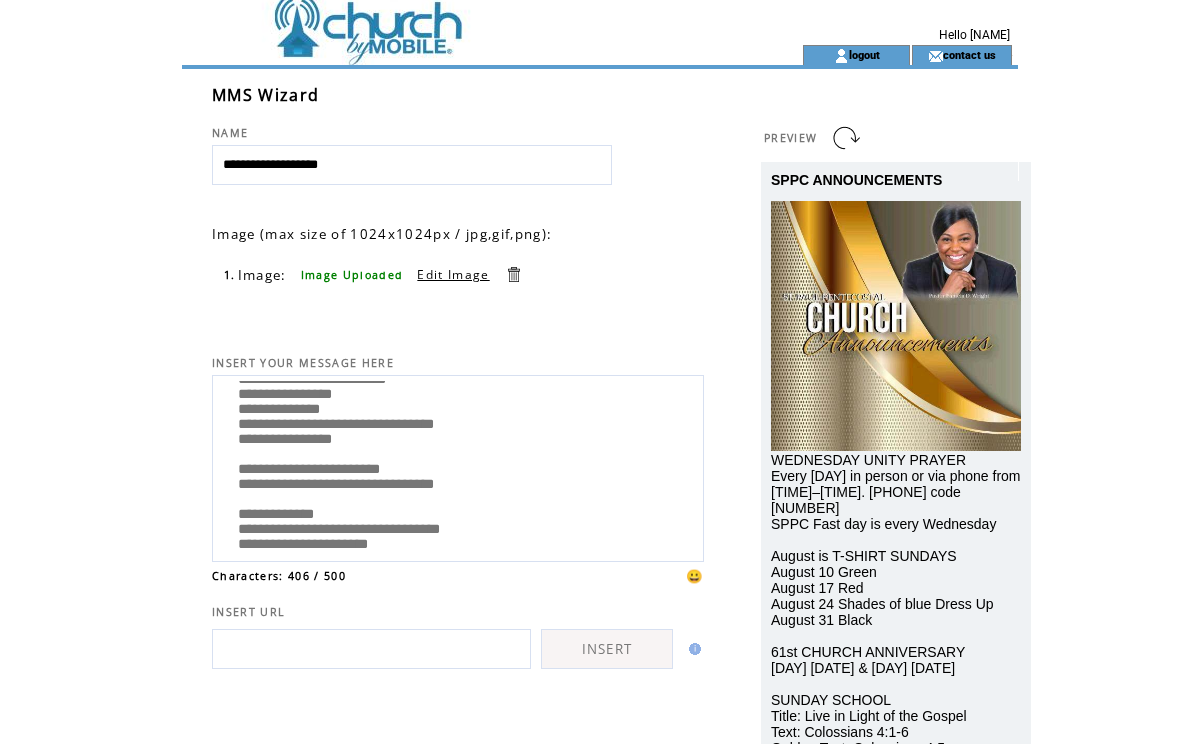 scroll, scrollTop: 107, scrollLeft: 0, axis: vertical 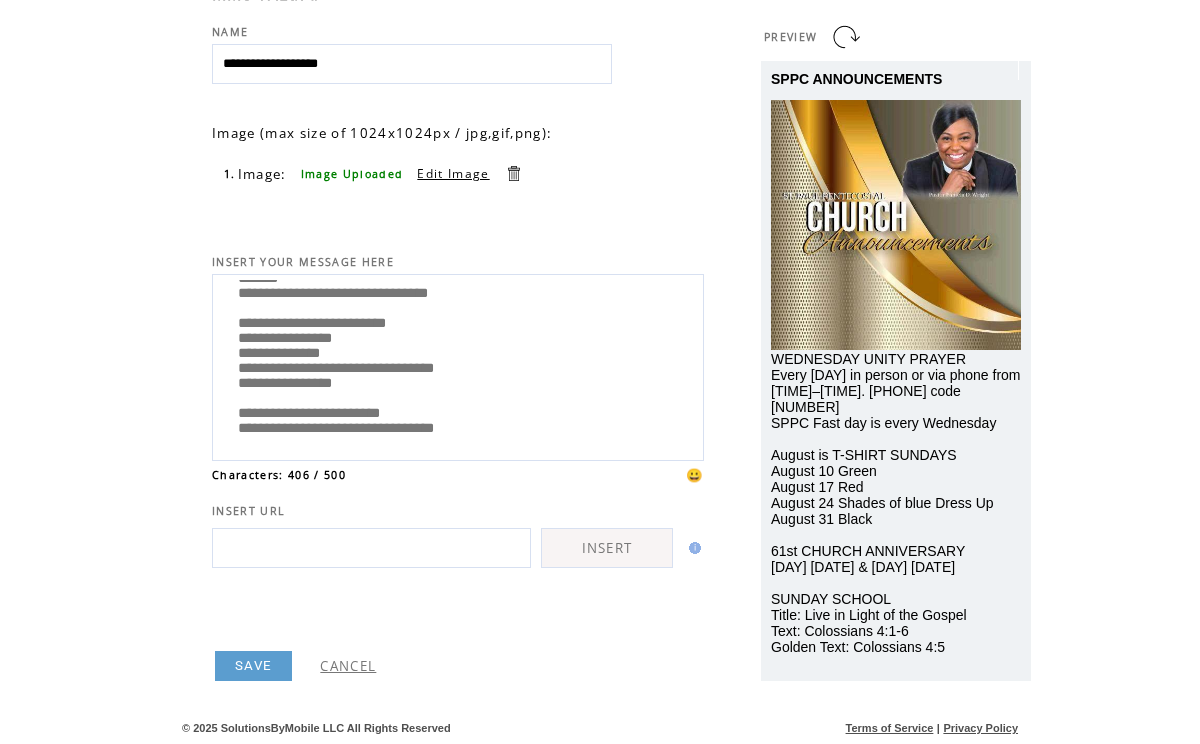 click on "**********" at bounding box center [458, 365] 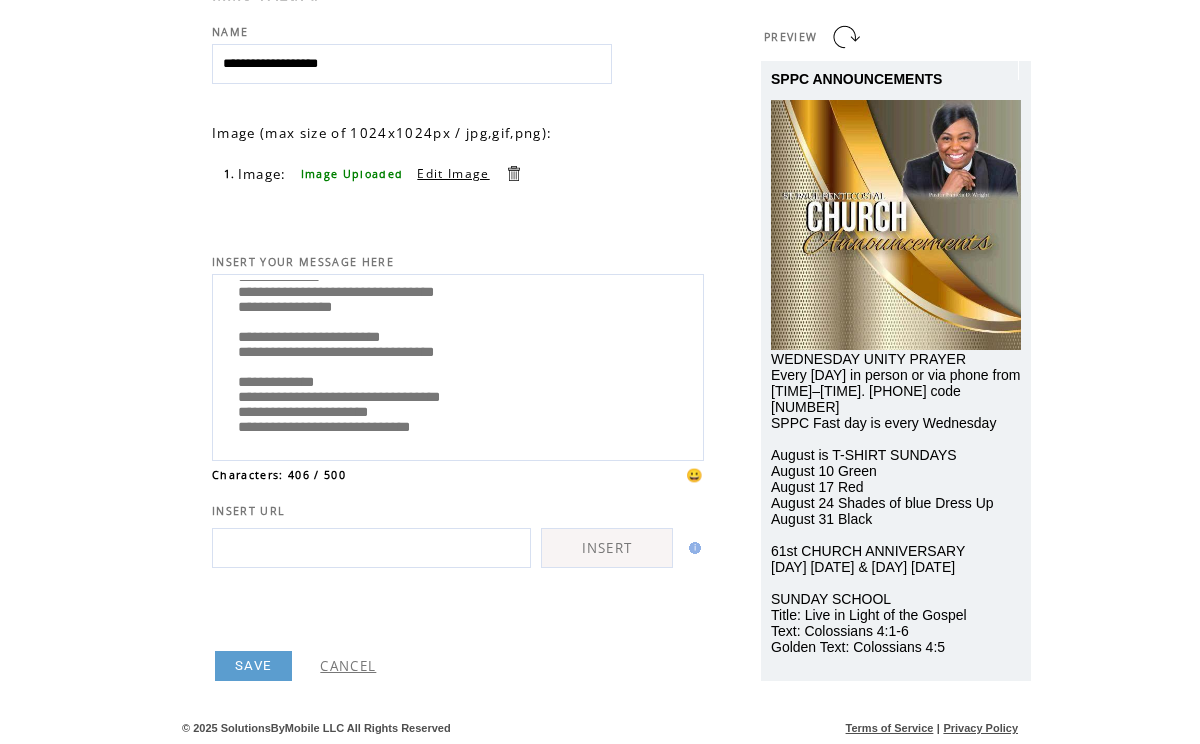 scroll, scrollTop: 0, scrollLeft: 0, axis: both 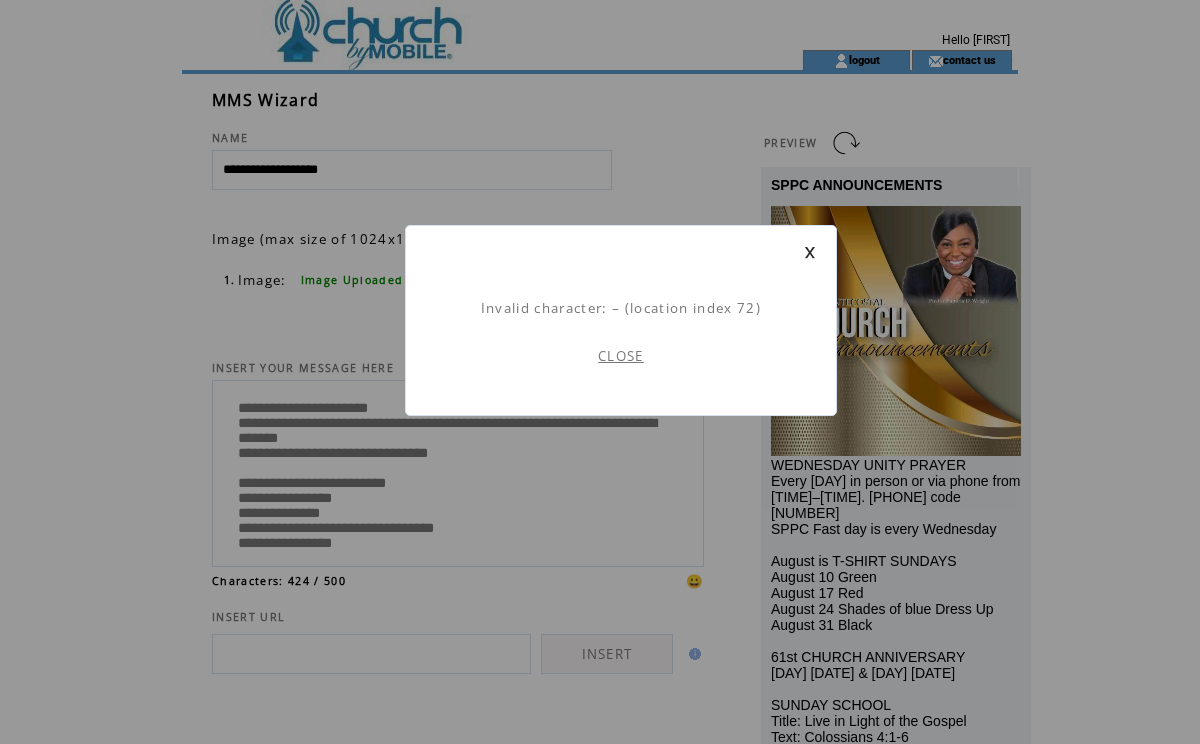 click on "CLOSE" at bounding box center (621, 356) 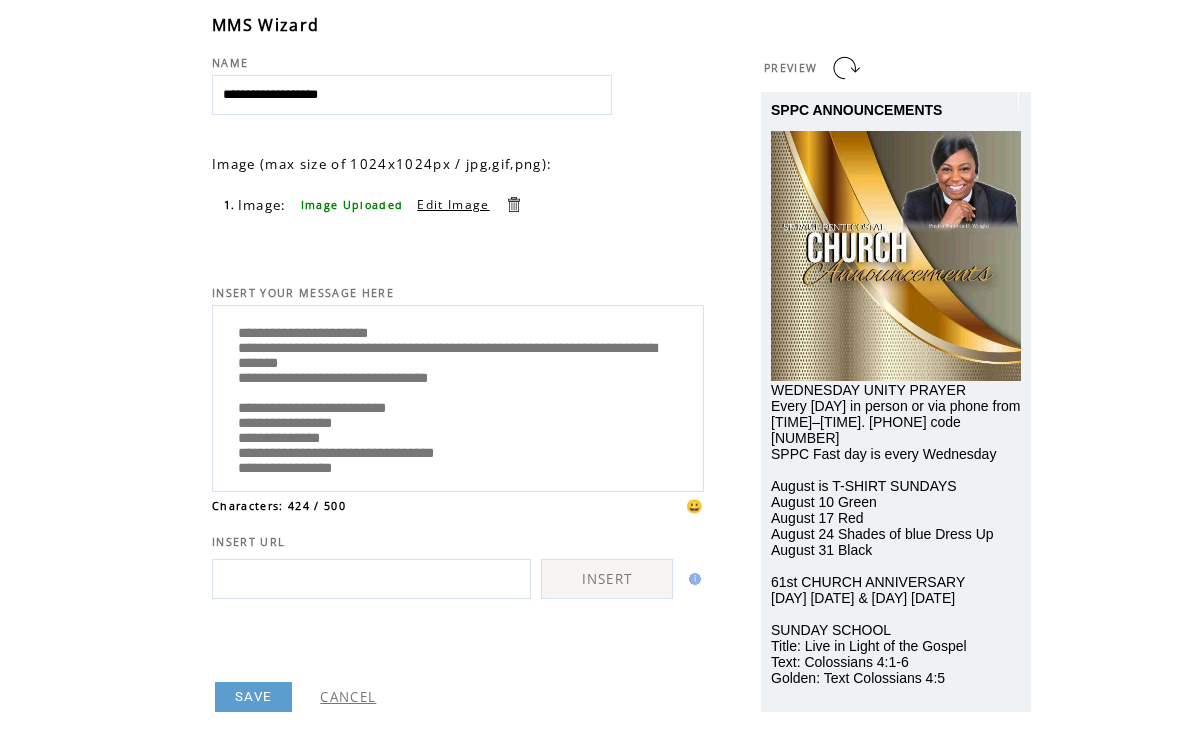 scroll, scrollTop: 0, scrollLeft: 0, axis: both 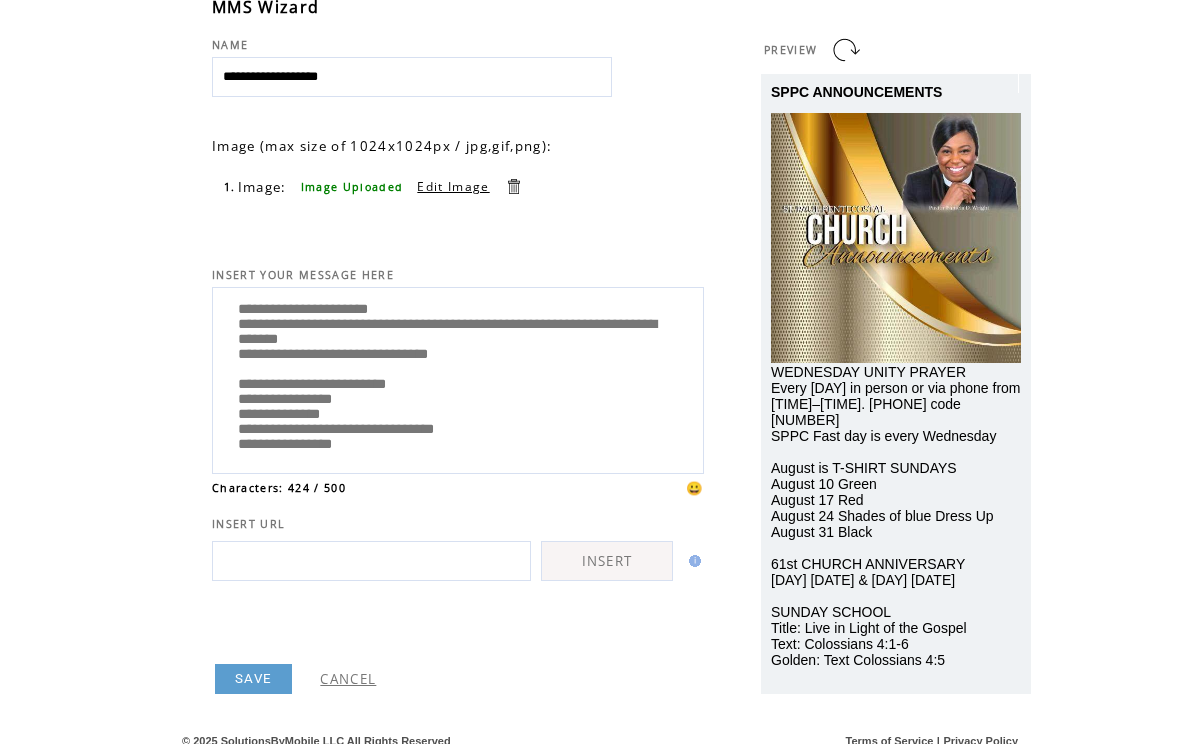 click on "SAVE" at bounding box center [253, 679] 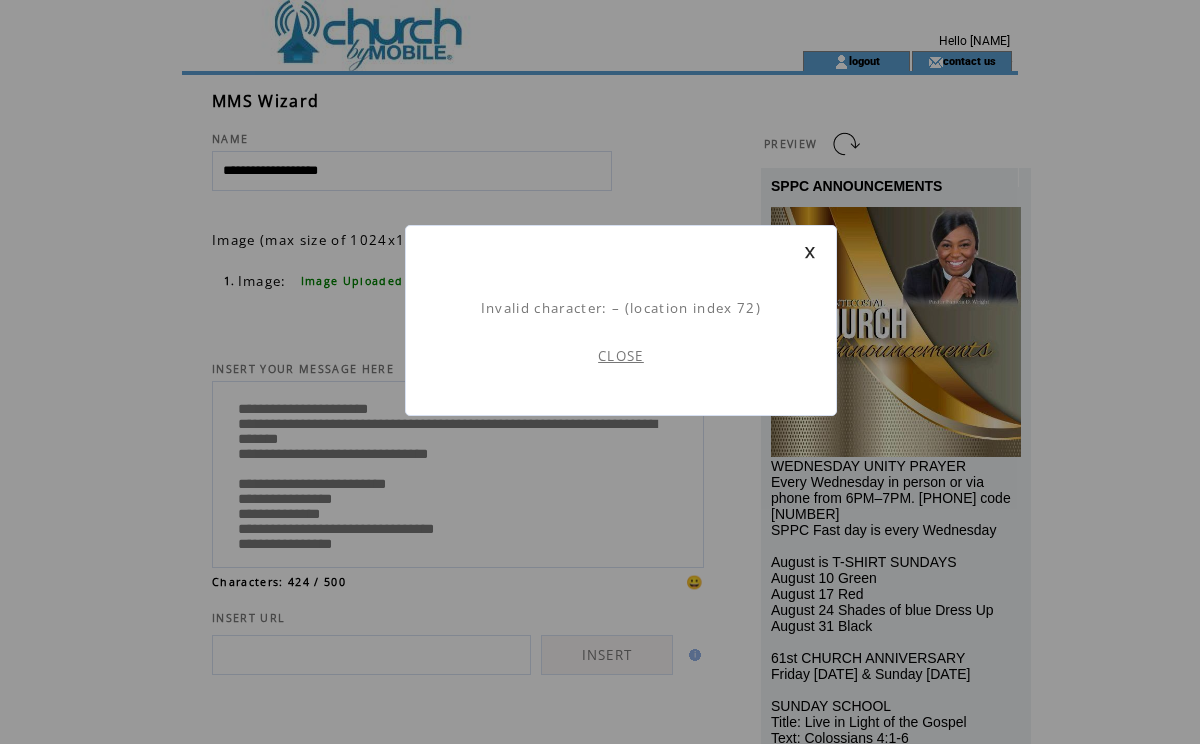 scroll, scrollTop: 1, scrollLeft: 0, axis: vertical 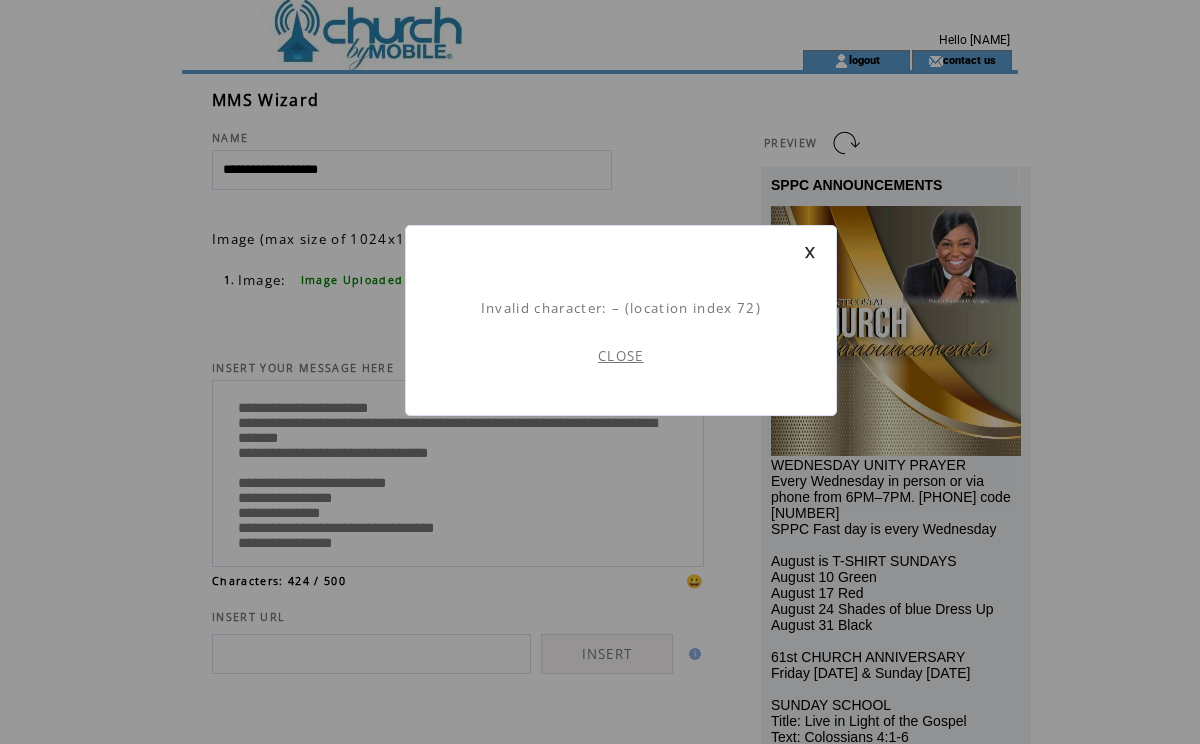 click on "CLOSE" at bounding box center (621, 356) 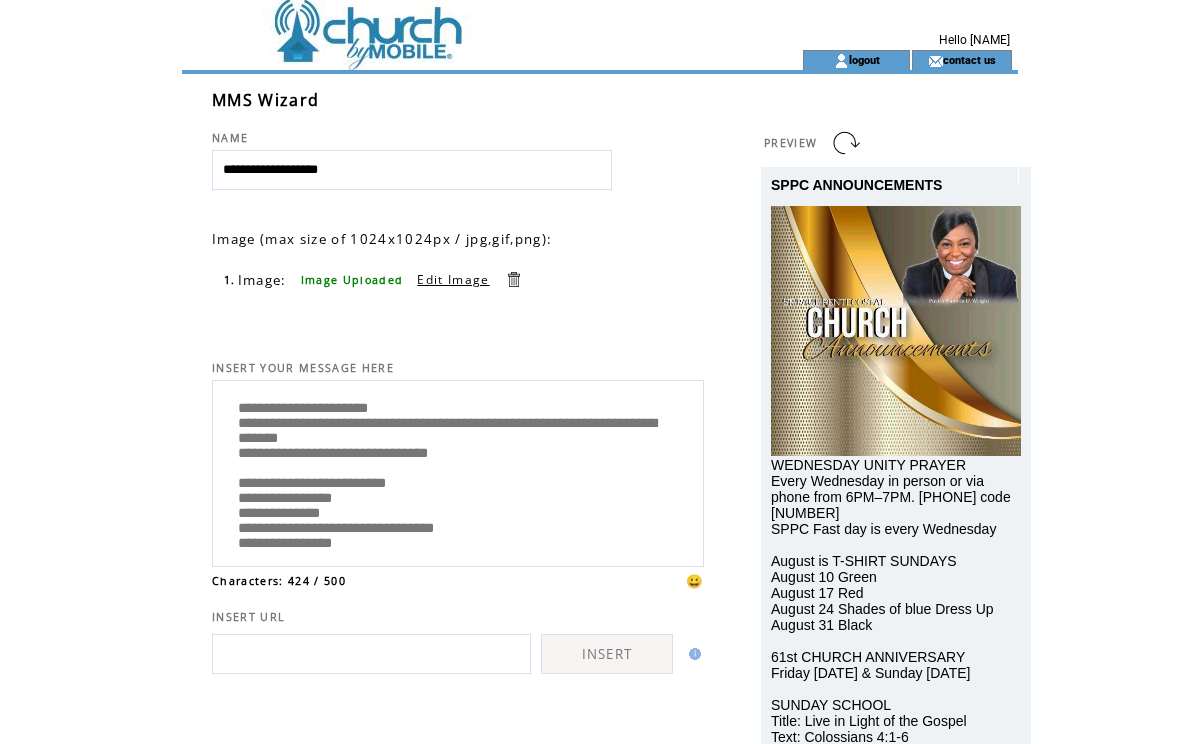 scroll, scrollTop: 0, scrollLeft: 0, axis: both 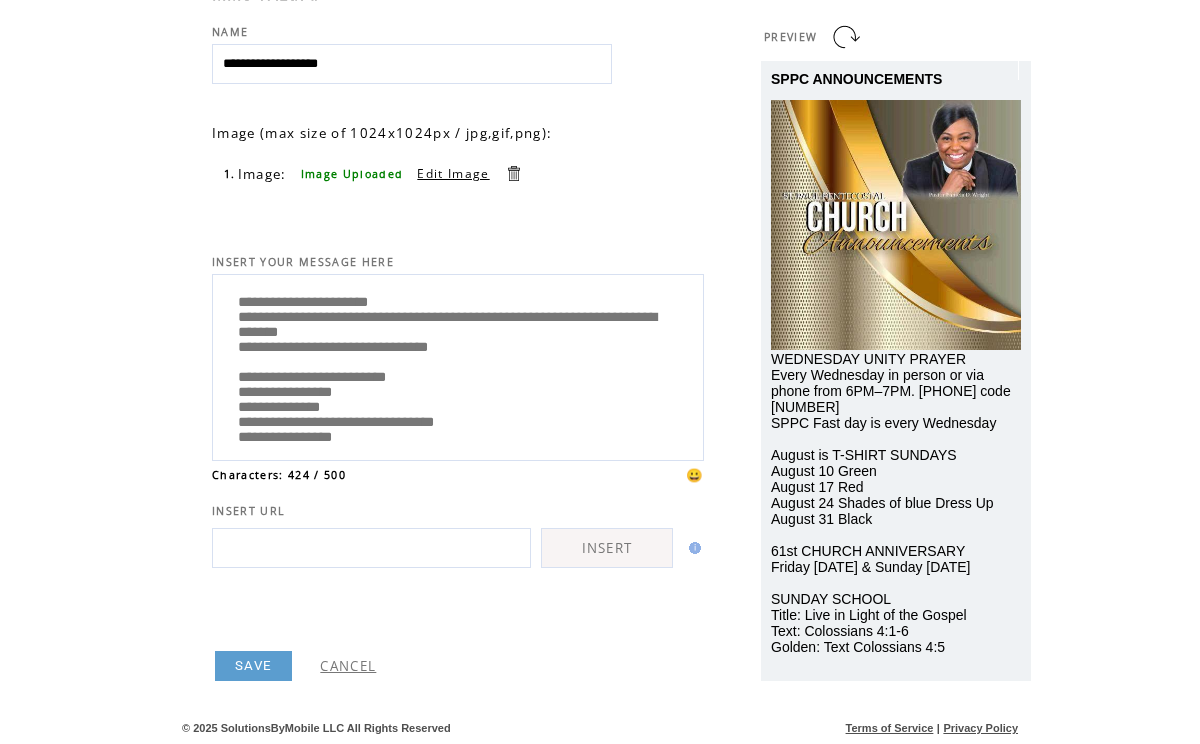 click on "SAVE" at bounding box center (253, 666) 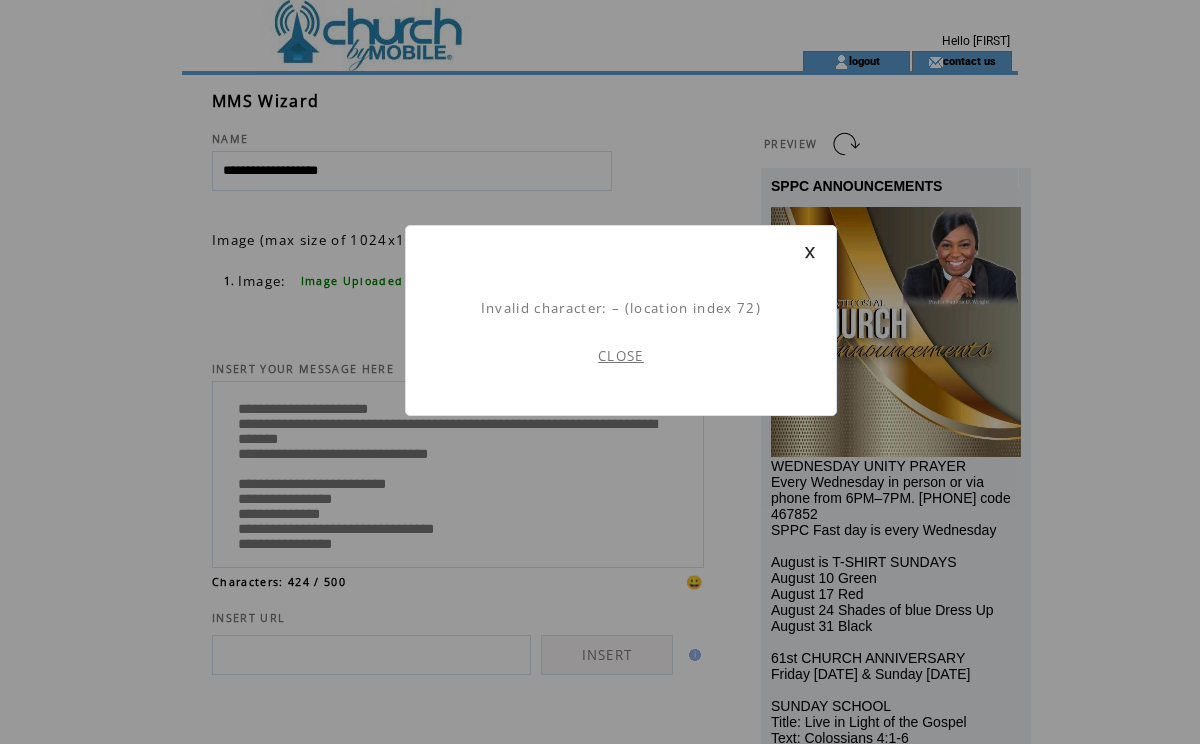 scroll, scrollTop: 1, scrollLeft: 0, axis: vertical 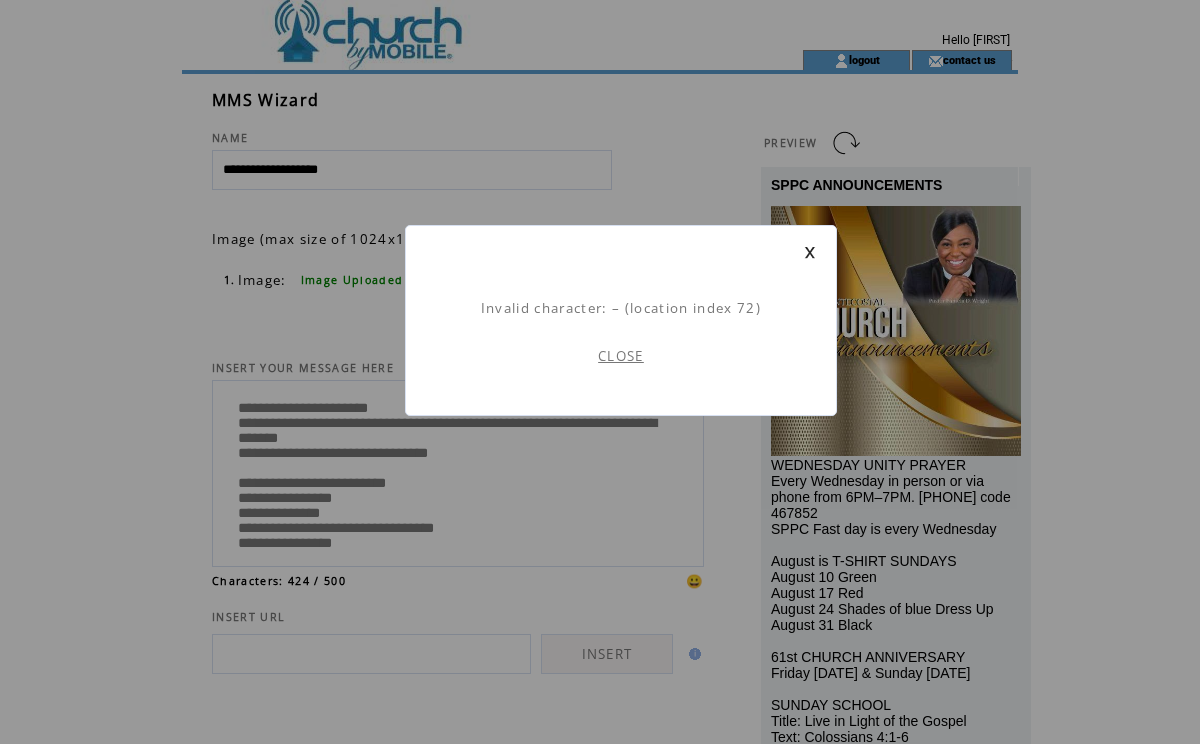 click at bounding box center (810, 252) 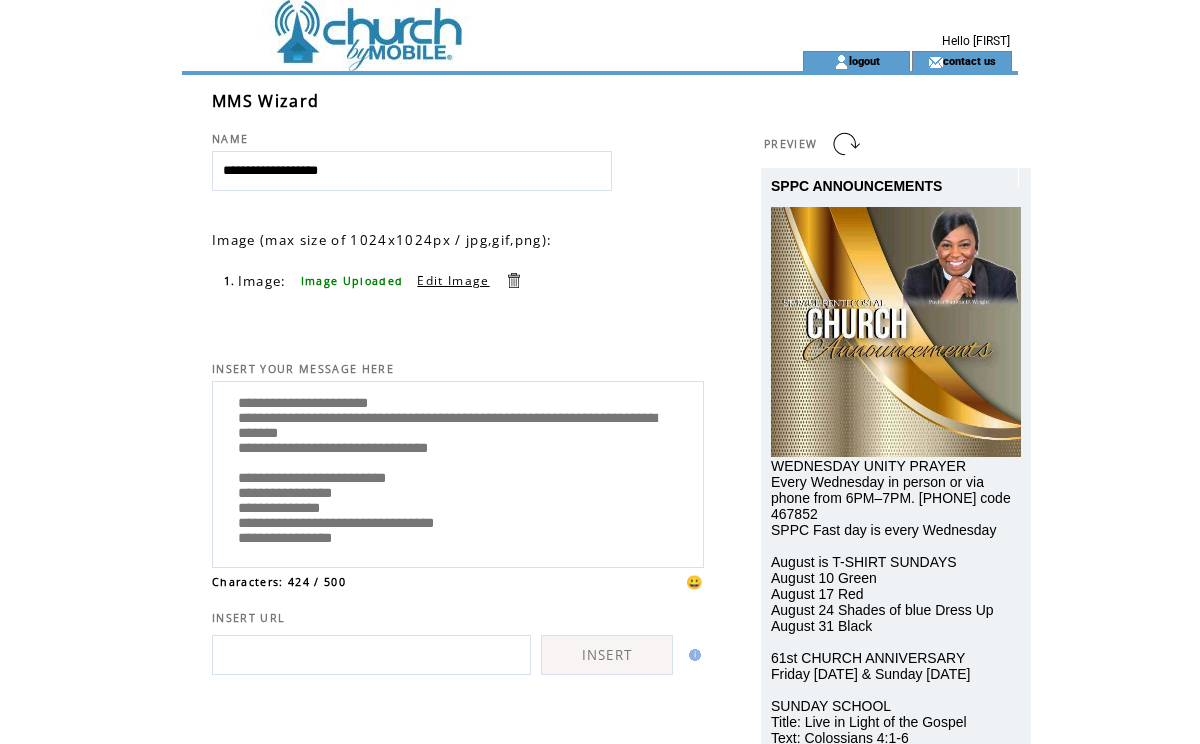 scroll, scrollTop: 0, scrollLeft: 0, axis: both 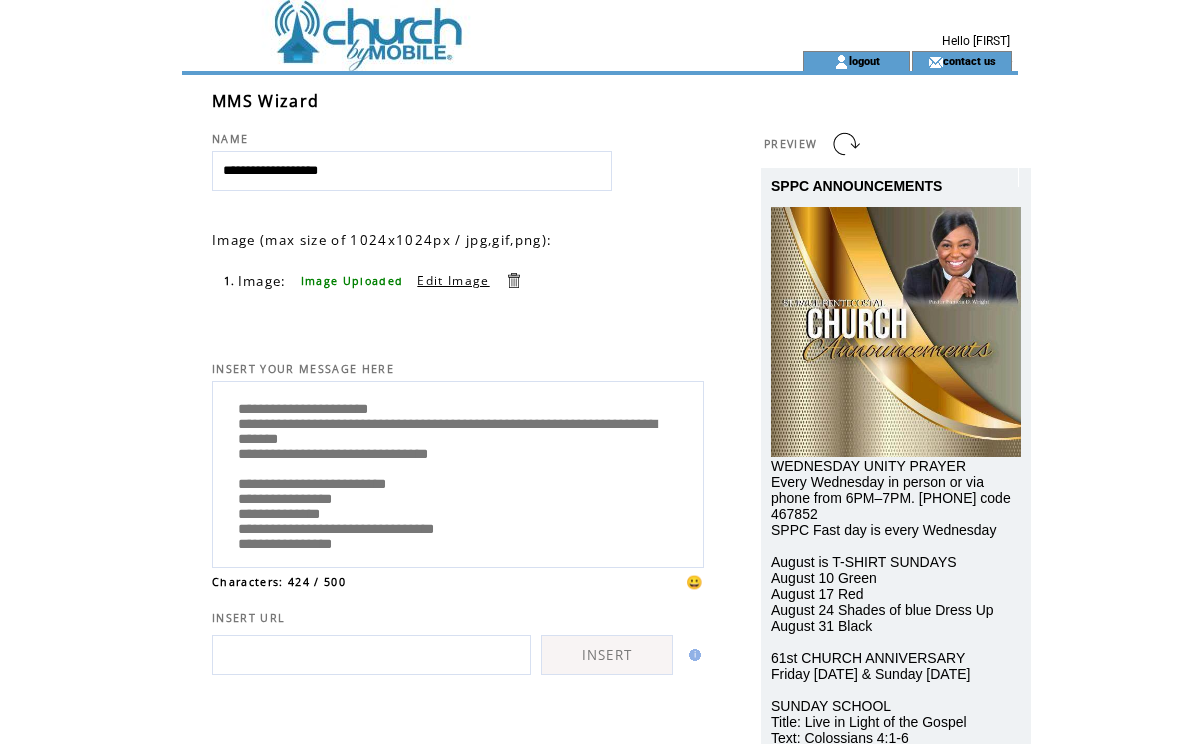 click on "**********" at bounding box center (458, 472) 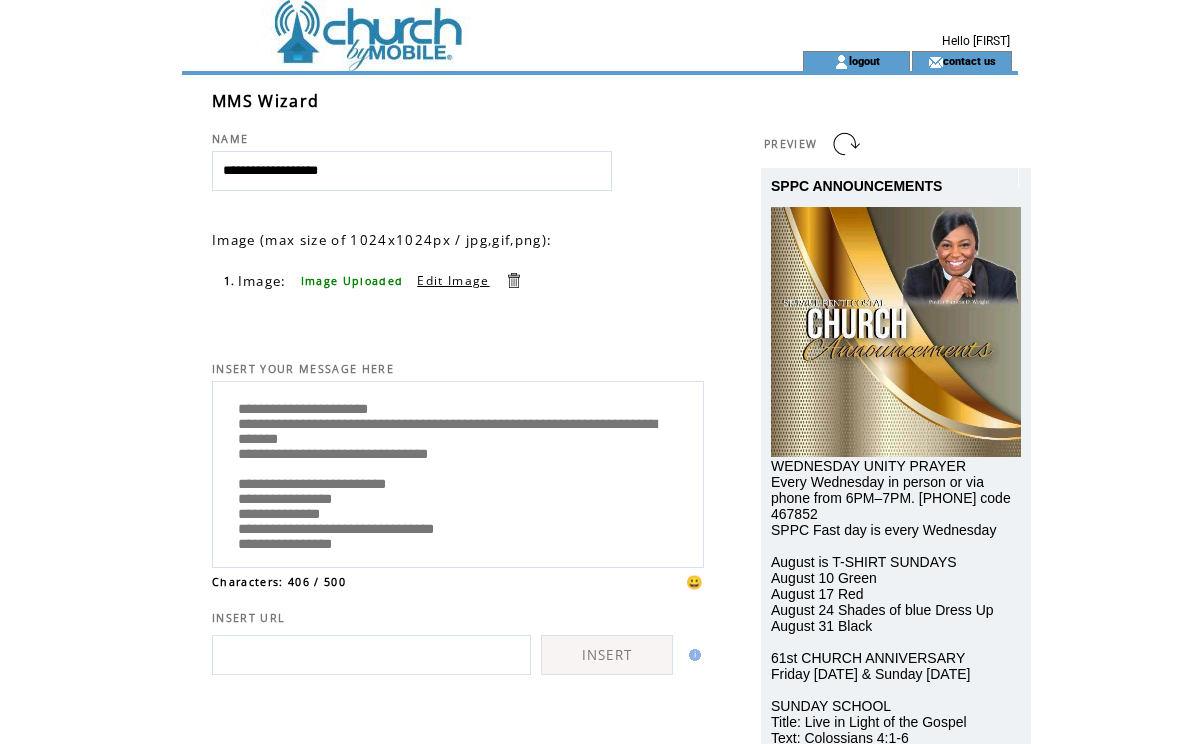 click on "**********" at bounding box center (458, 472) 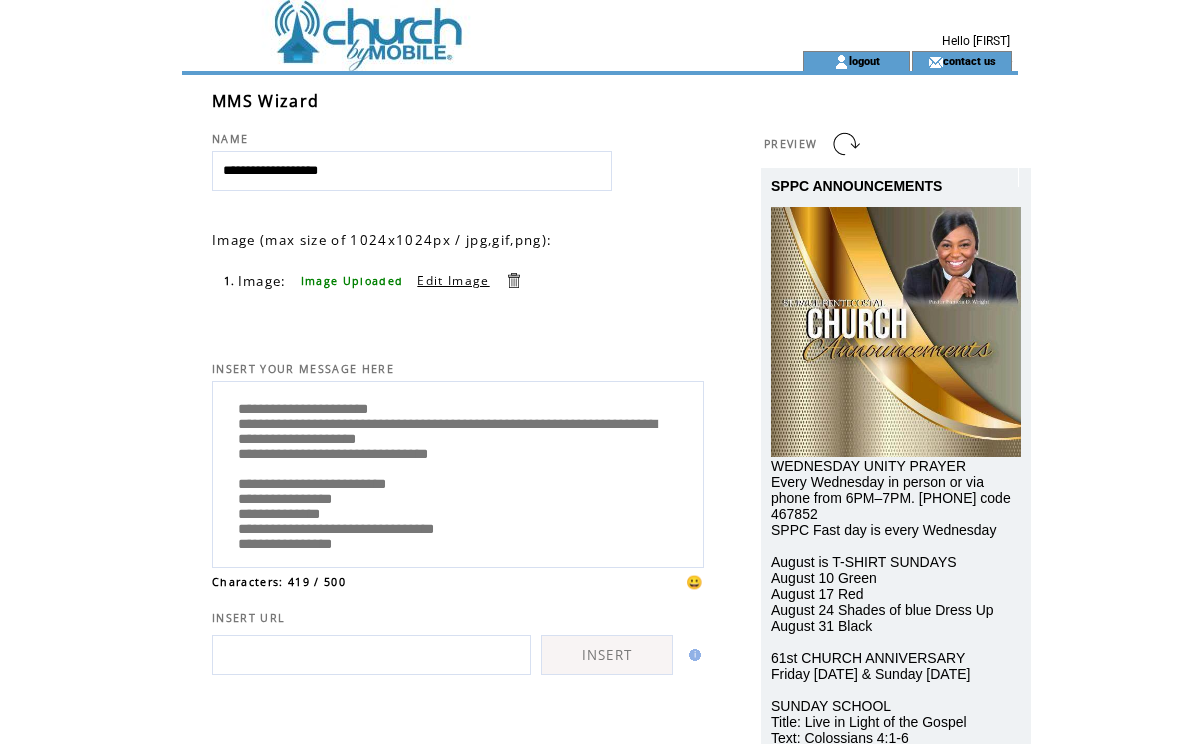 click on "**********" at bounding box center [458, 472] 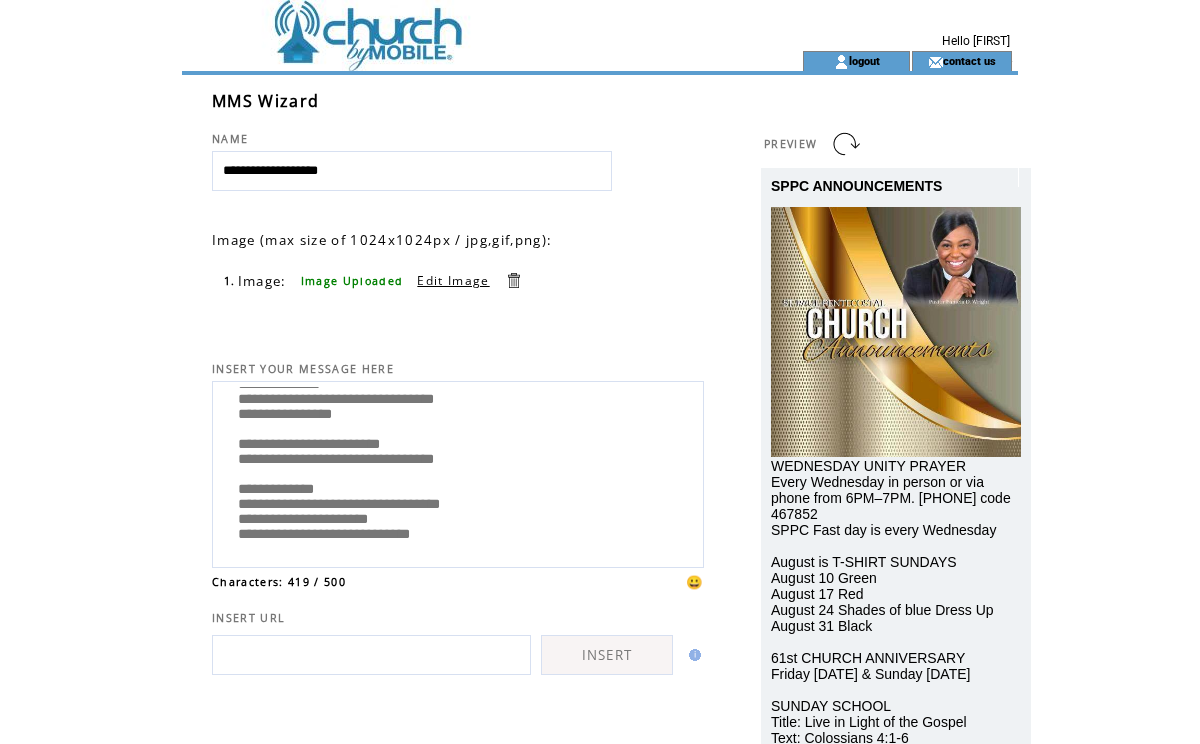 scroll, scrollTop: 260, scrollLeft: 0, axis: vertical 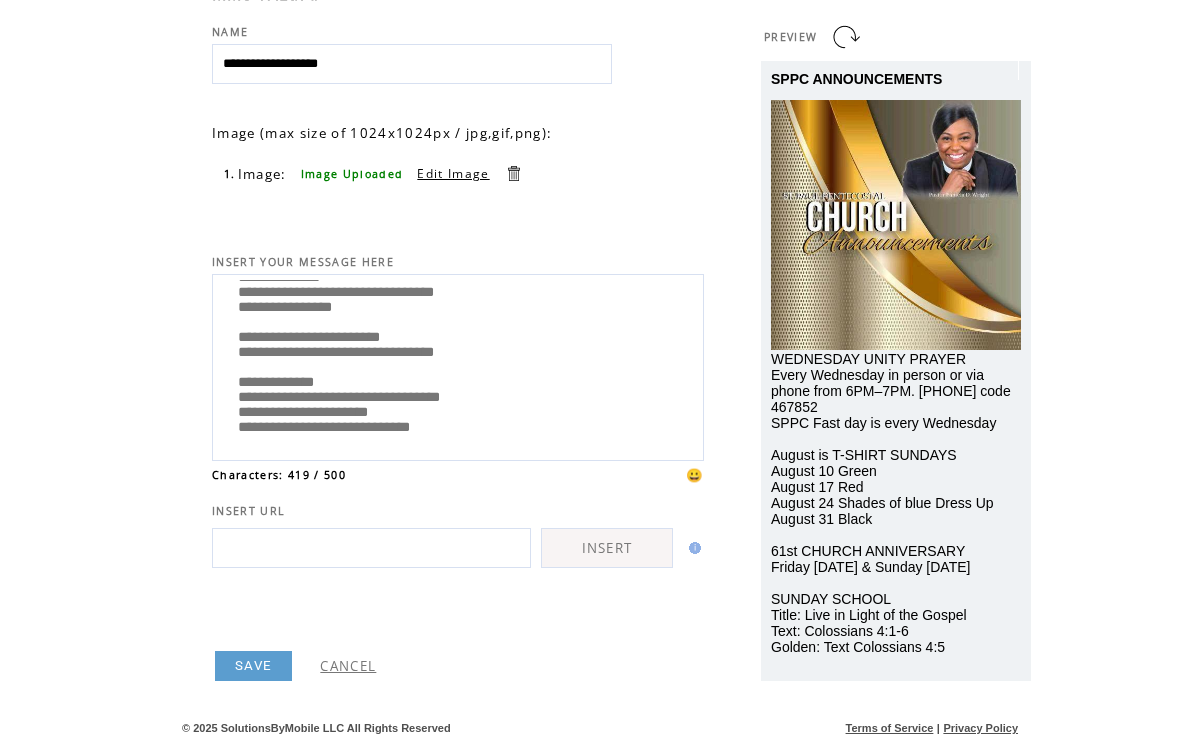 type on "**********" 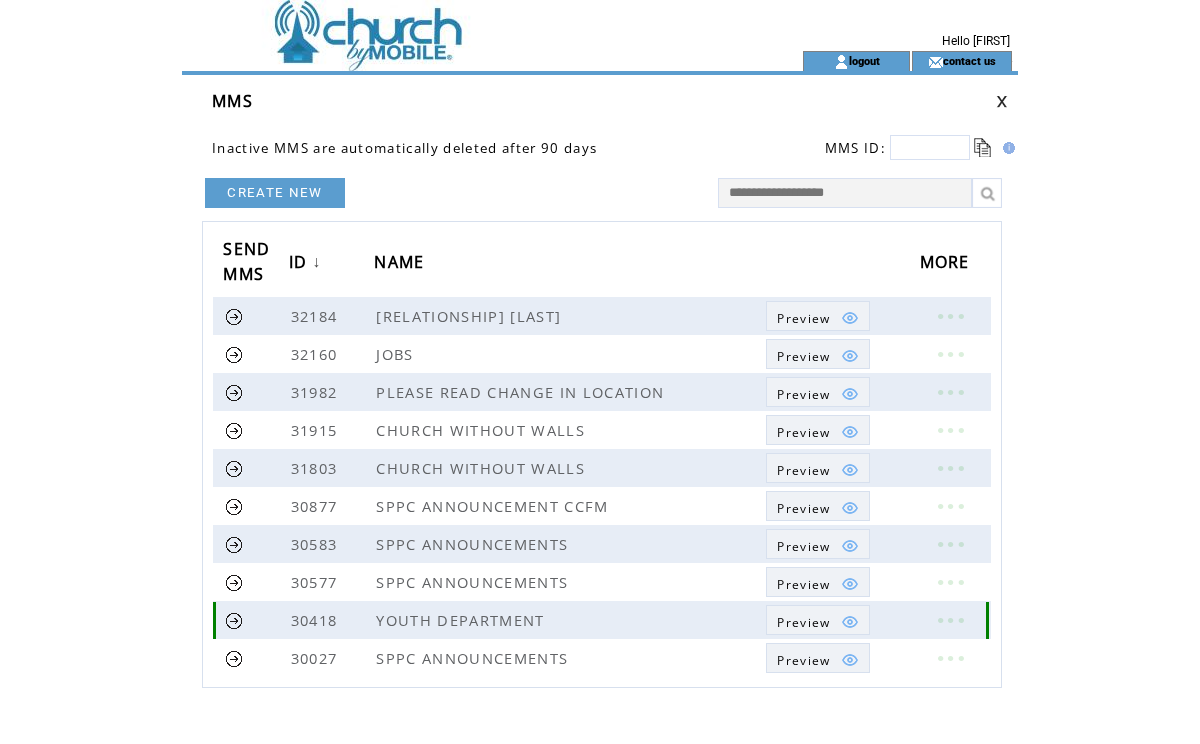 scroll, scrollTop: 54, scrollLeft: 0, axis: vertical 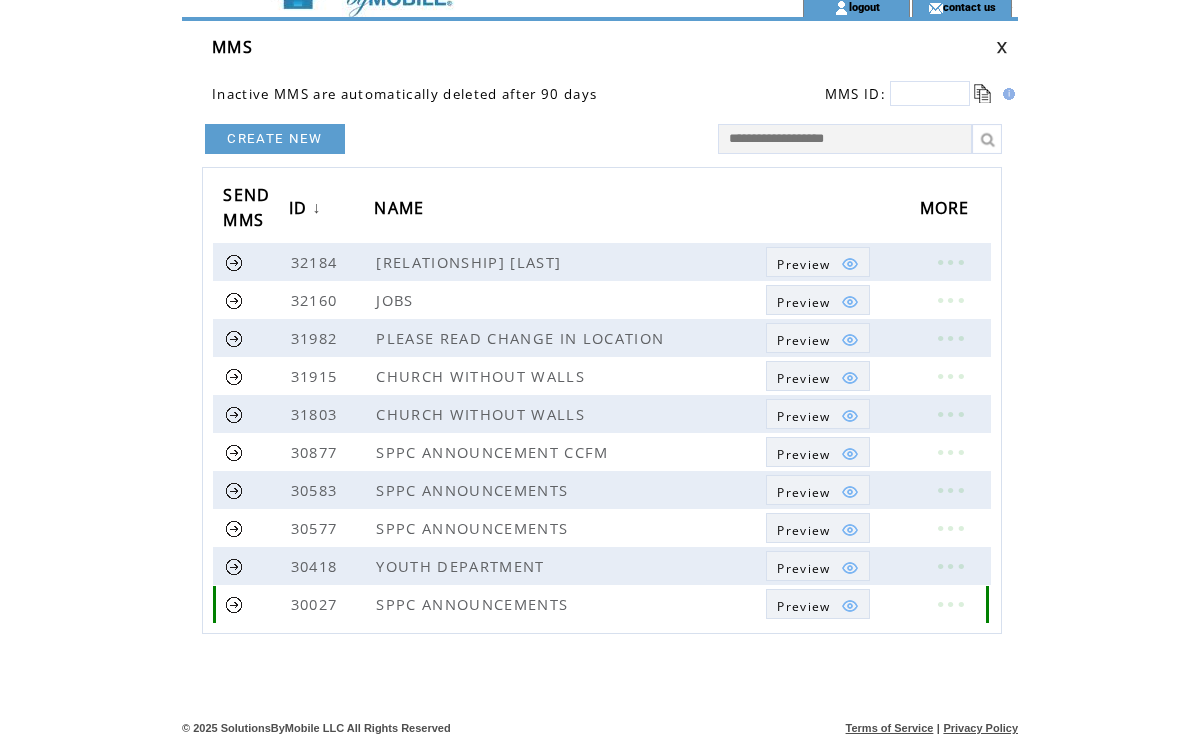 click on "Preview" at bounding box center [803, 606] 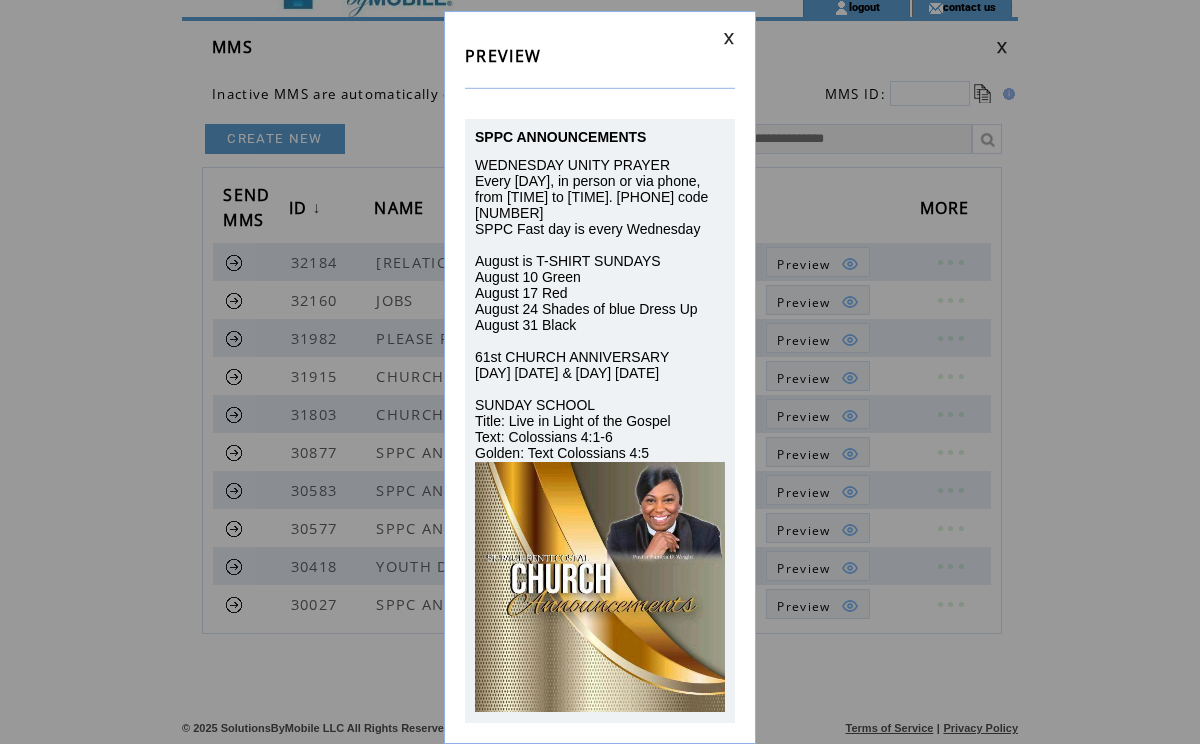 scroll, scrollTop: 30, scrollLeft: 0, axis: vertical 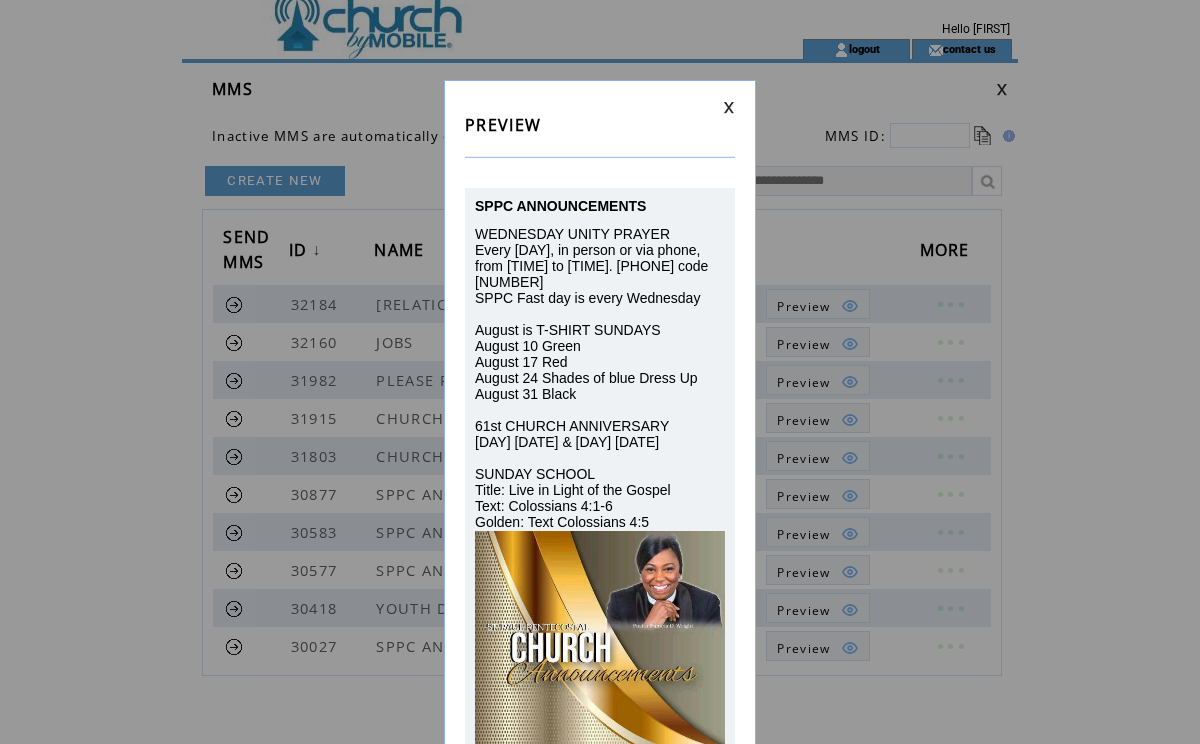 click at bounding box center (729, 107) 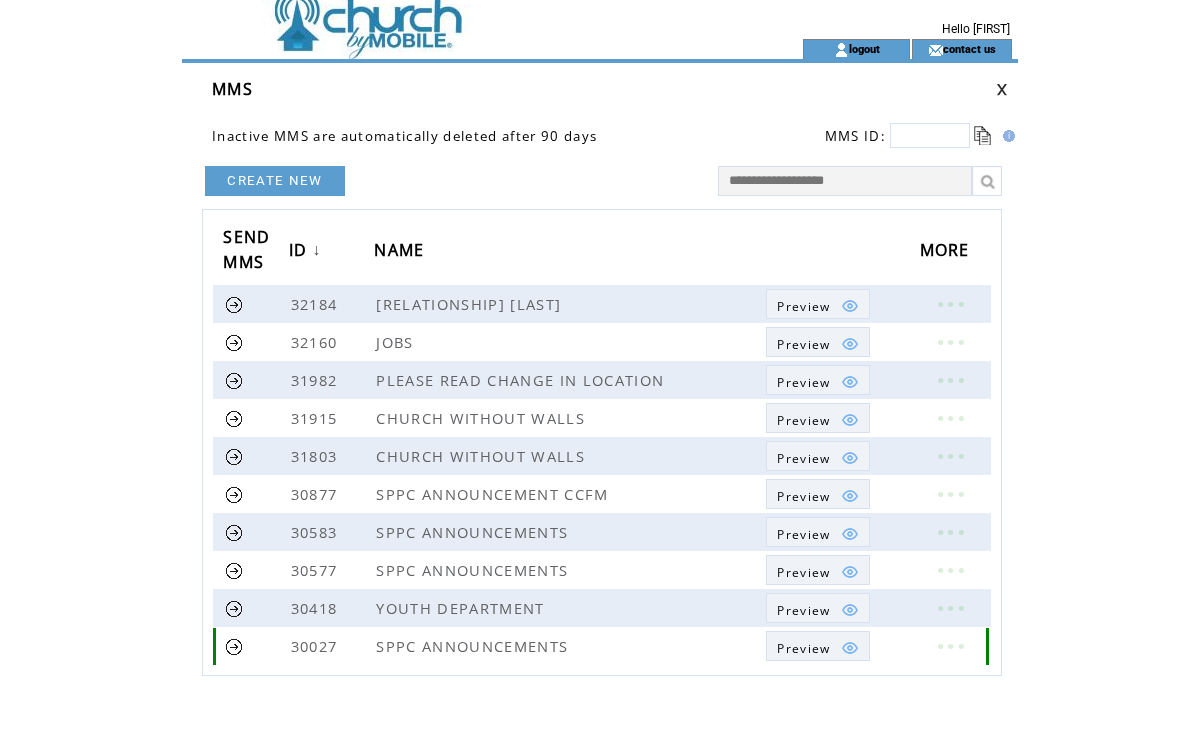 click at bounding box center [234, 646] 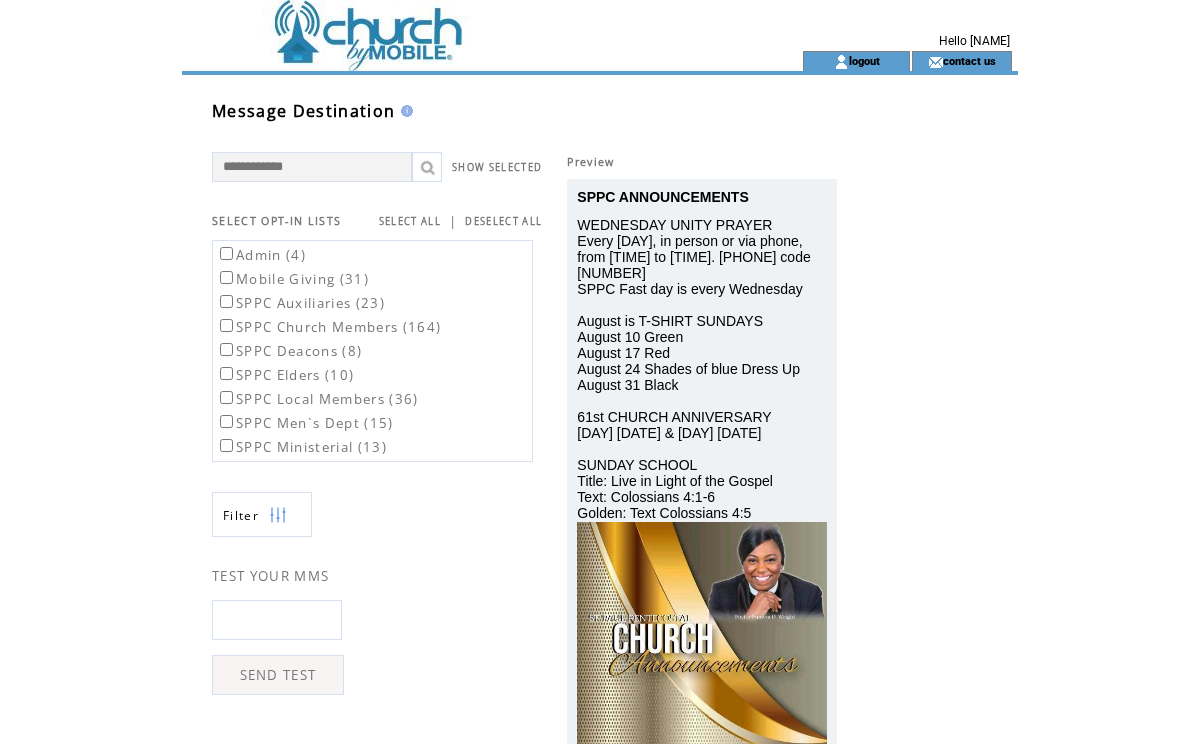 scroll, scrollTop: 0, scrollLeft: 0, axis: both 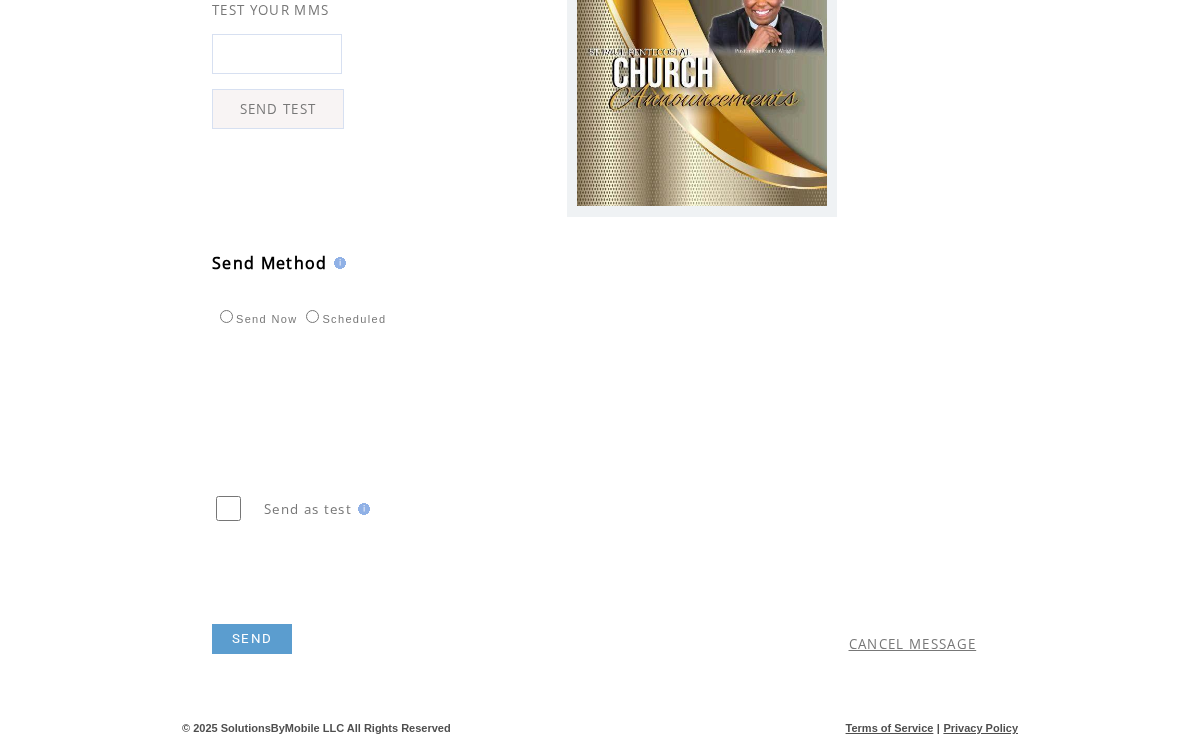 click on "SEND" at bounding box center [252, 639] 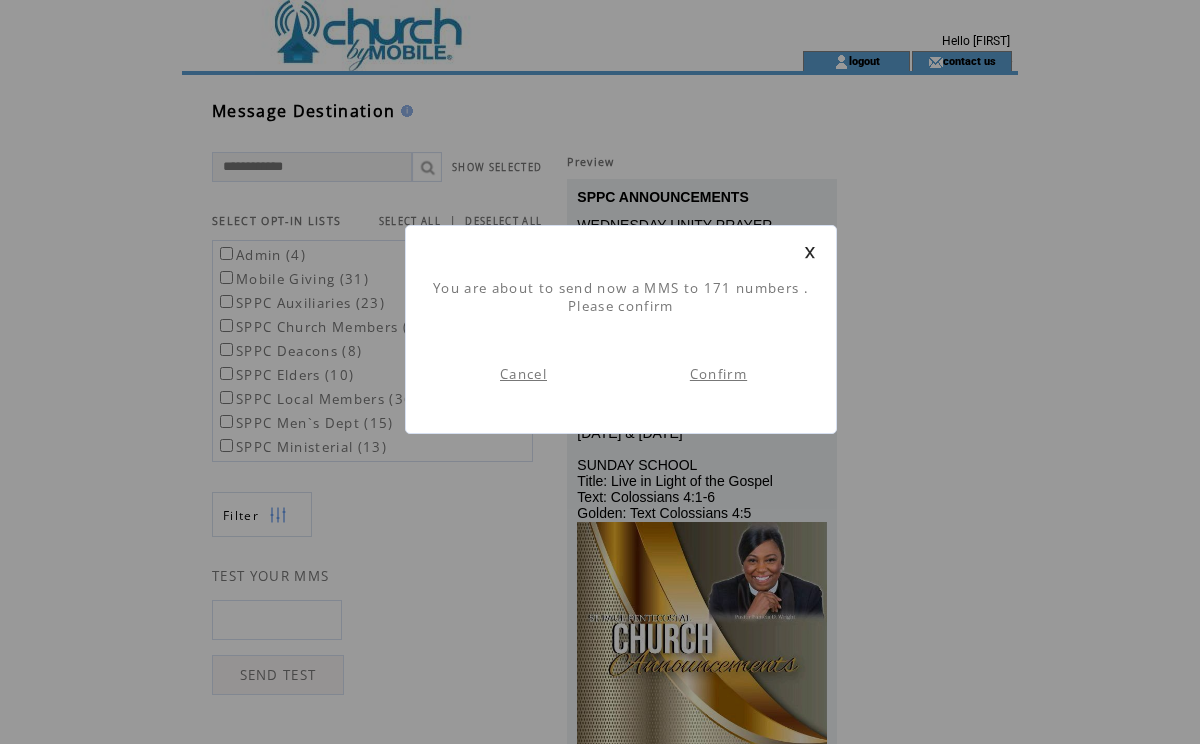 scroll, scrollTop: 1, scrollLeft: 0, axis: vertical 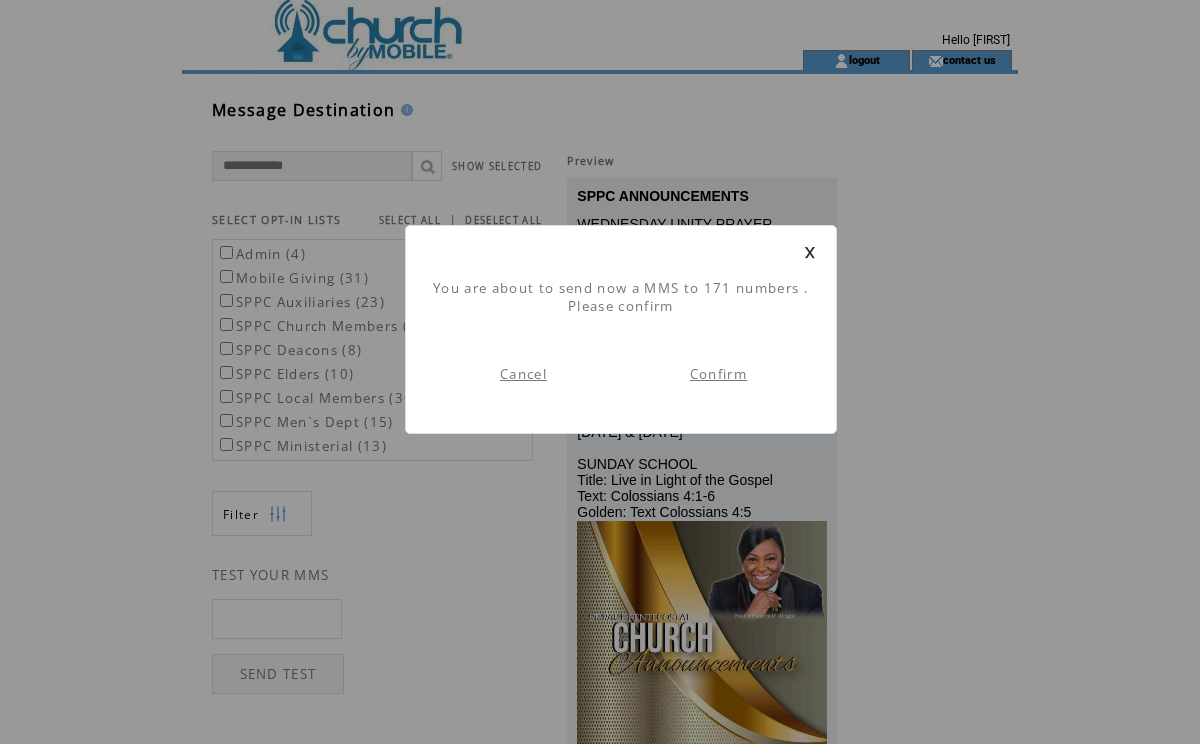 click on "Confirm" at bounding box center (718, 374) 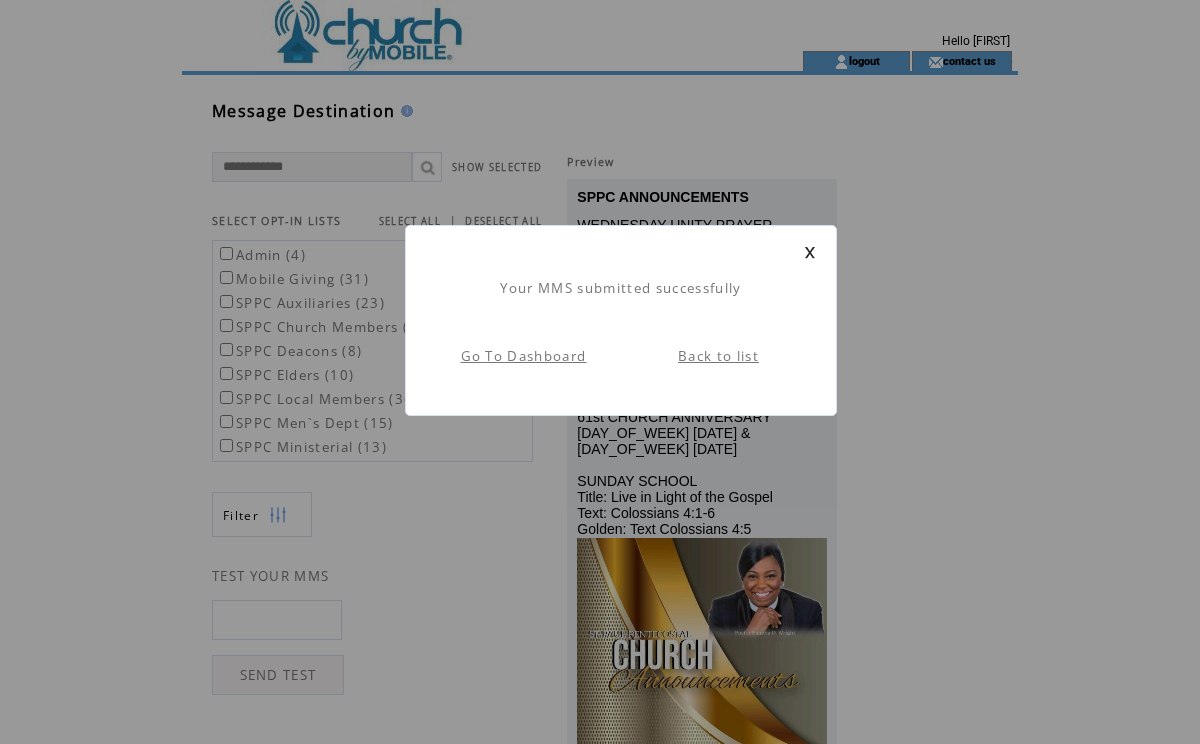 scroll, scrollTop: 1, scrollLeft: 0, axis: vertical 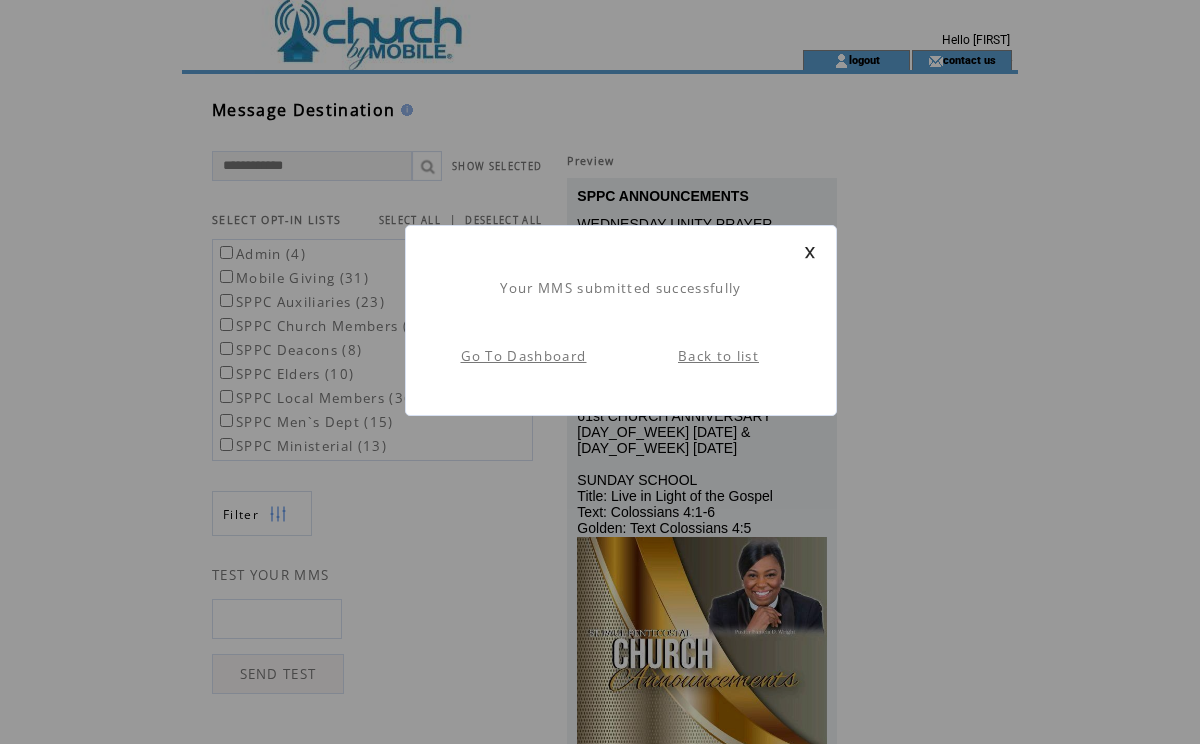 click at bounding box center (810, 252) 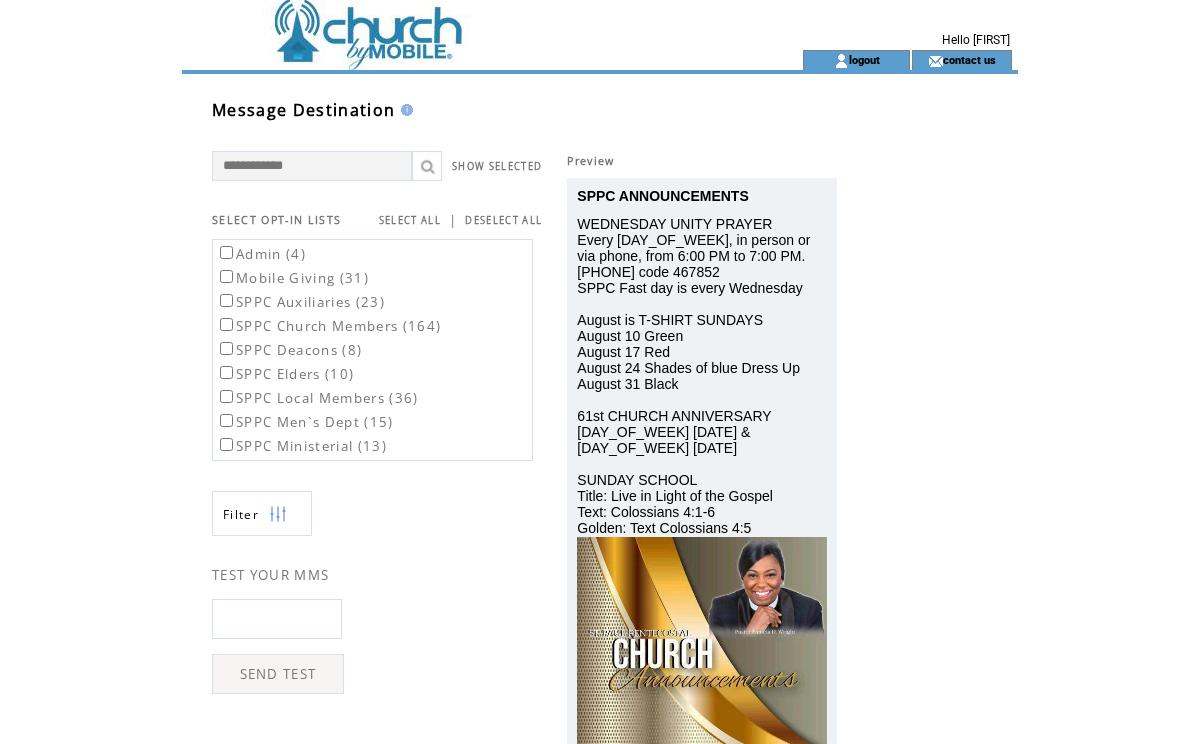 scroll, scrollTop: 0, scrollLeft: 0, axis: both 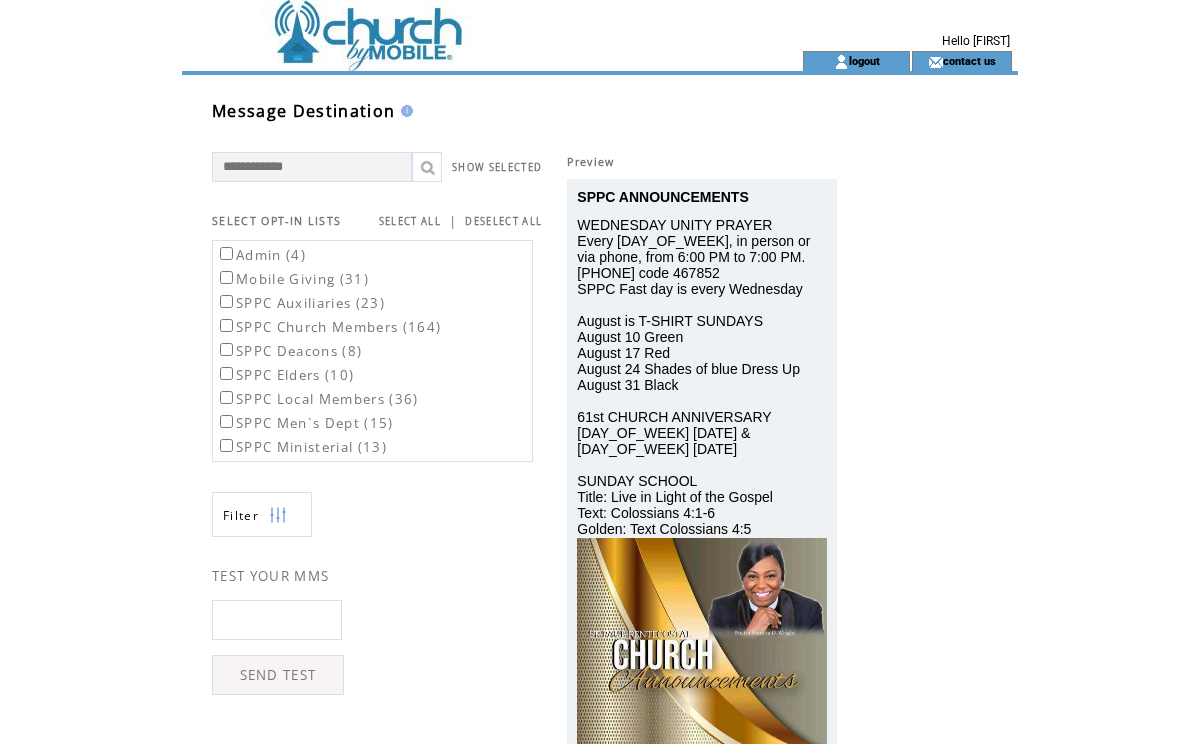click at bounding box center [456, 25] 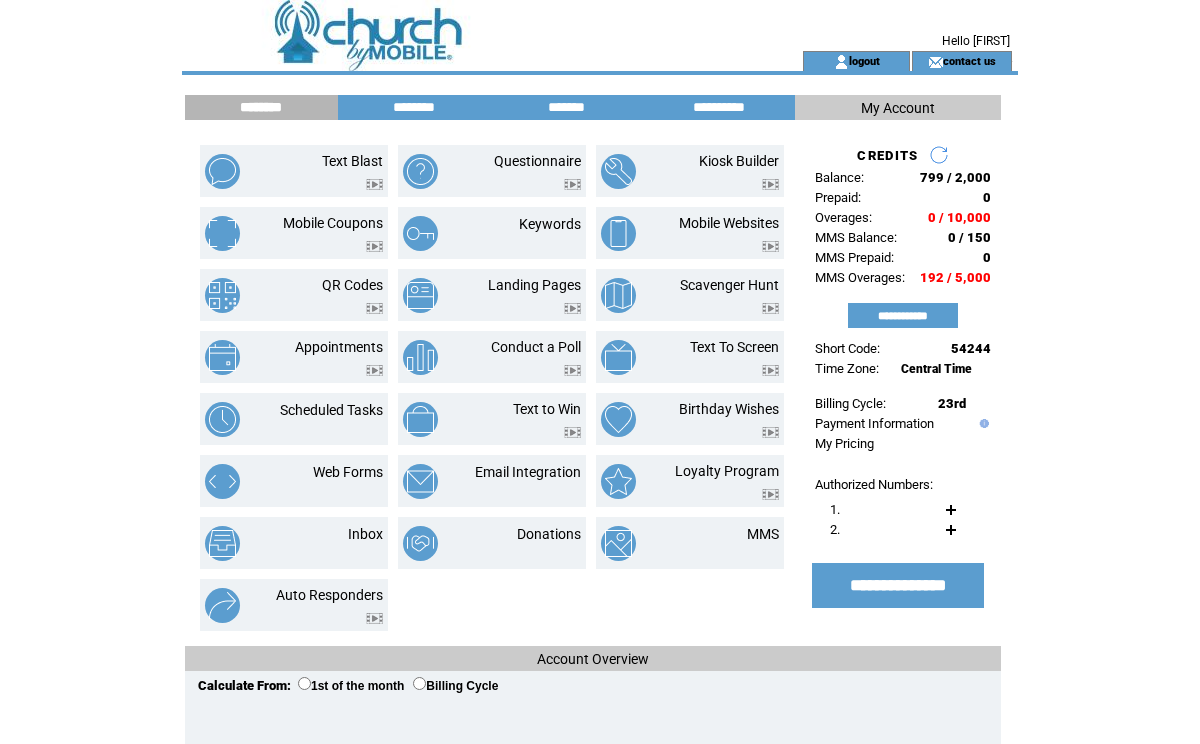 scroll, scrollTop: 0, scrollLeft: 0, axis: both 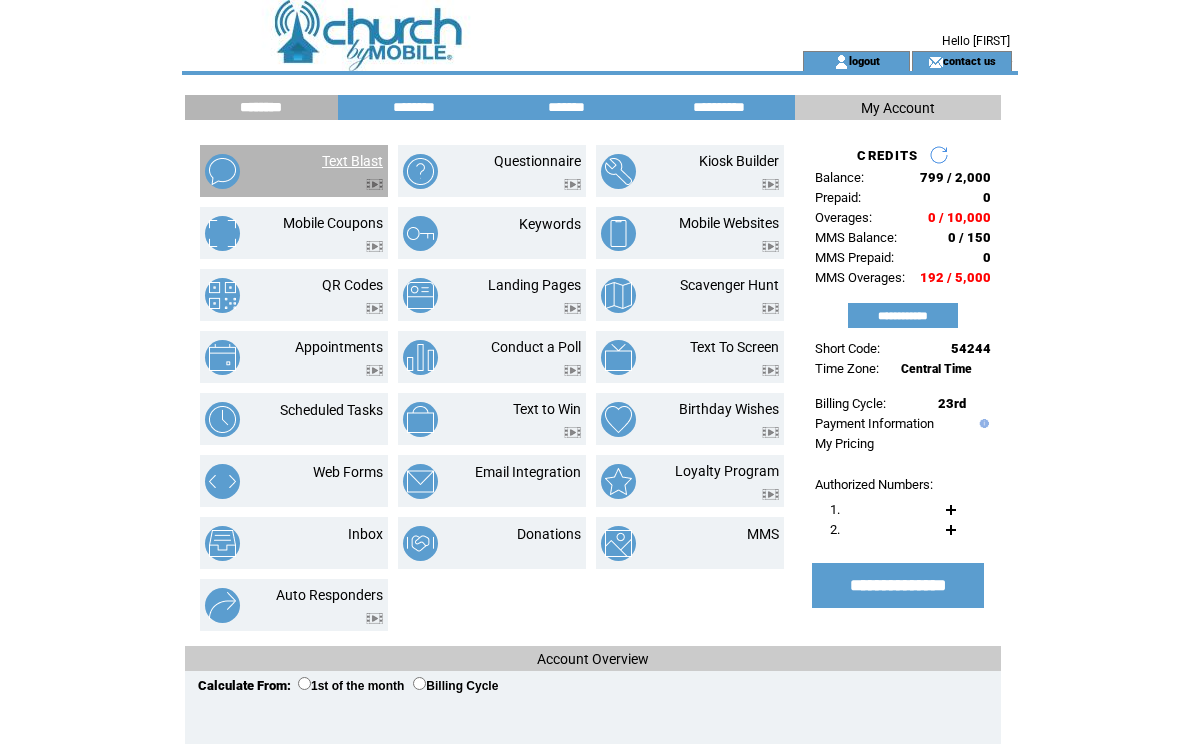 click on "Text Blast" at bounding box center [352, 161] 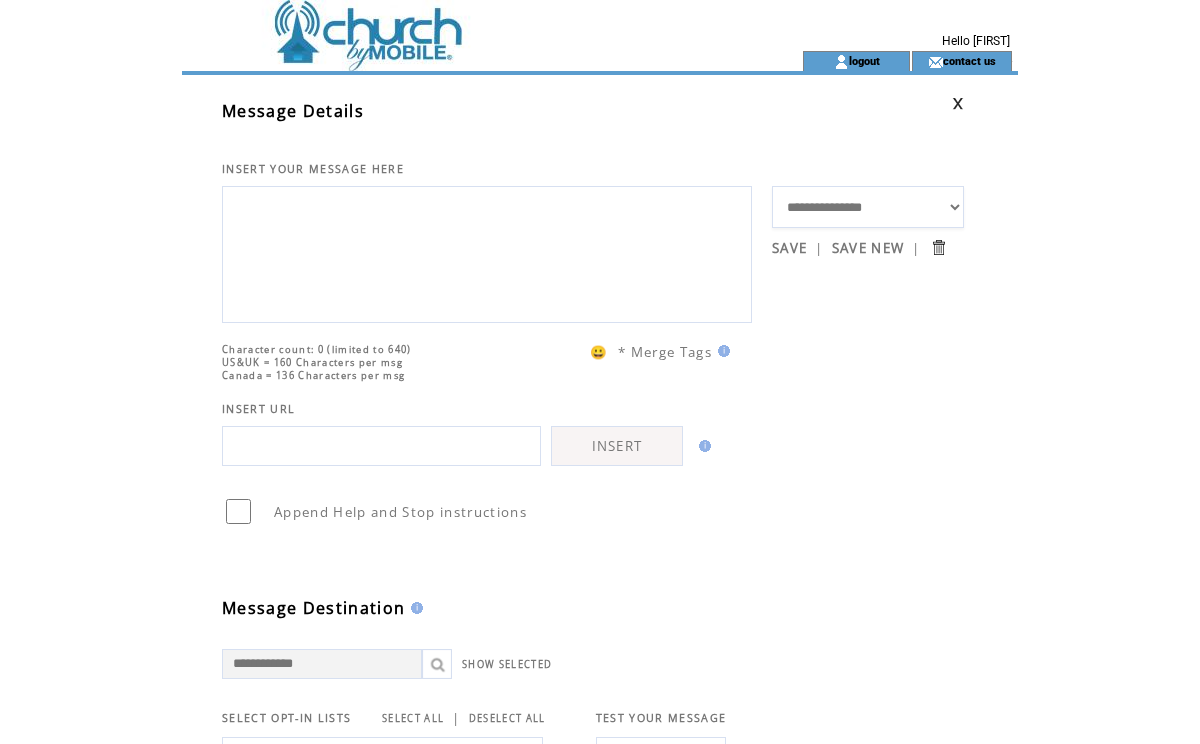 scroll, scrollTop: 0, scrollLeft: 0, axis: both 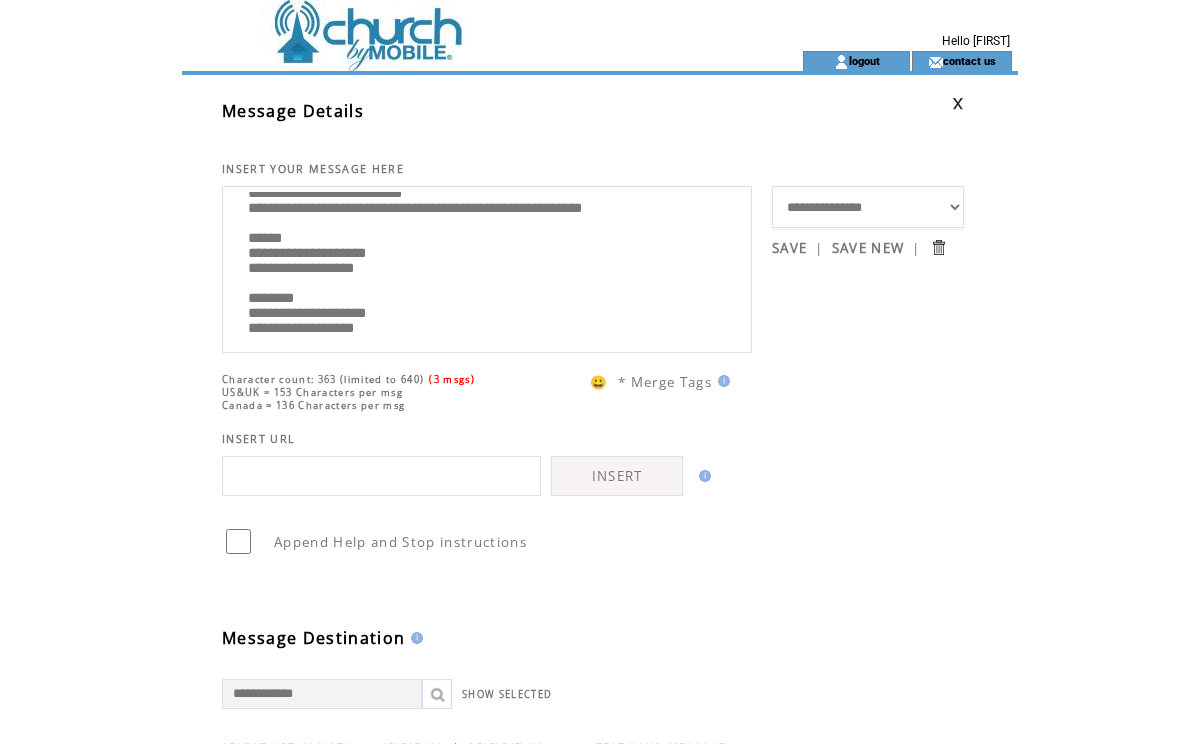 drag, startPoint x: 484, startPoint y: 217, endPoint x: 227, endPoint y: 217, distance: 257 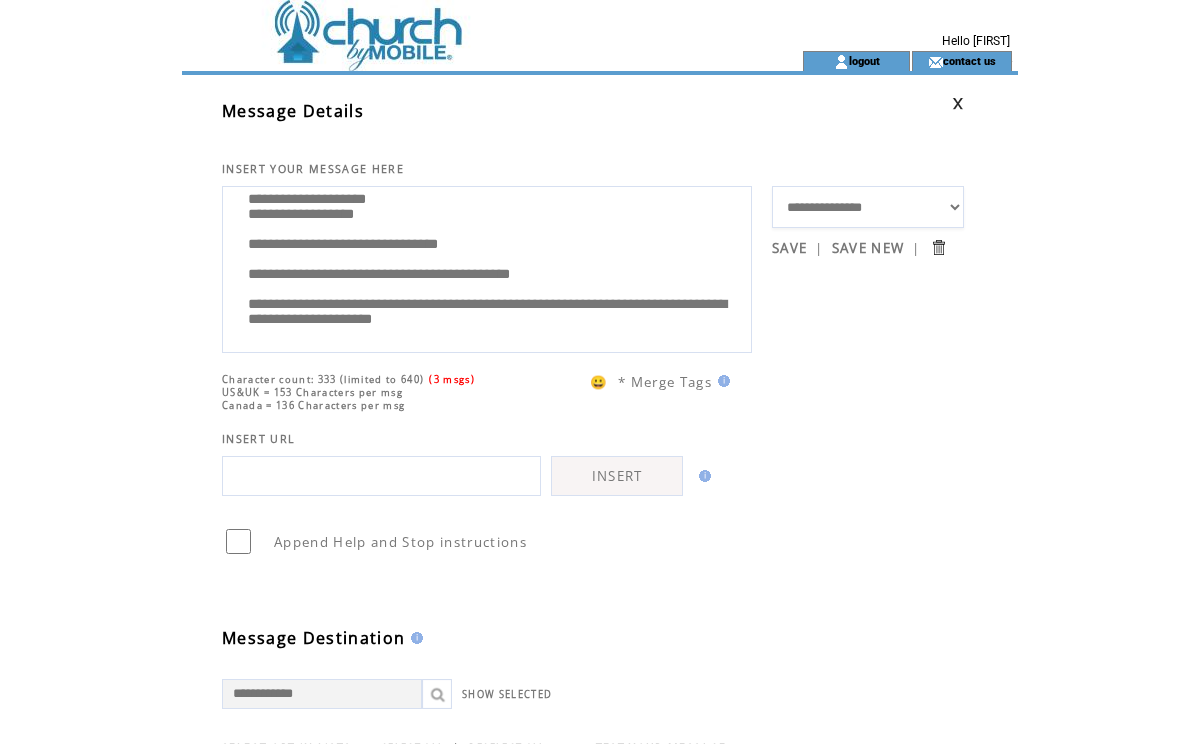 scroll, scrollTop: 240, scrollLeft: 0, axis: vertical 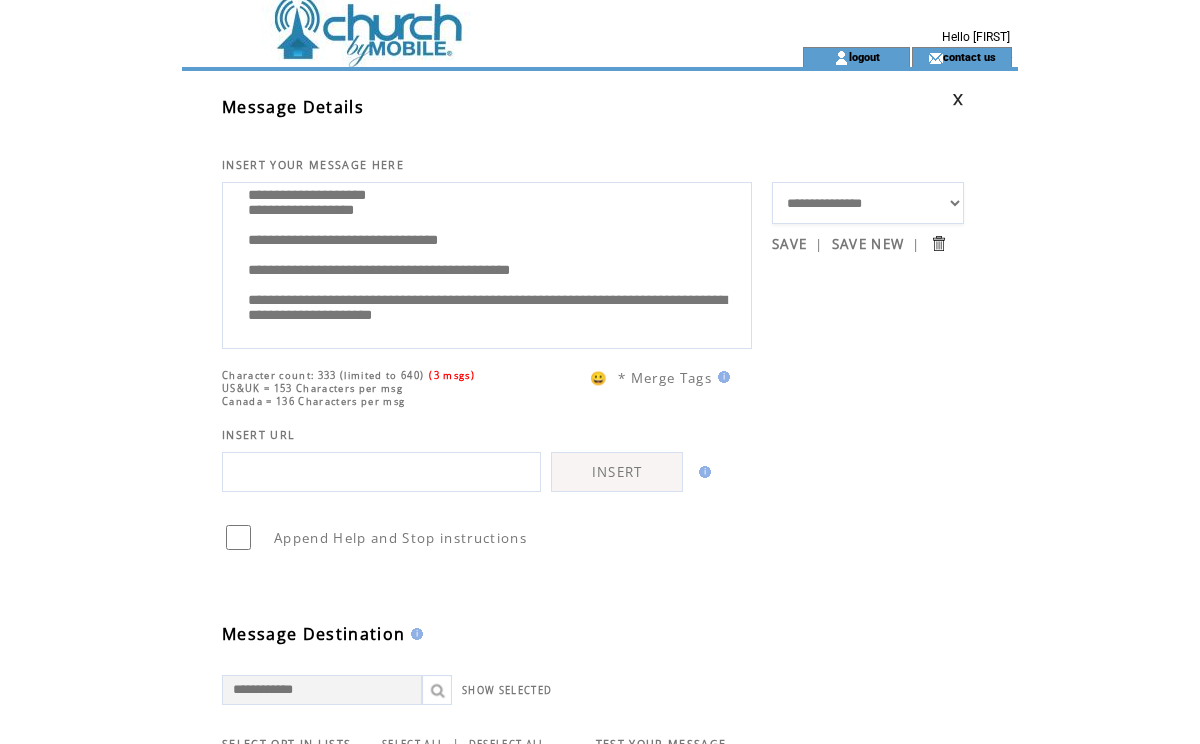 drag, startPoint x: 583, startPoint y: 236, endPoint x: 245, endPoint y: 227, distance: 338.1198 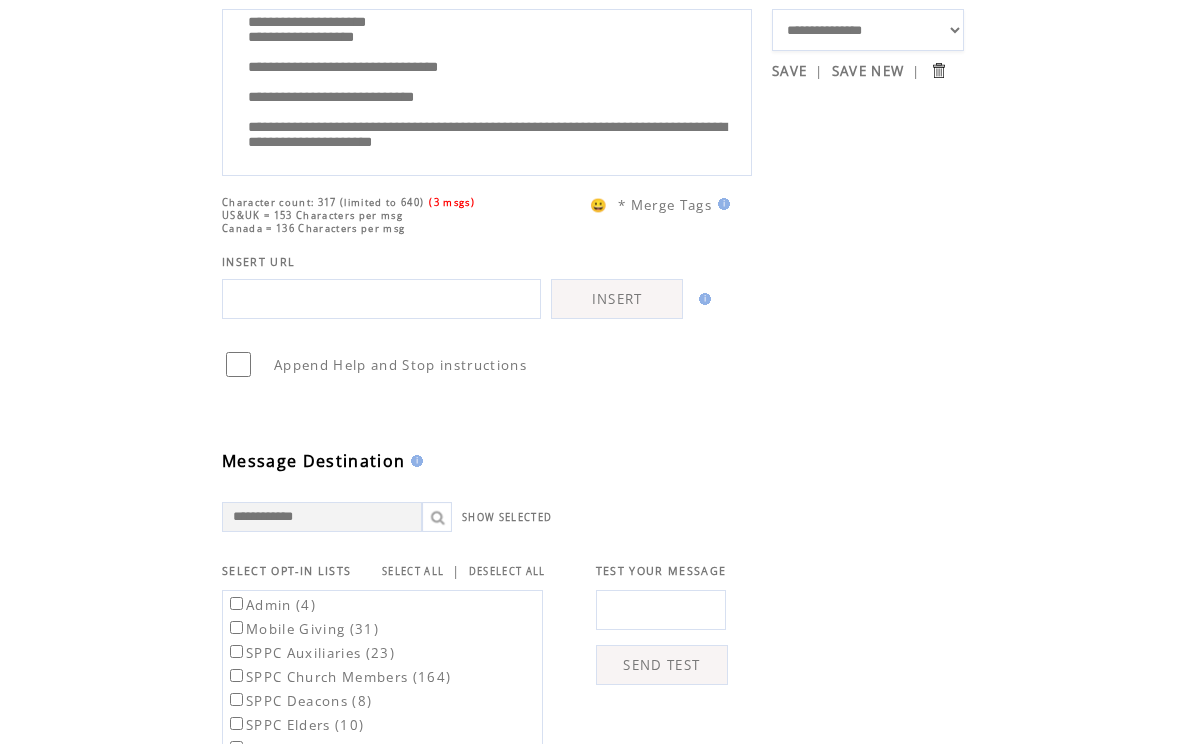 scroll, scrollTop: 7, scrollLeft: 0, axis: vertical 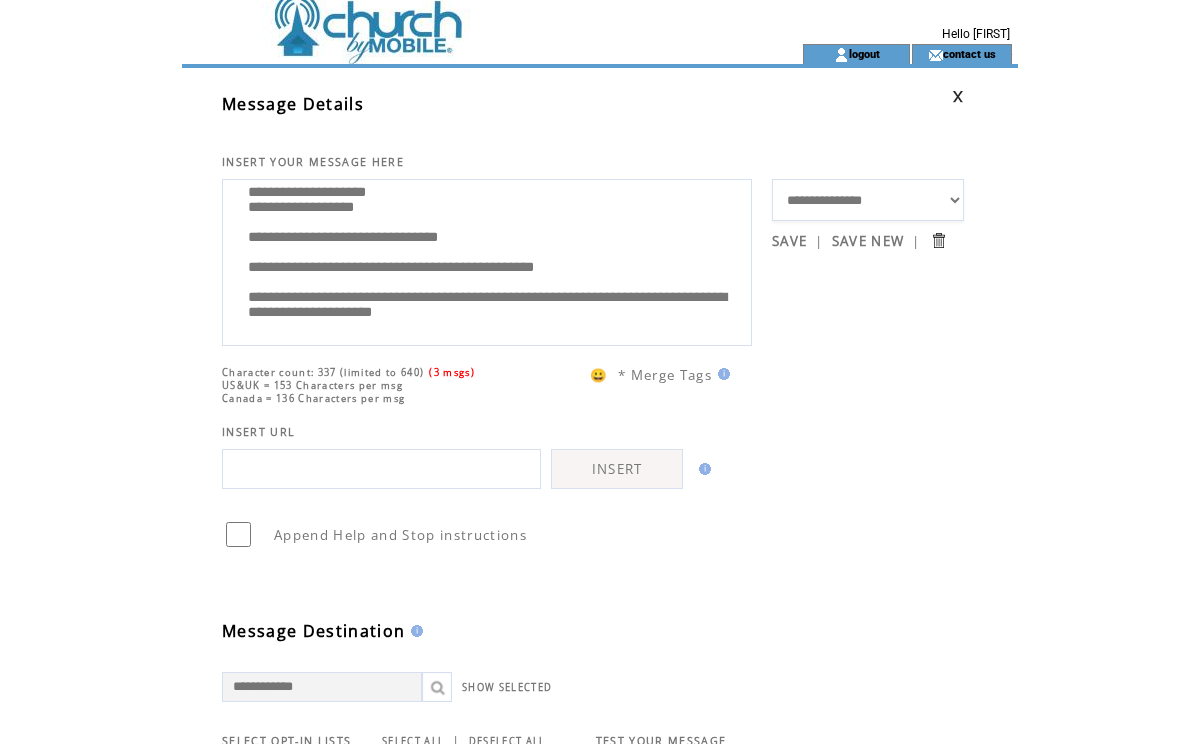 click on "**********" at bounding box center [487, 260] 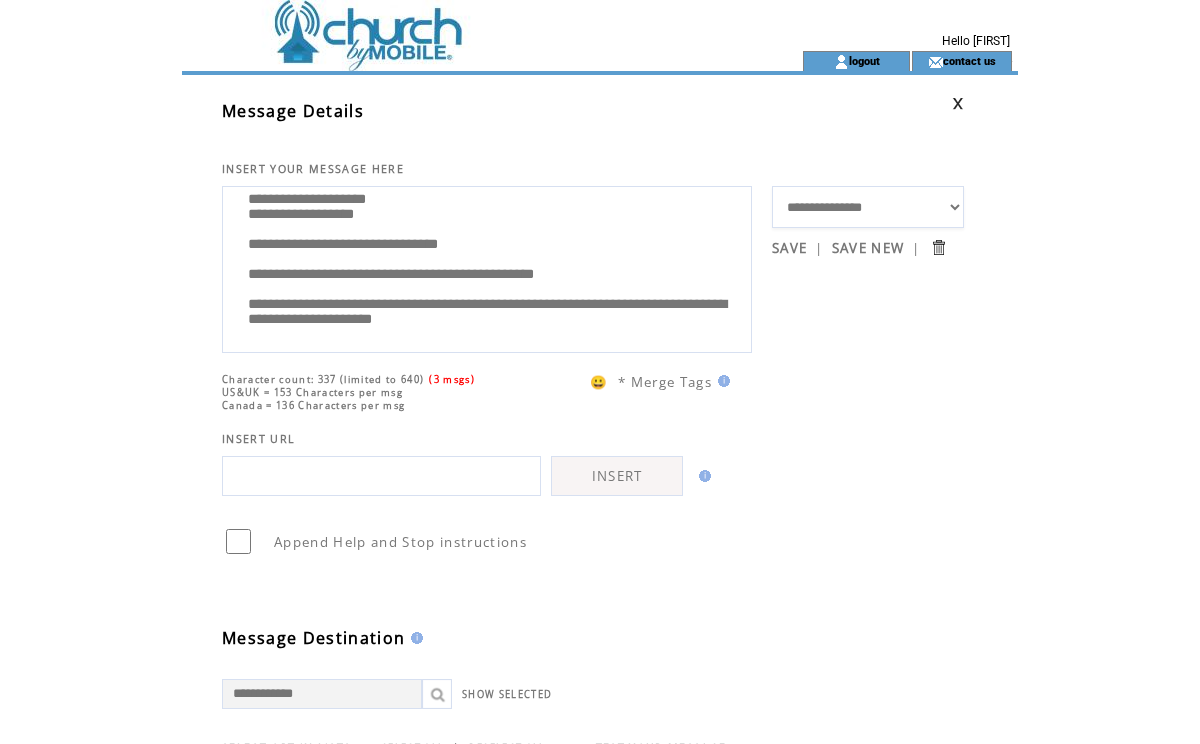 scroll, scrollTop: 193, scrollLeft: 0, axis: vertical 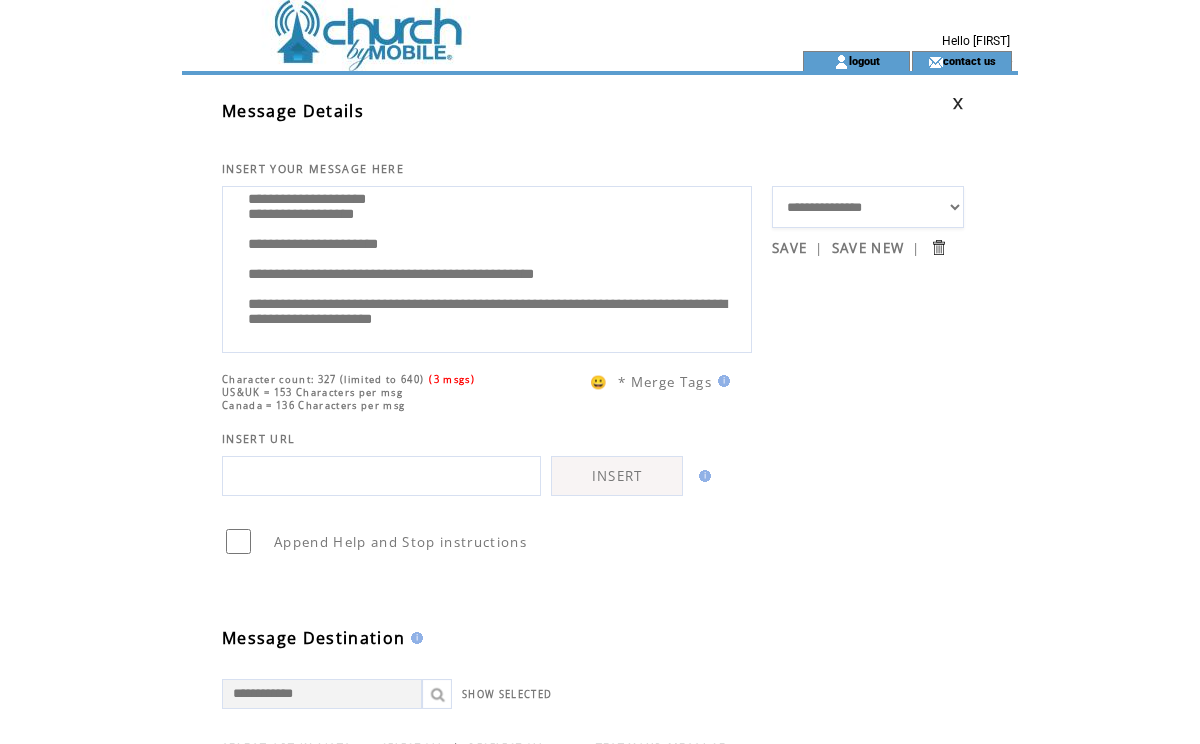 drag, startPoint x: 534, startPoint y: 279, endPoint x: 247, endPoint y: 271, distance: 287.11148 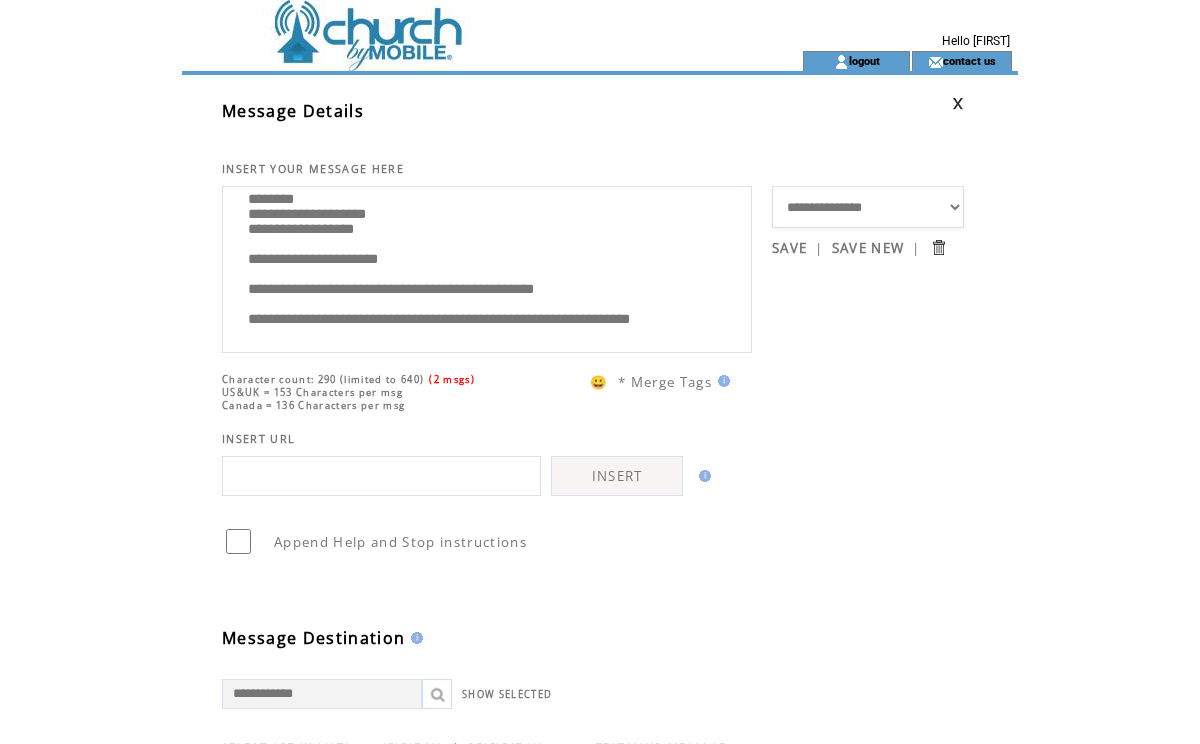 click on "**********" at bounding box center (487, 267) 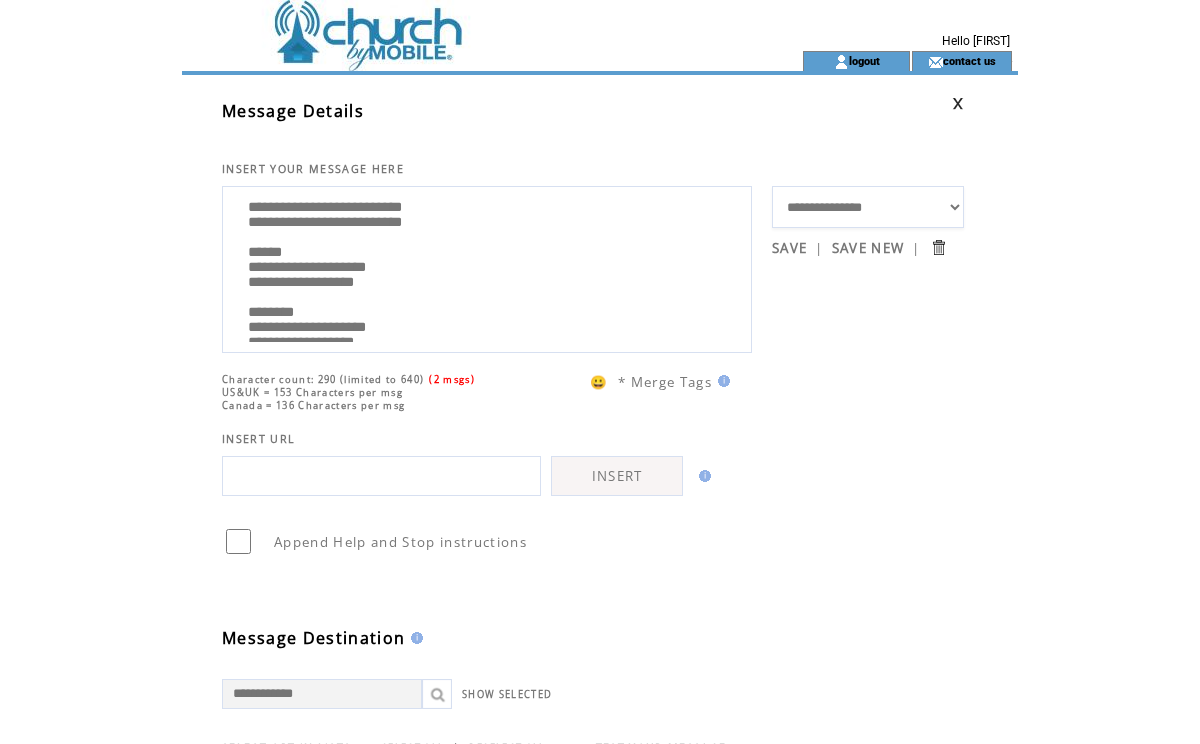 scroll, scrollTop: 10, scrollLeft: 0, axis: vertical 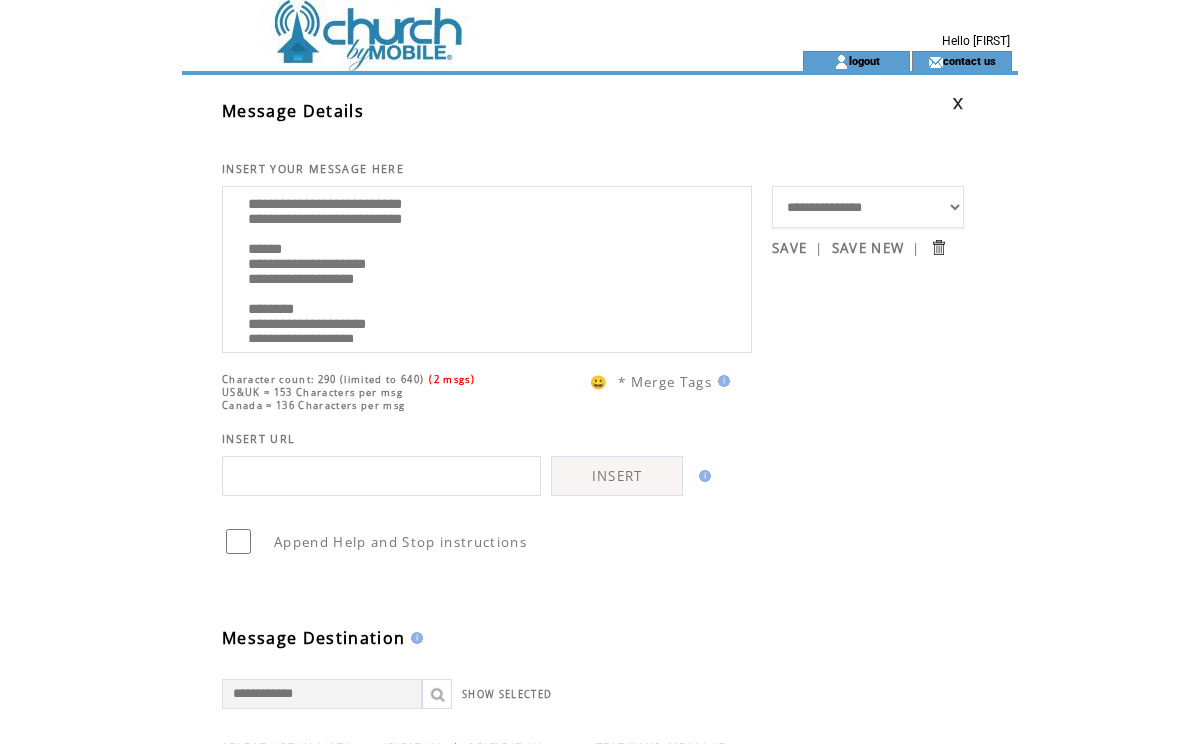 click on "**********" at bounding box center [487, 267] 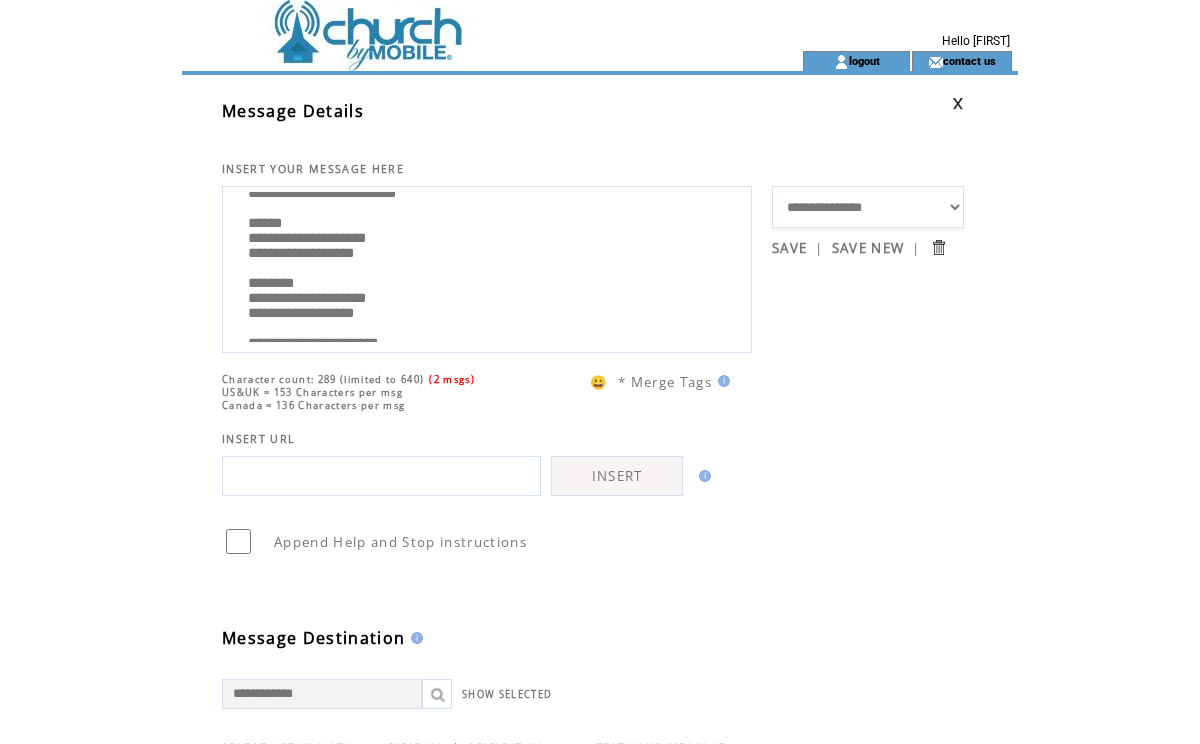 scroll, scrollTop: 0, scrollLeft: 0, axis: both 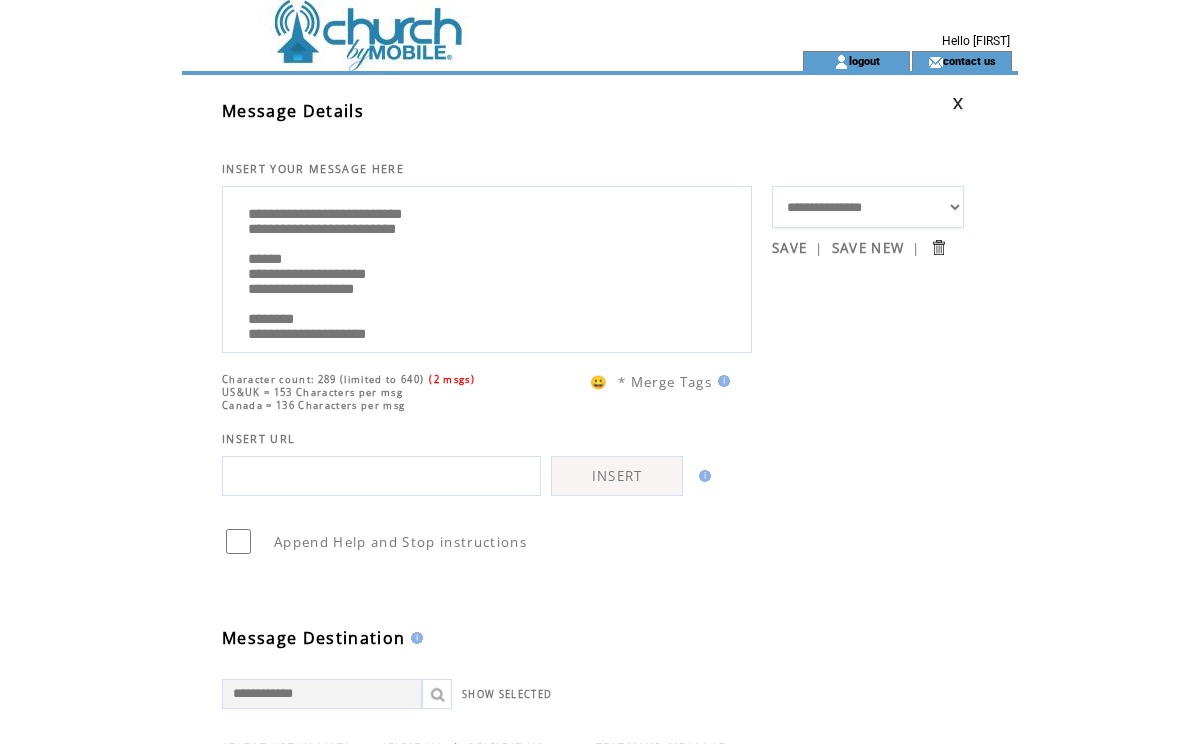 click on "**********" at bounding box center [487, 267] 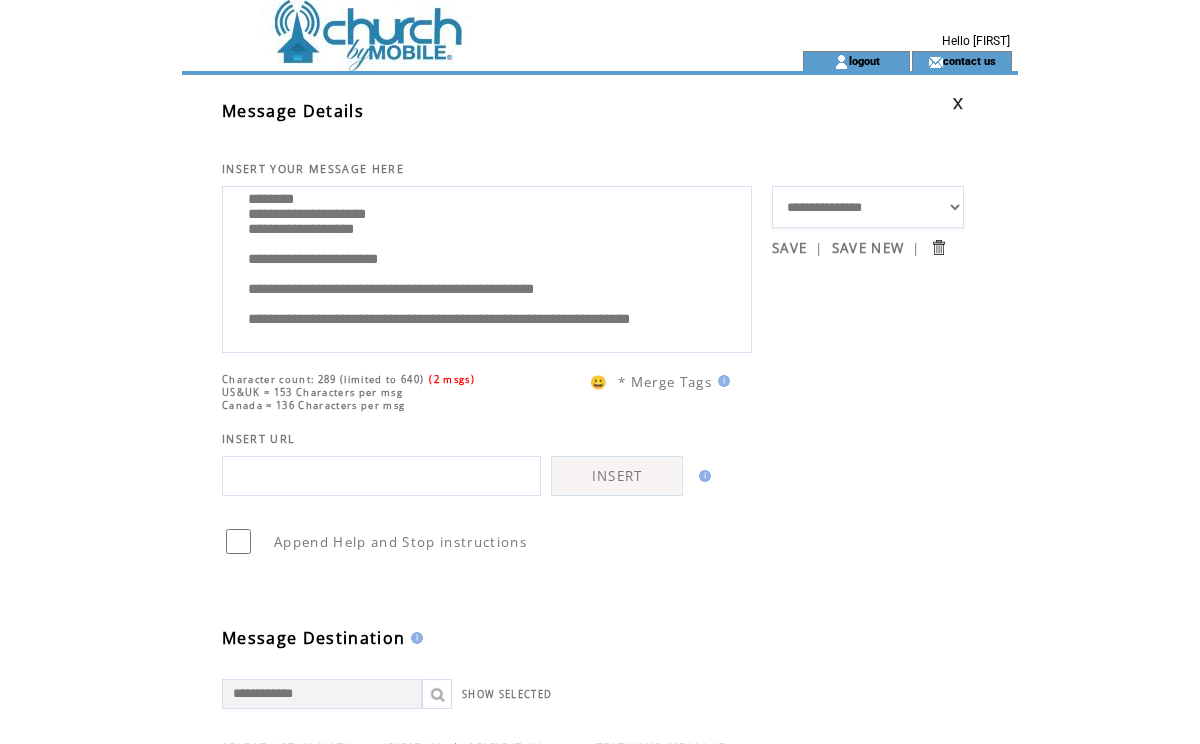 scroll, scrollTop: 240, scrollLeft: 0, axis: vertical 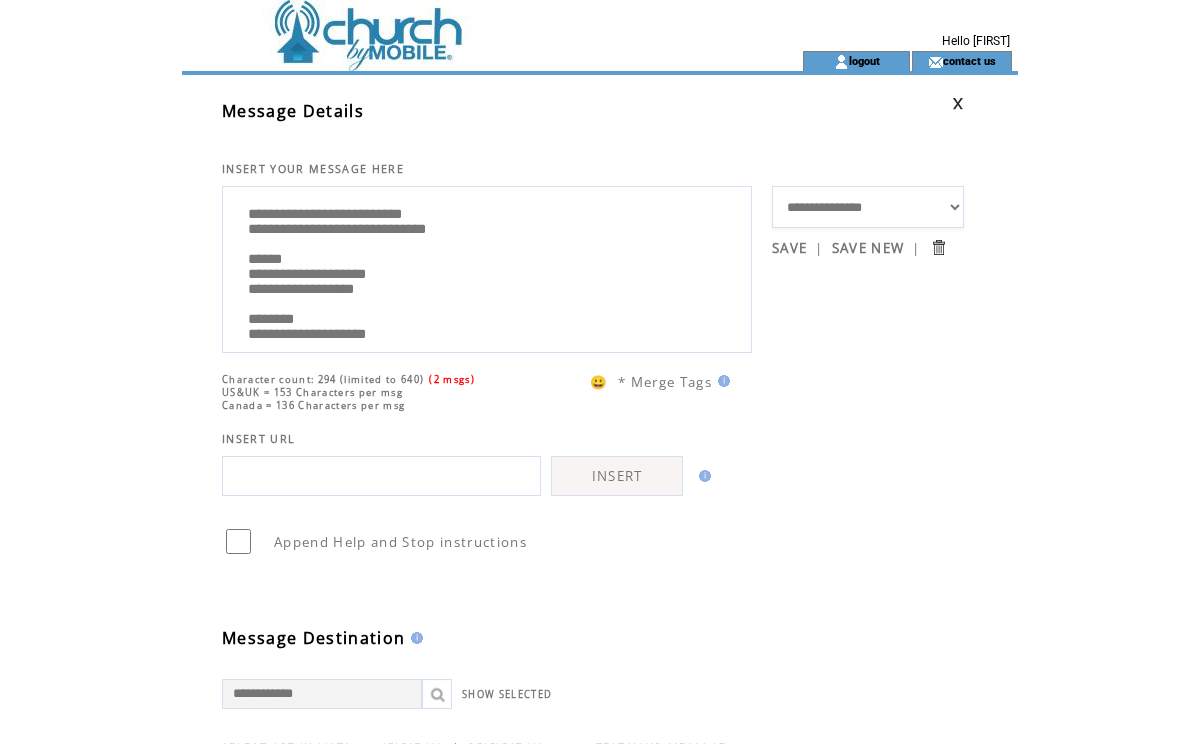 click on "**********" at bounding box center (487, 267) 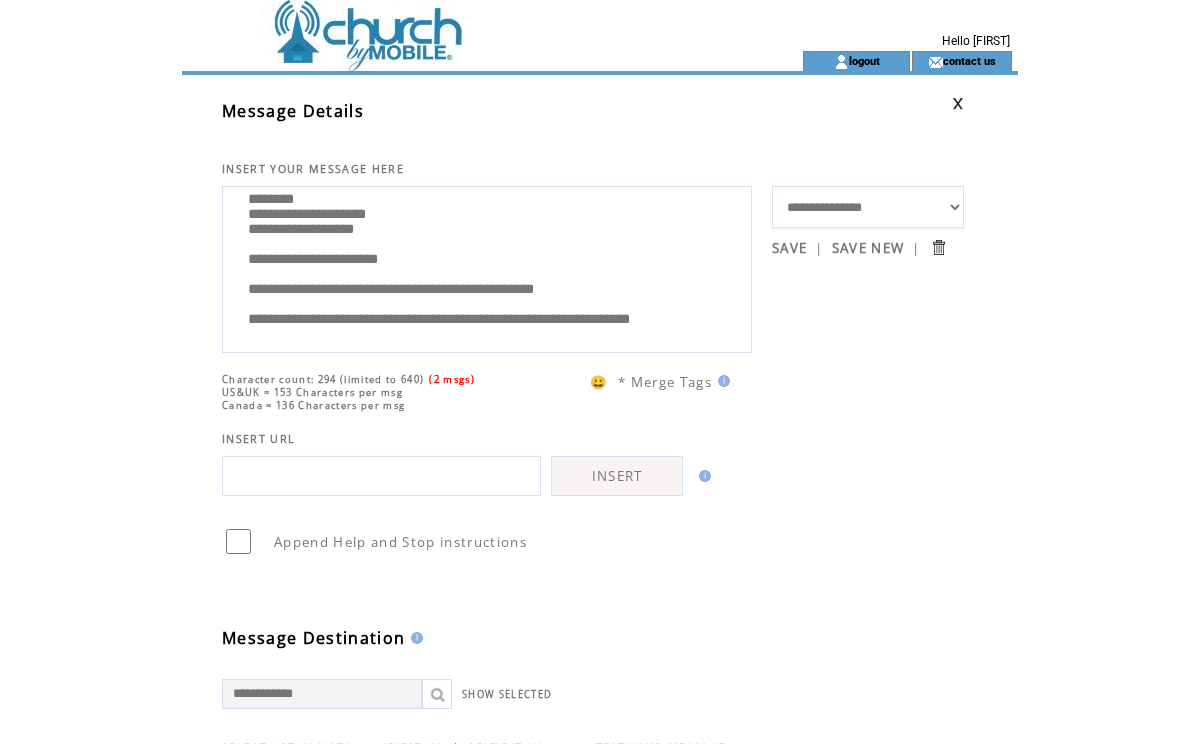 scroll, scrollTop: 240, scrollLeft: 0, axis: vertical 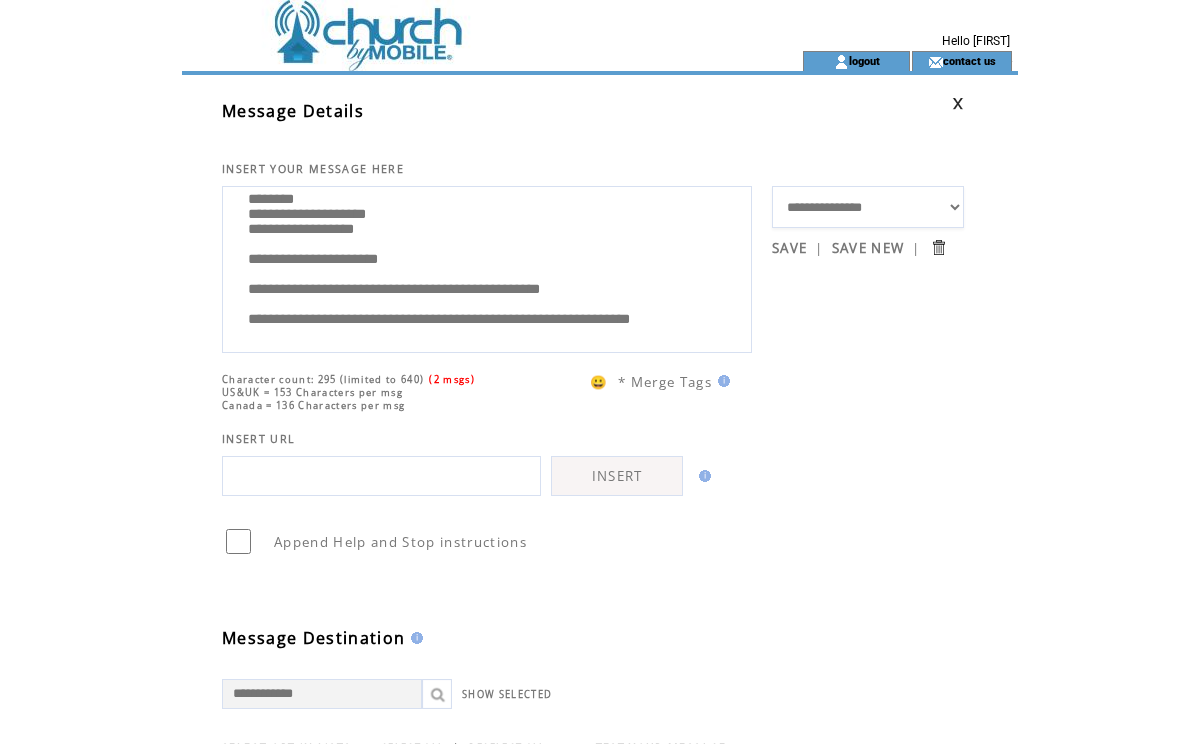 click on "**********" at bounding box center [487, 267] 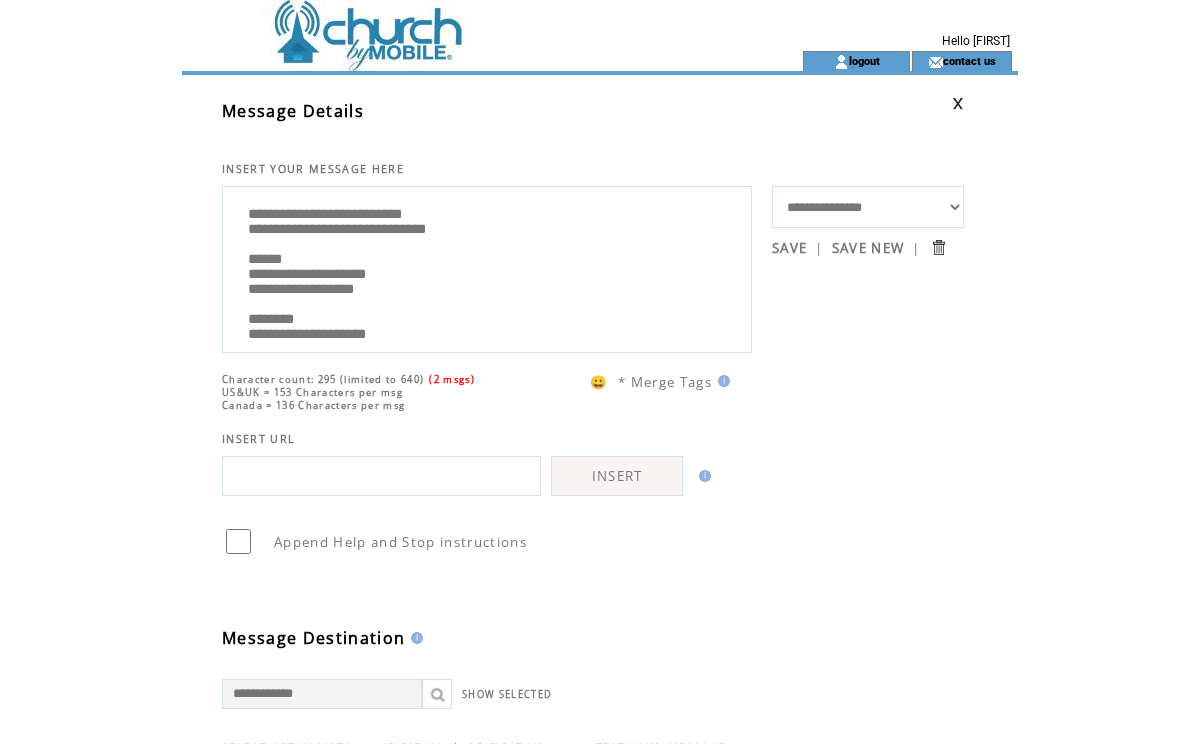 scroll, scrollTop: 240, scrollLeft: 0, axis: vertical 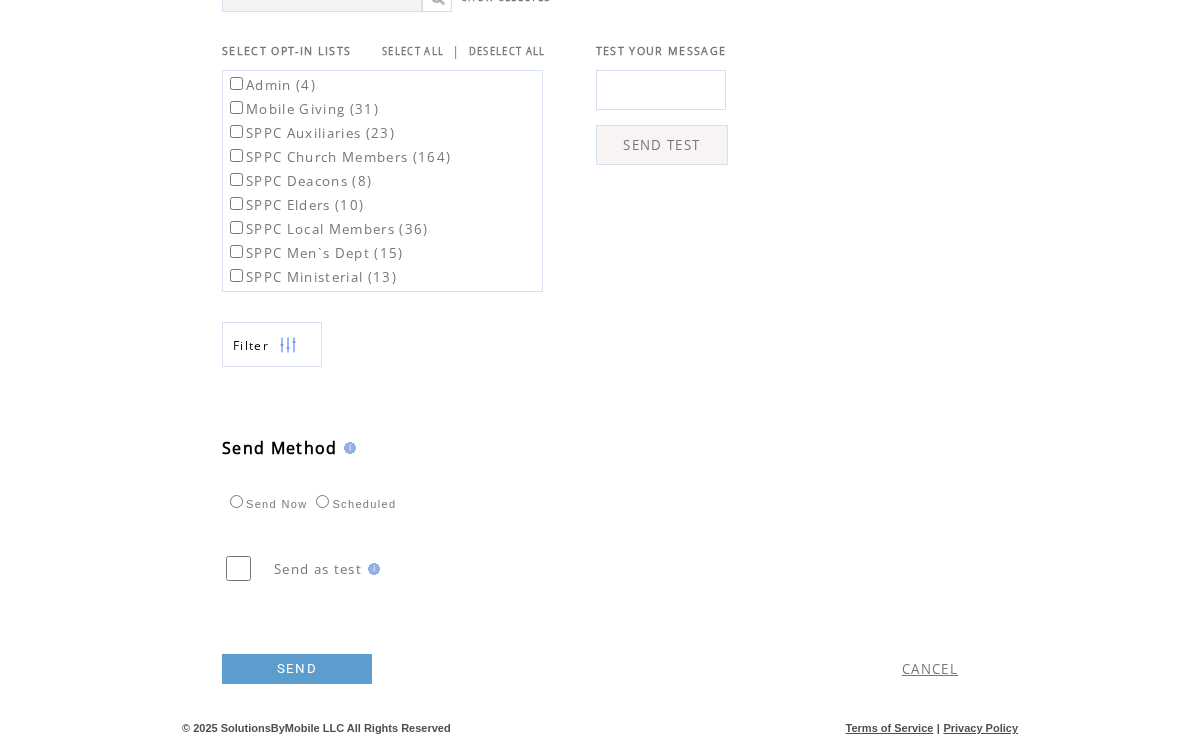 type on "**********" 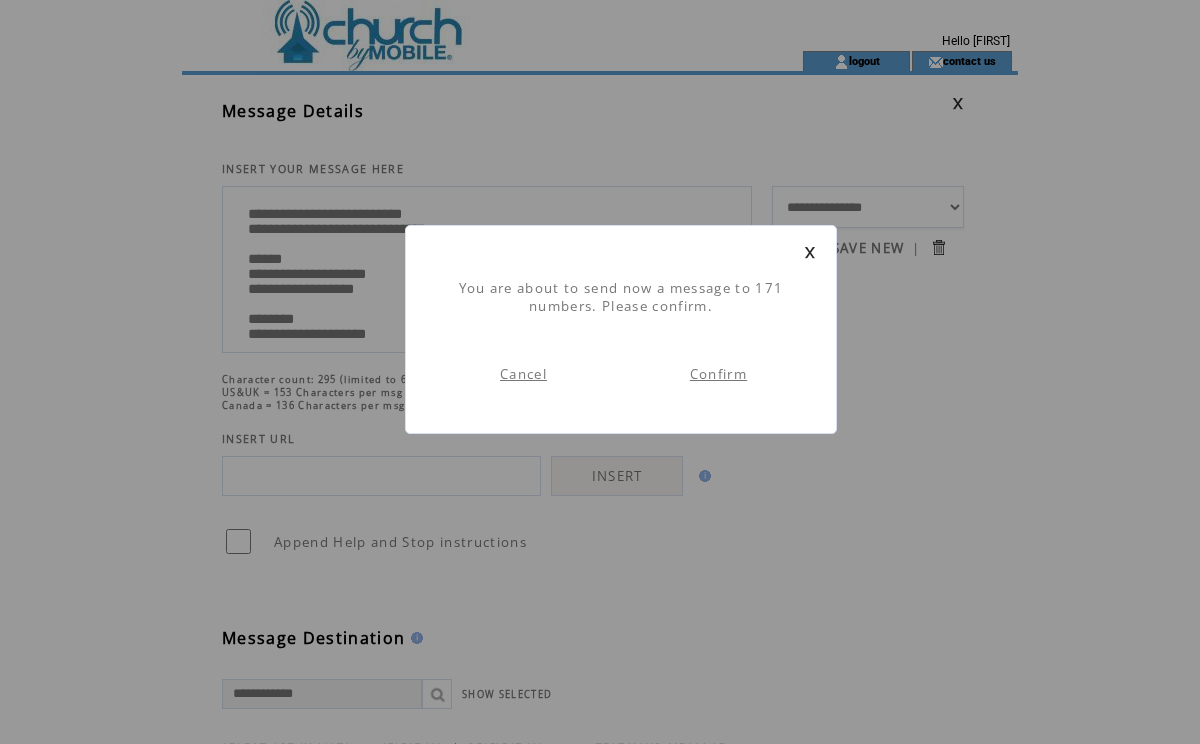 scroll, scrollTop: 1, scrollLeft: 0, axis: vertical 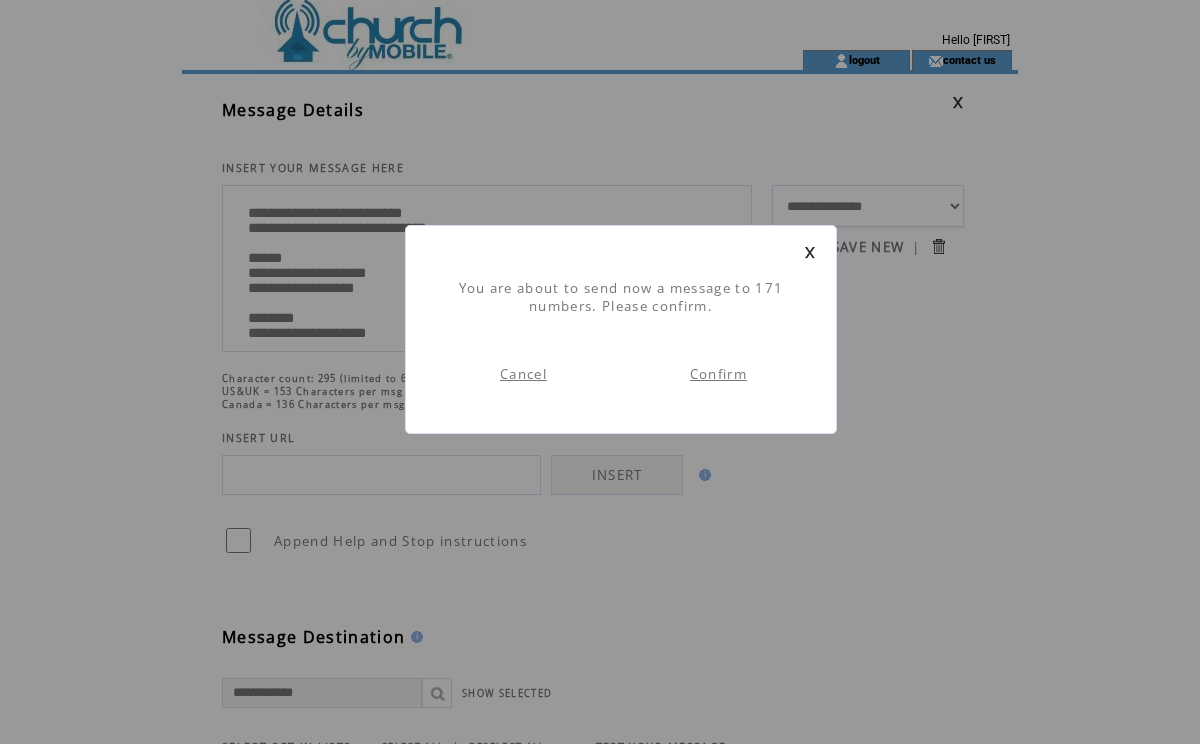click on "Confirm" at bounding box center [718, 374] 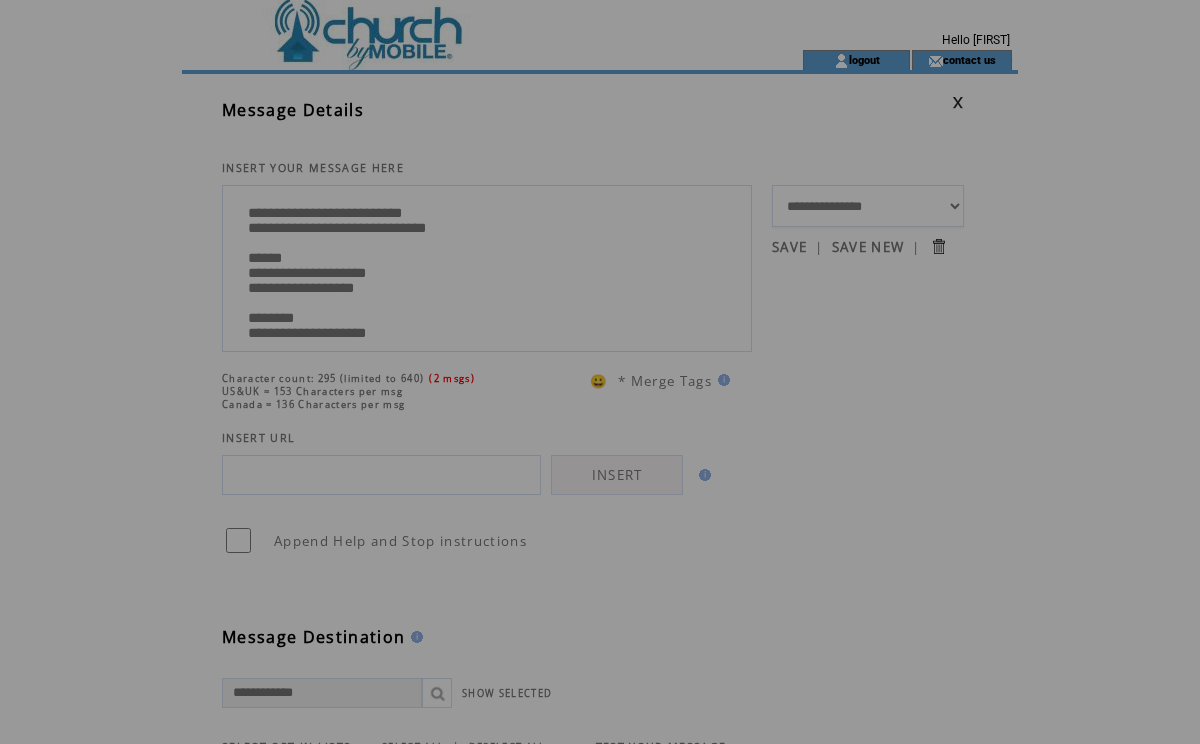 scroll, scrollTop: 0, scrollLeft: 0, axis: both 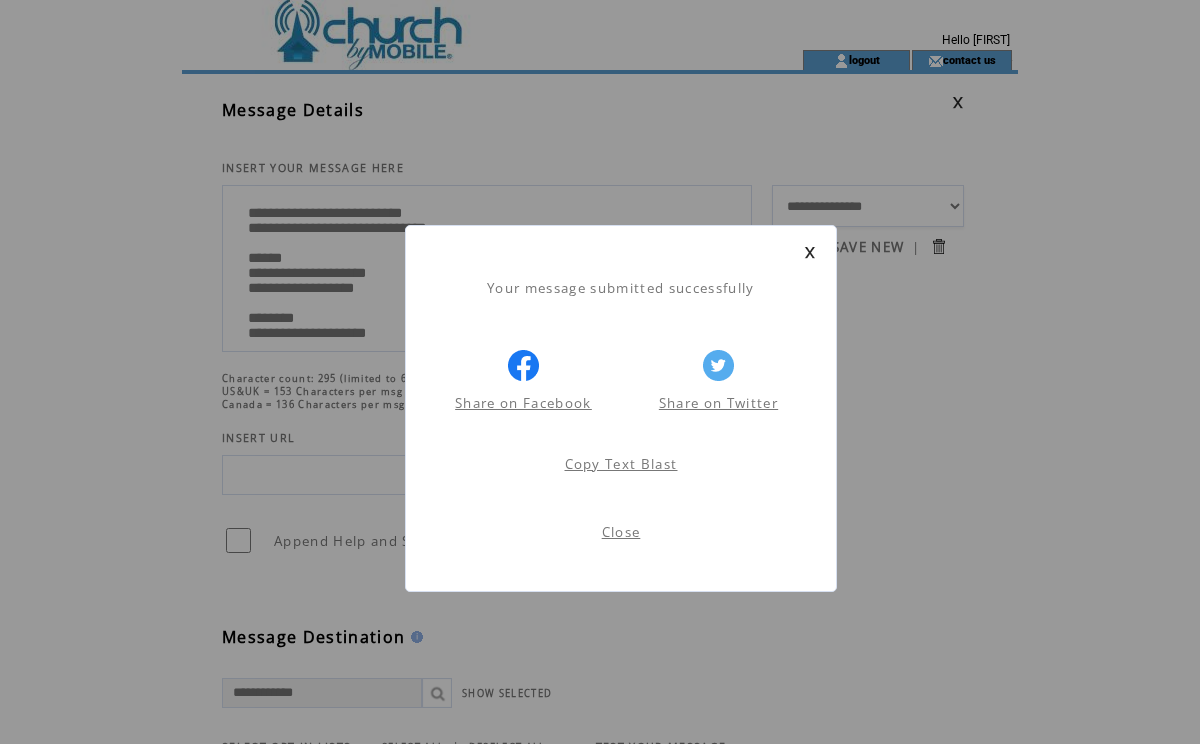 click at bounding box center (810, 252) 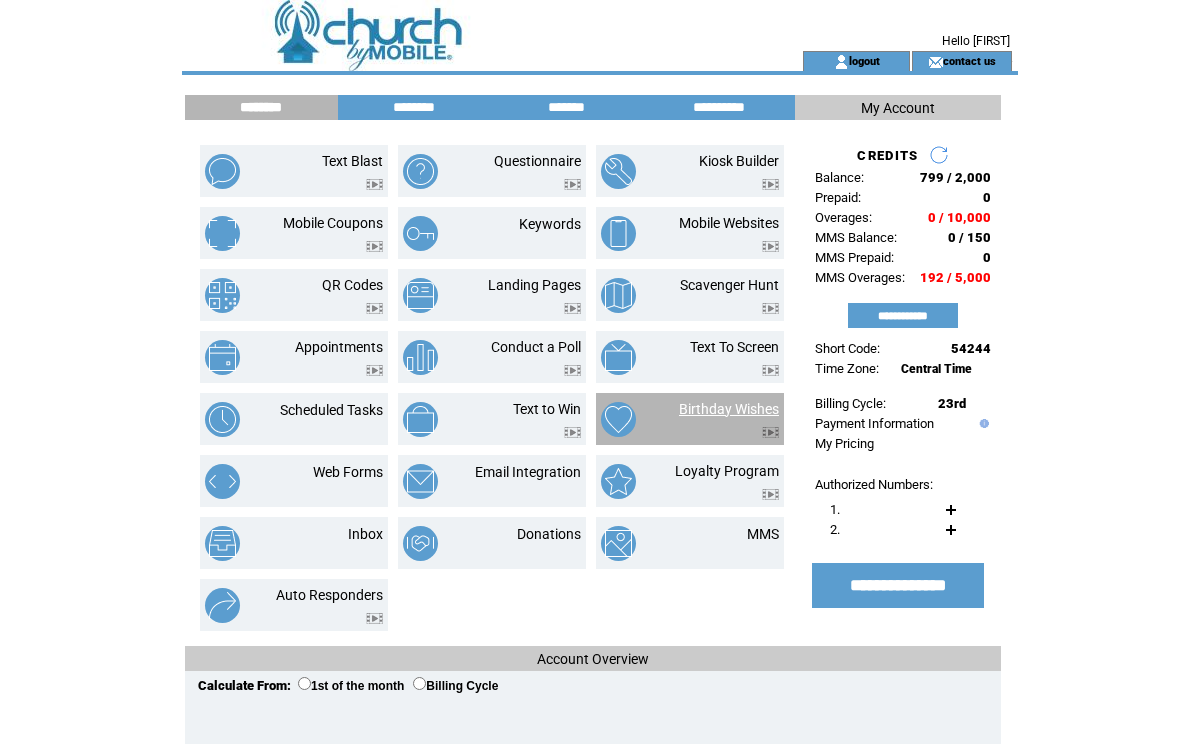 scroll, scrollTop: 0, scrollLeft: 0, axis: both 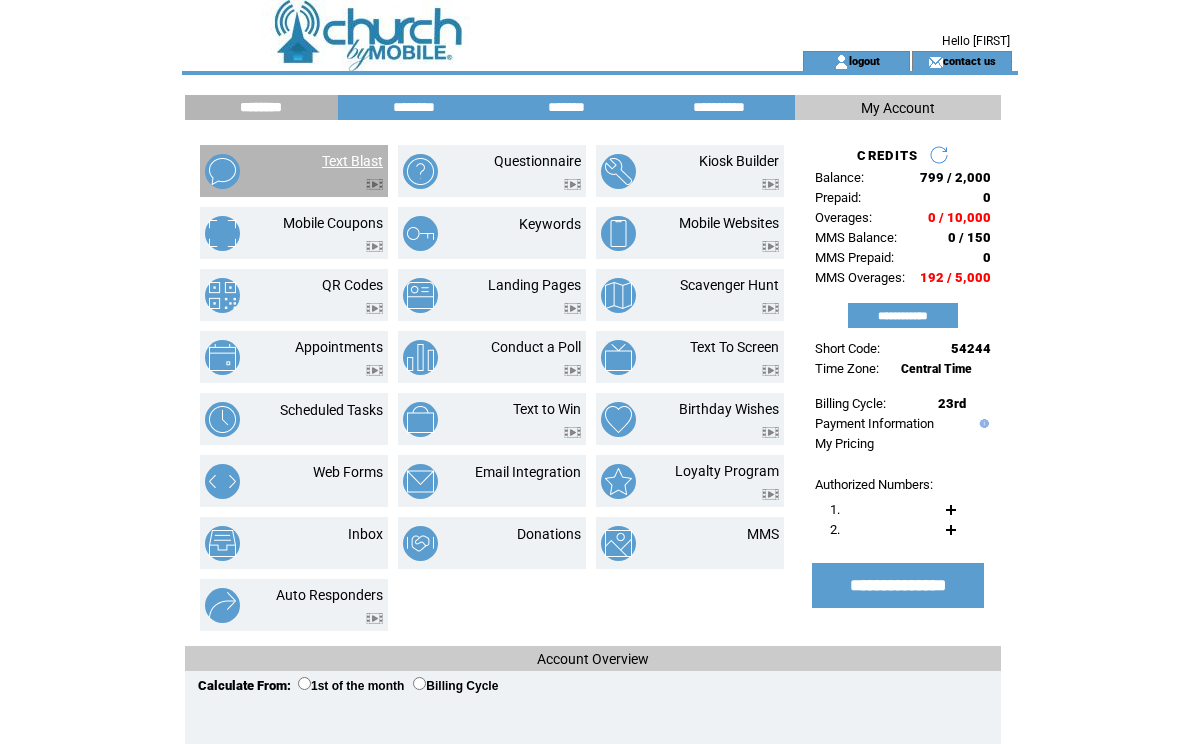 click on "Text Blast" at bounding box center [352, 161] 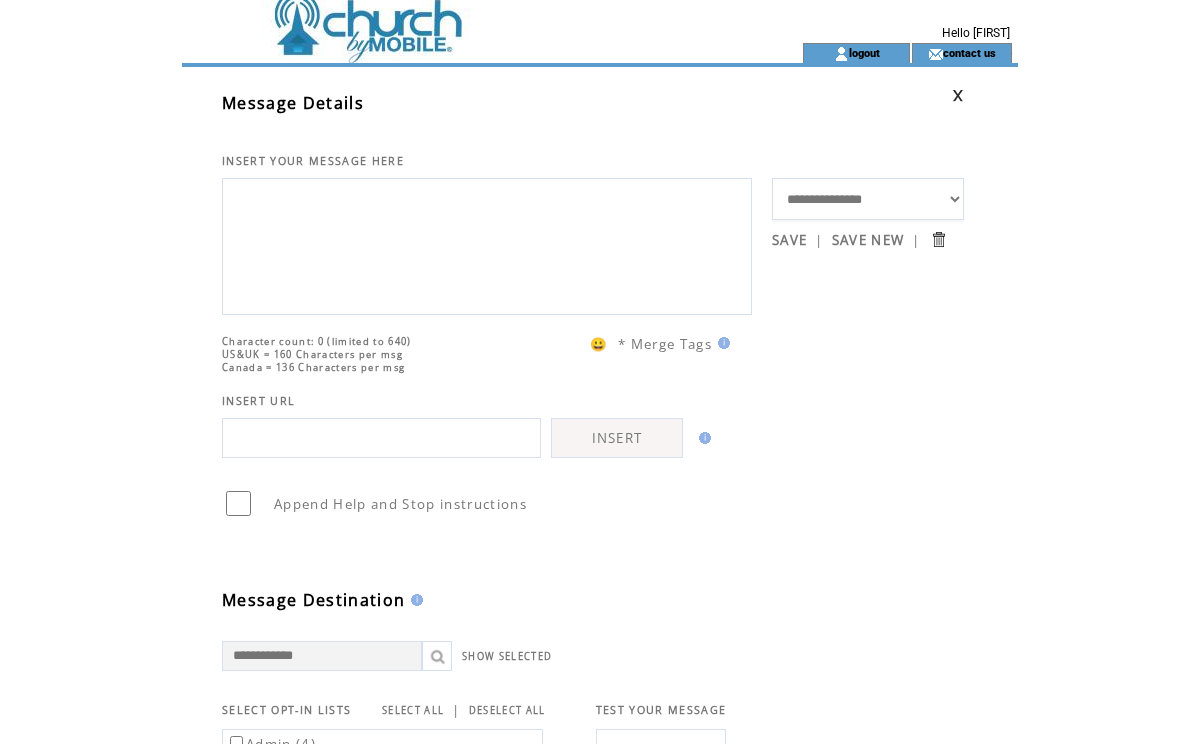 scroll, scrollTop: 0, scrollLeft: 0, axis: both 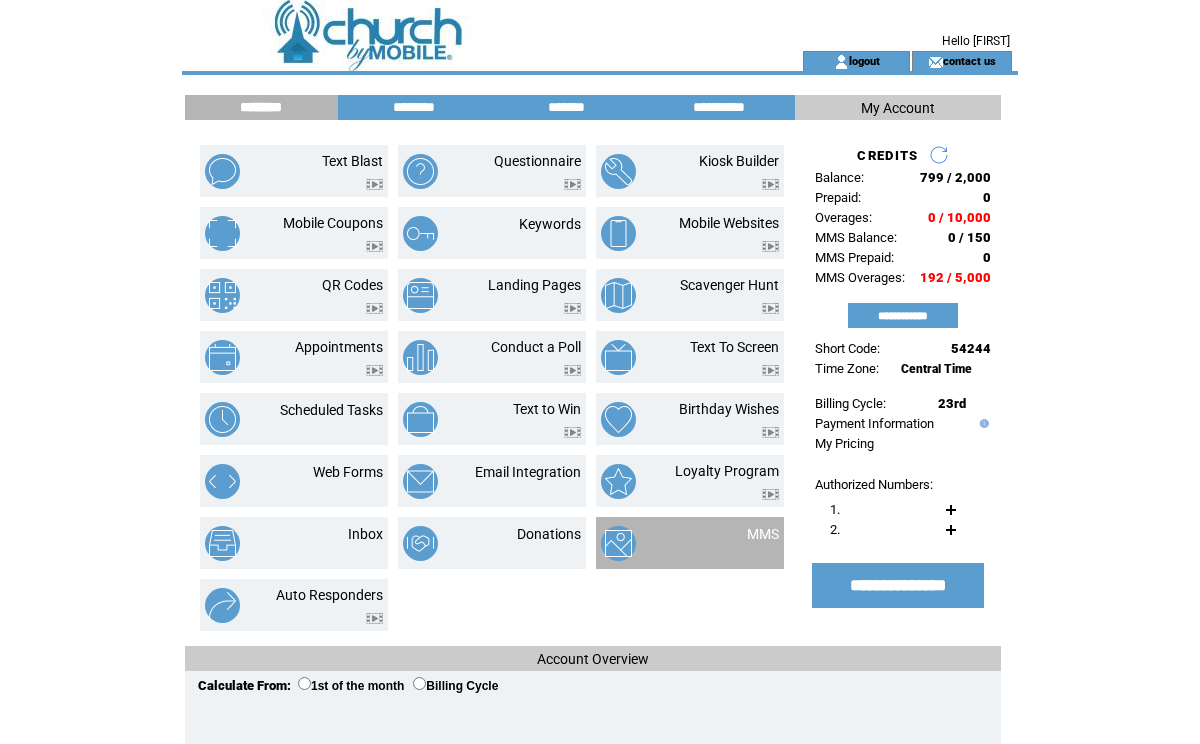 click on "MMS" at bounding box center [739, 543] 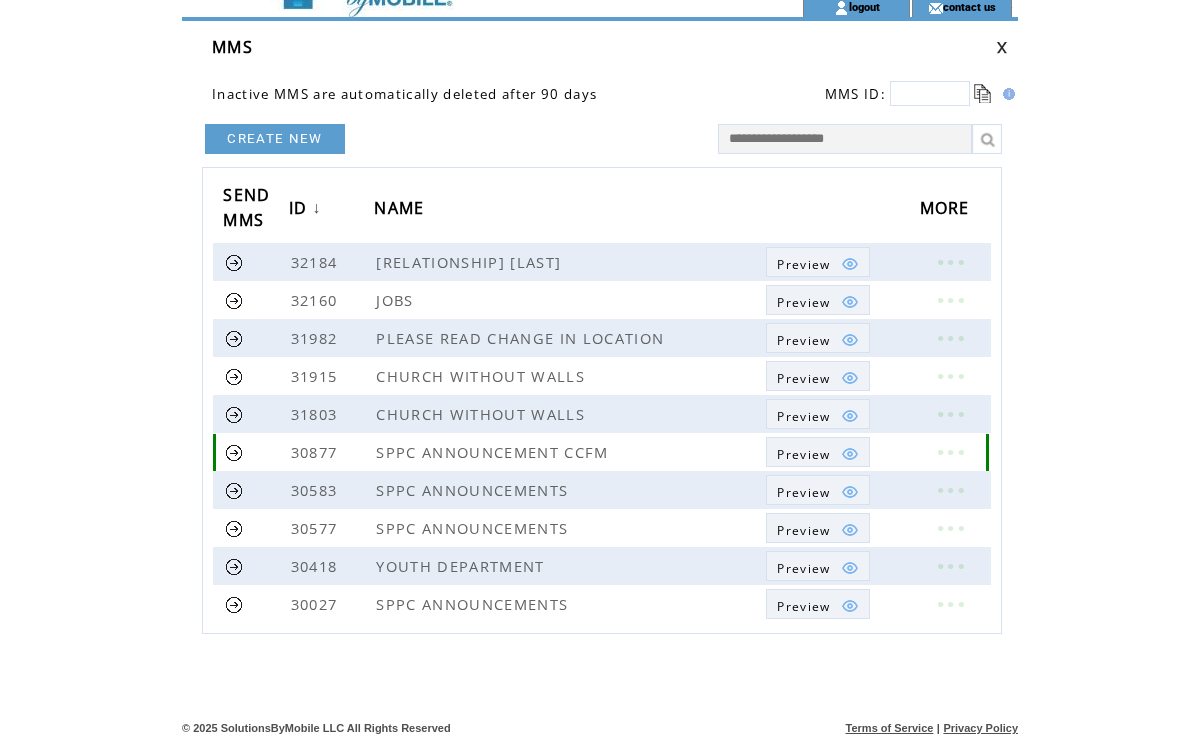 scroll, scrollTop: 54, scrollLeft: 0, axis: vertical 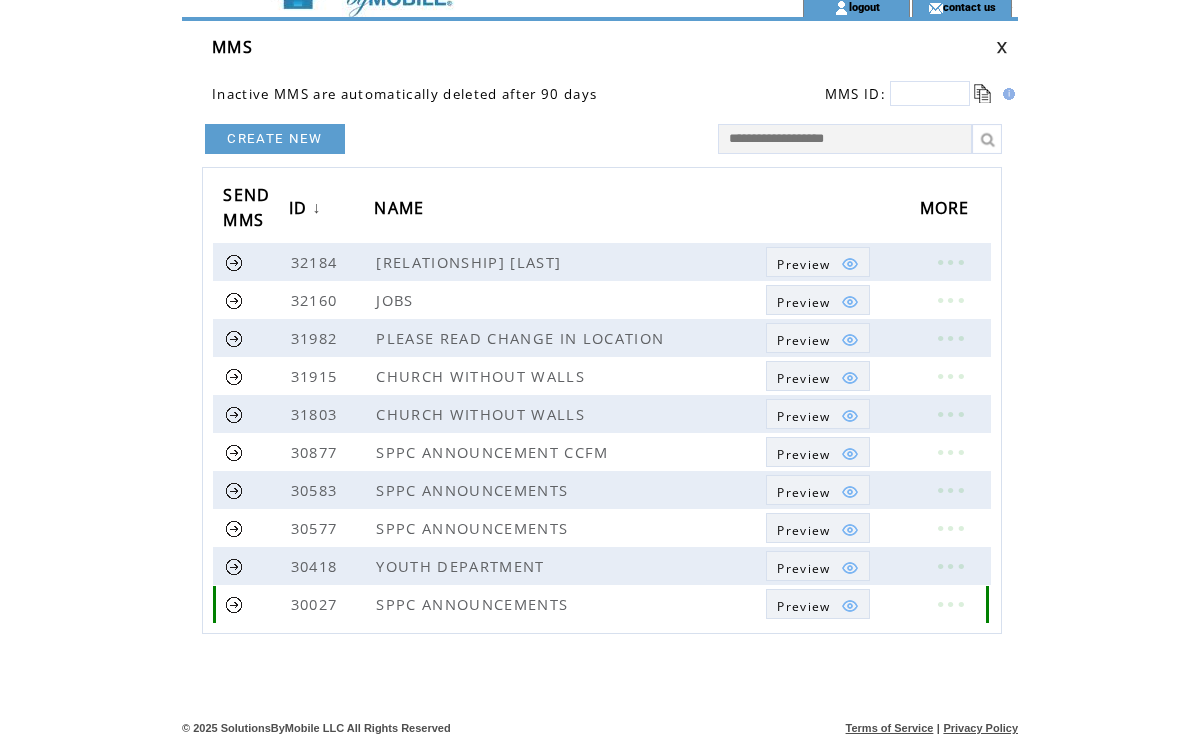 click on "Preview" at bounding box center [803, 606] 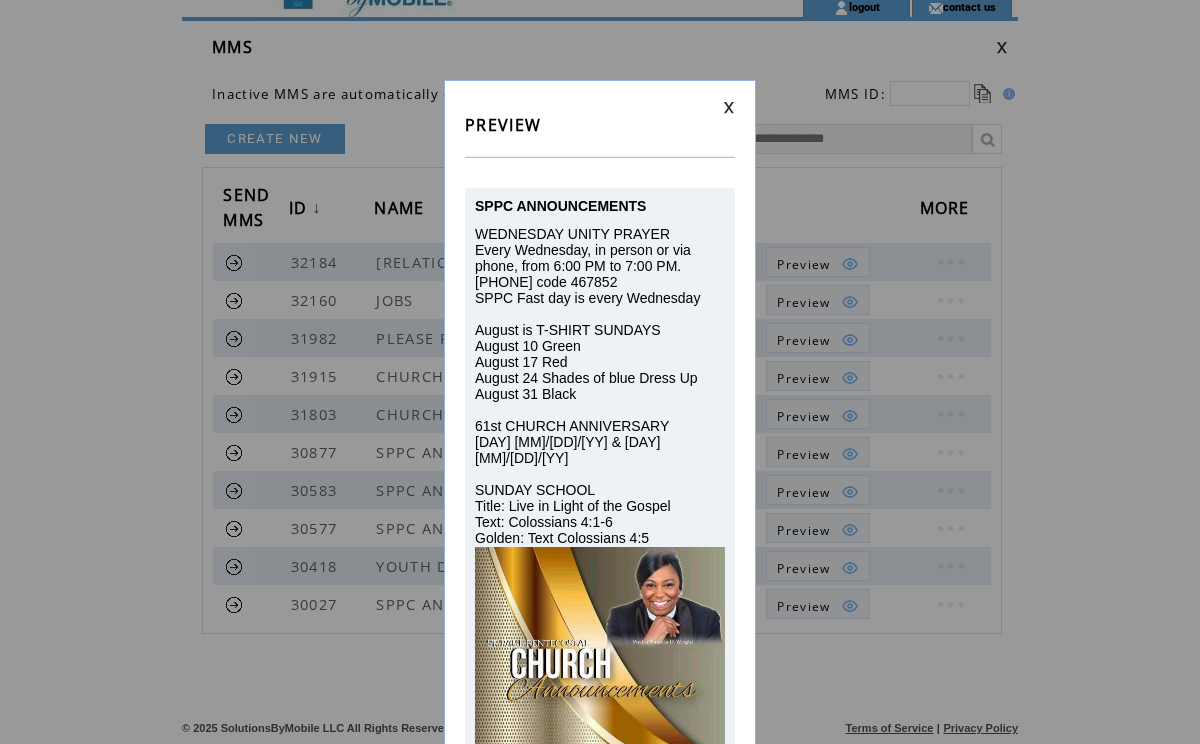 click at bounding box center (729, 107) 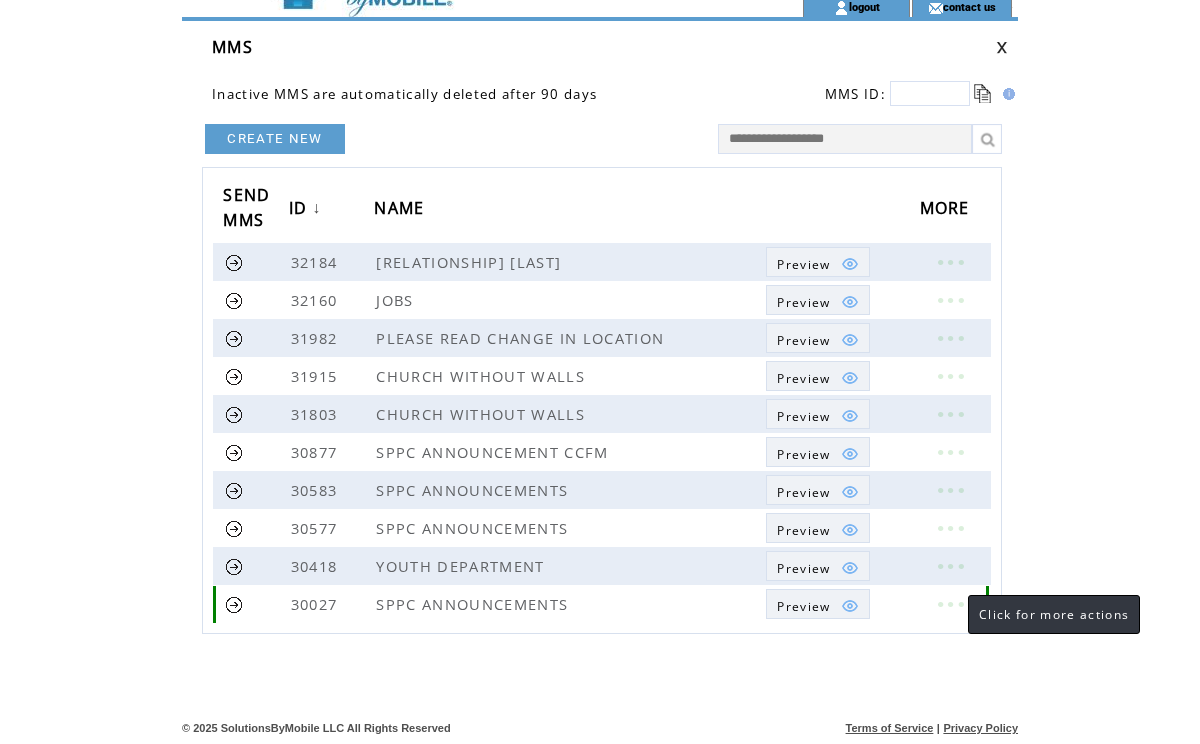 click at bounding box center [950, 604] 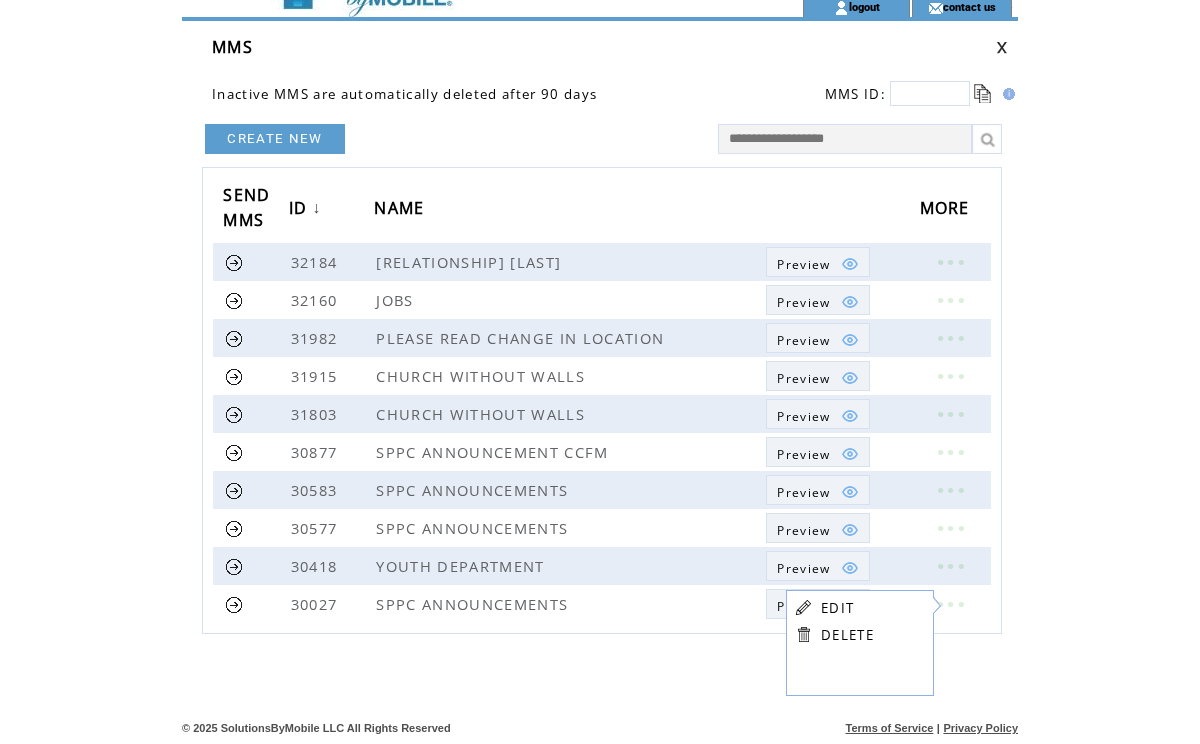 click on "**********" 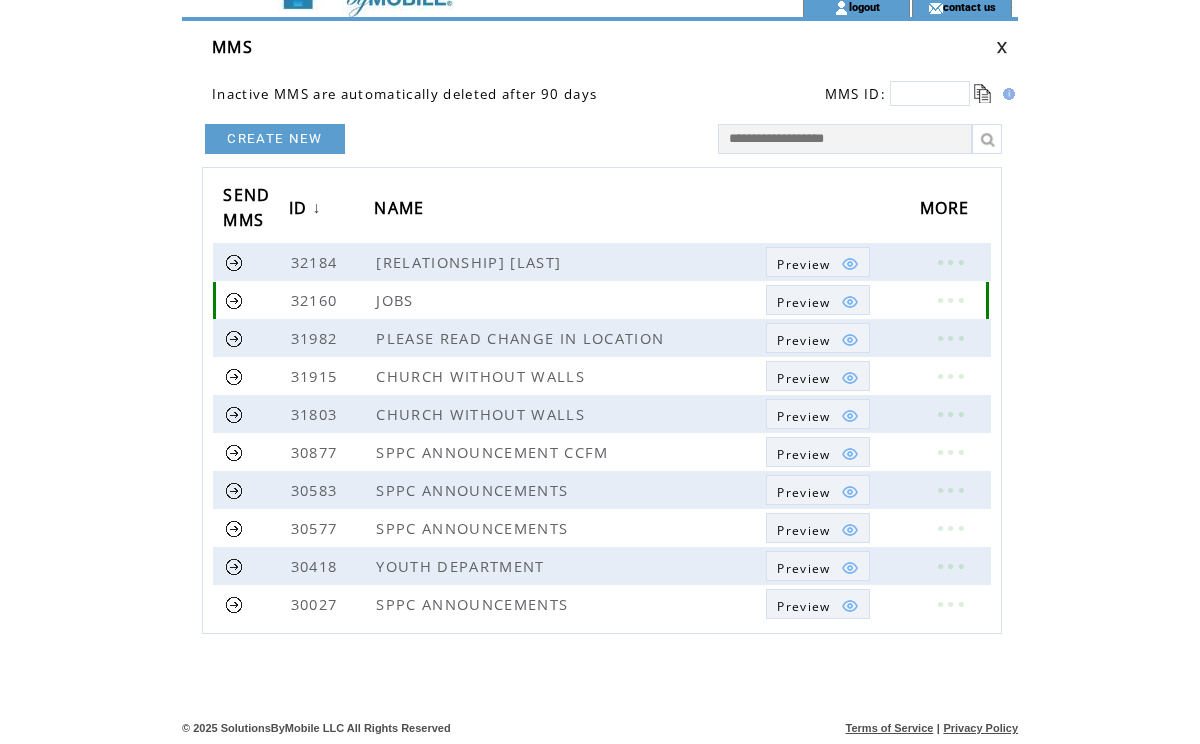 scroll, scrollTop: 0, scrollLeft: 0, axis: both 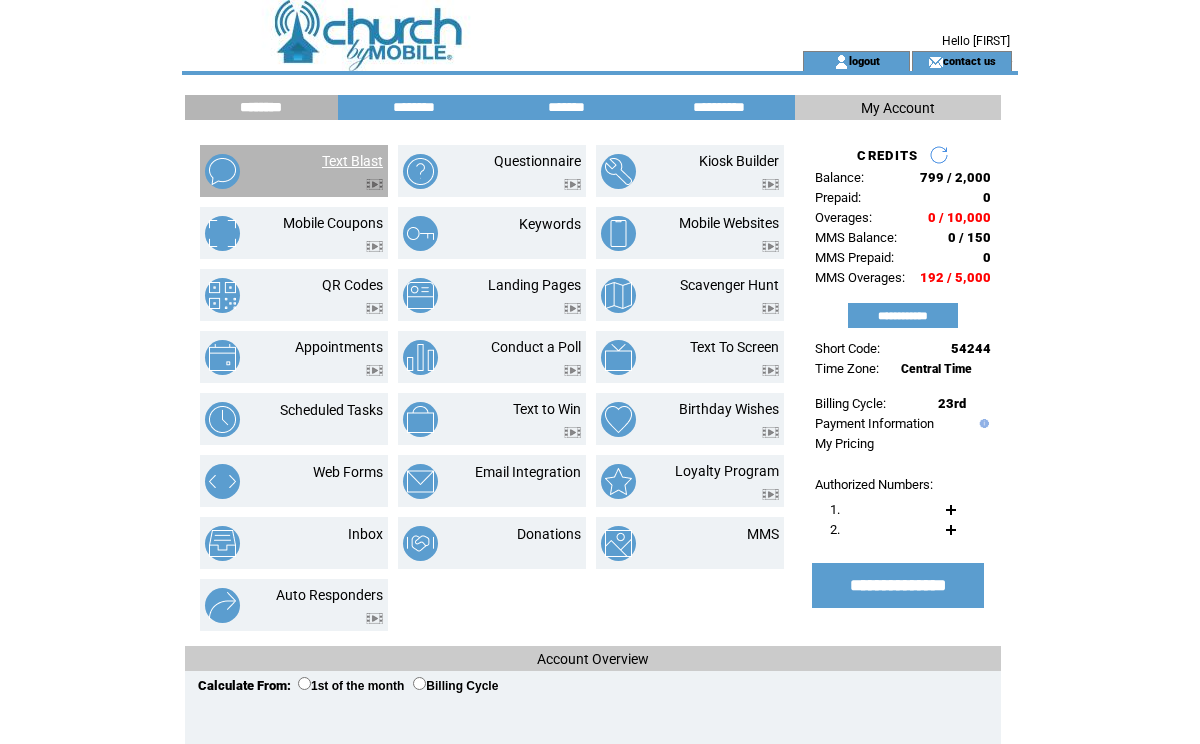 click on "Text Blast" at bounding box center [352, 161] 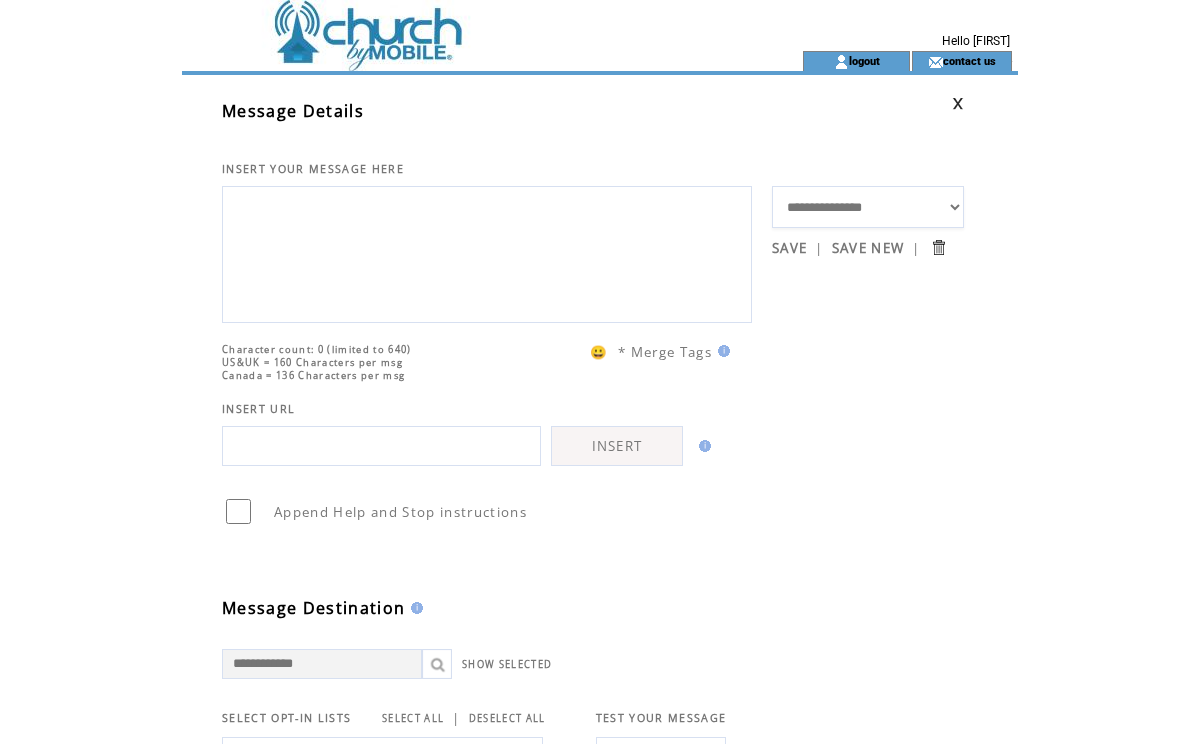 scroll, scrollTop: 0, scrollLeft: 0, axis: both 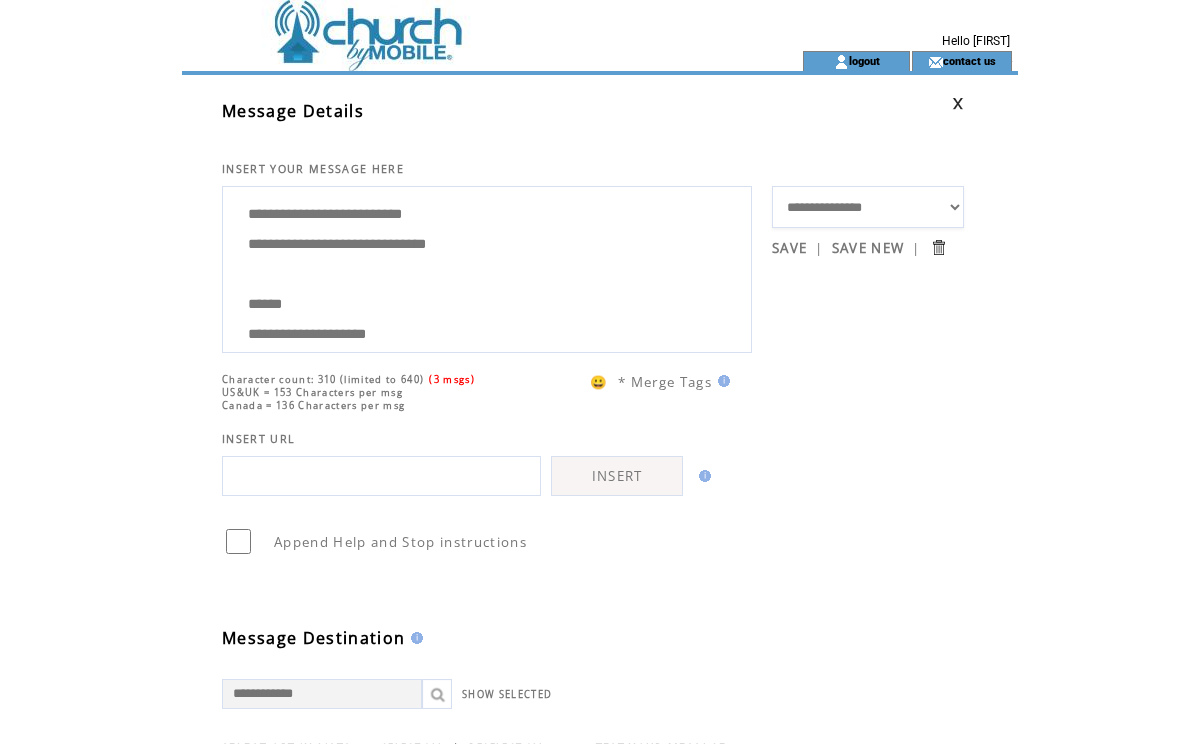 click on "**********" at bounding box center [487, 267] 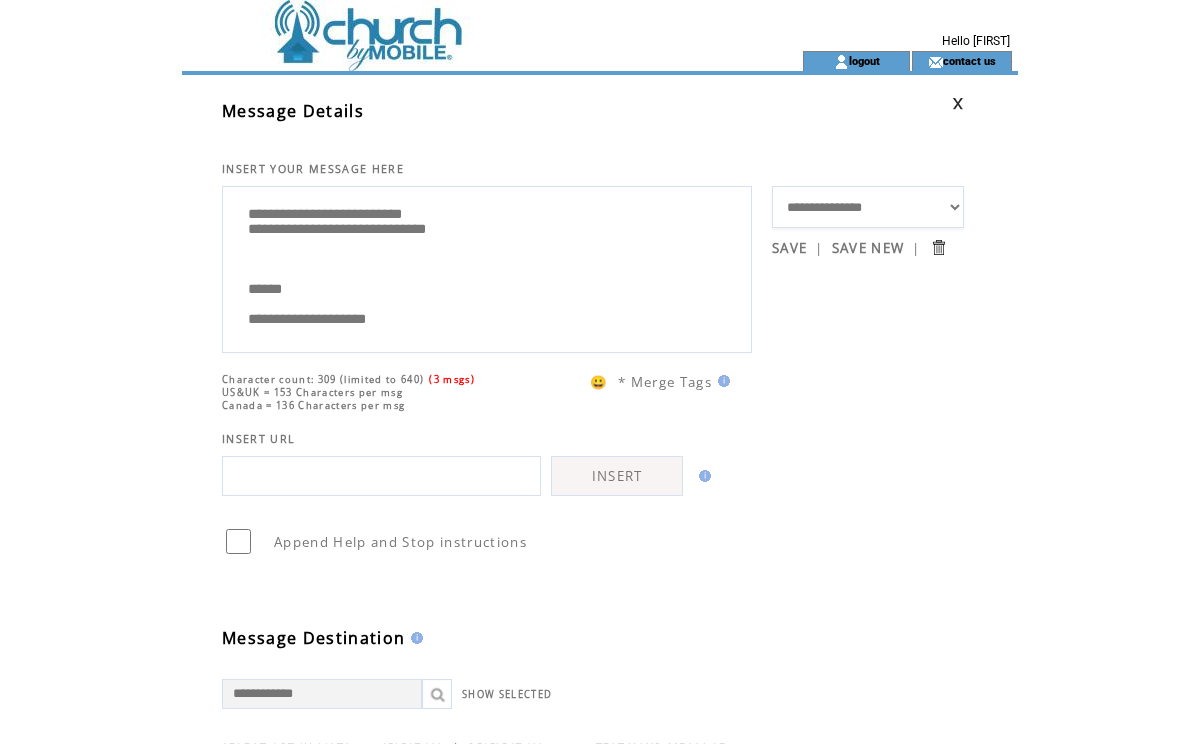 click on "**********" at bounding box center [487, 267] 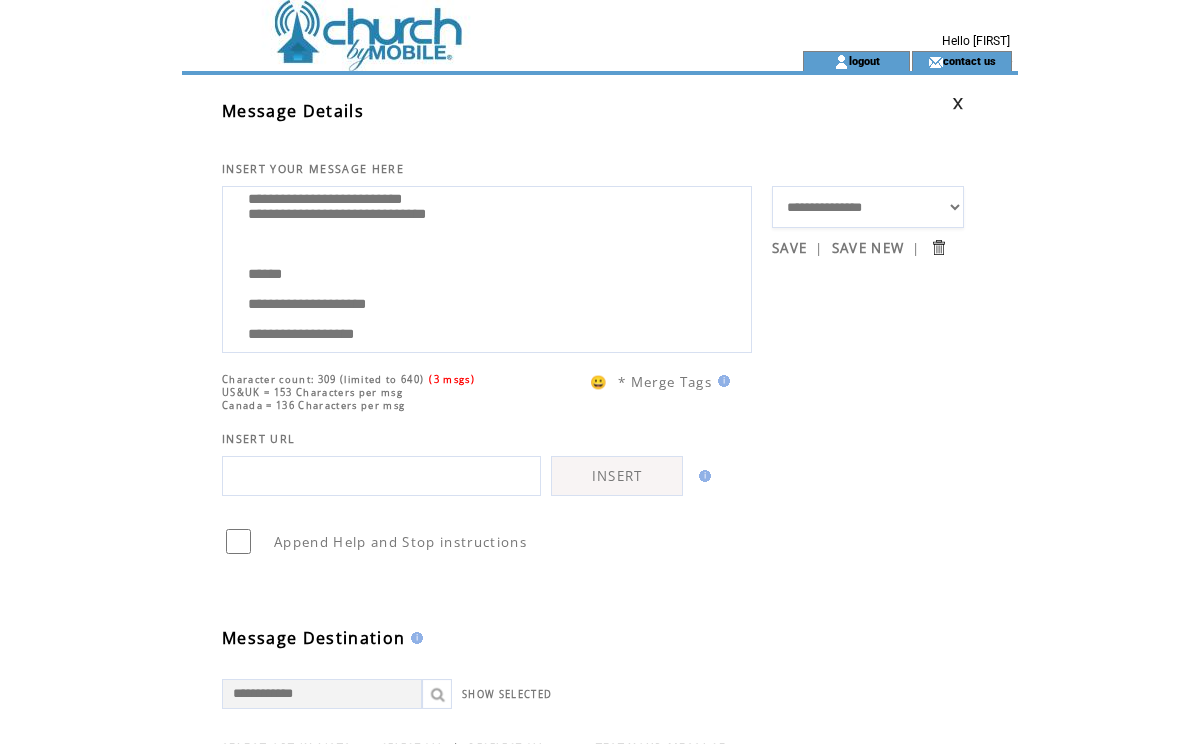 scroll, scrollTop: 11, scrollLeft: 0, axis: vertical 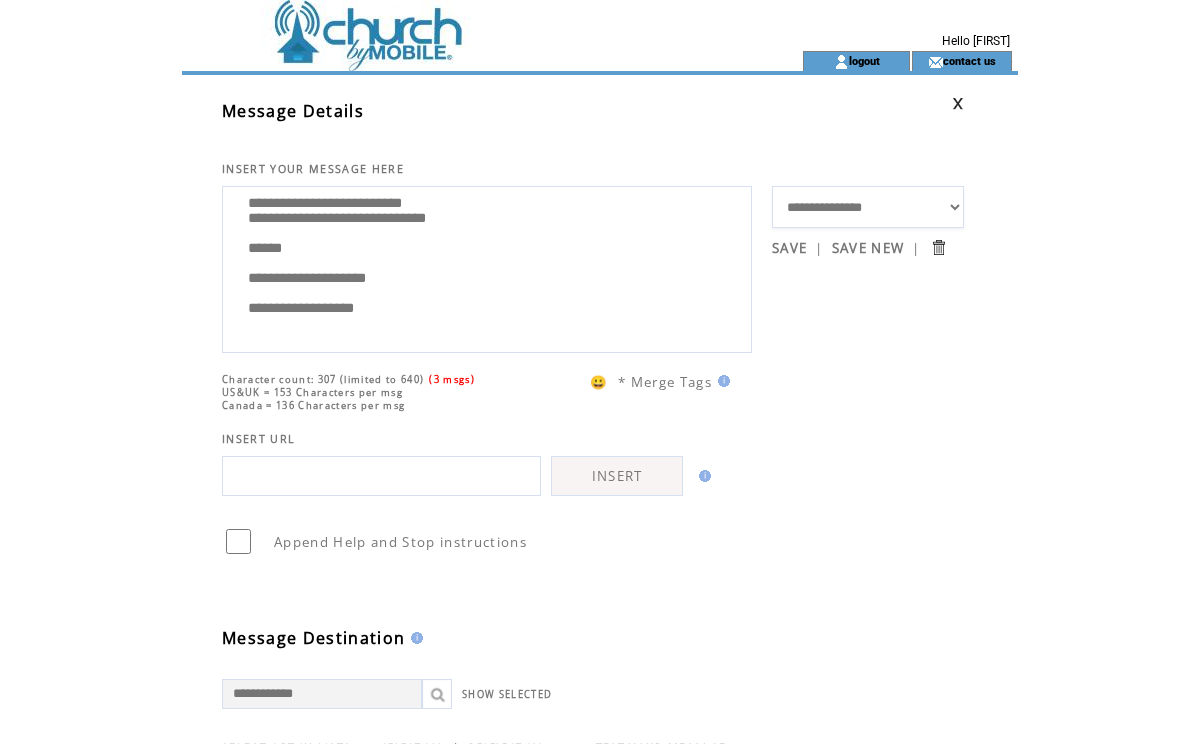 click on "**********" at bounding box center [487, 267] 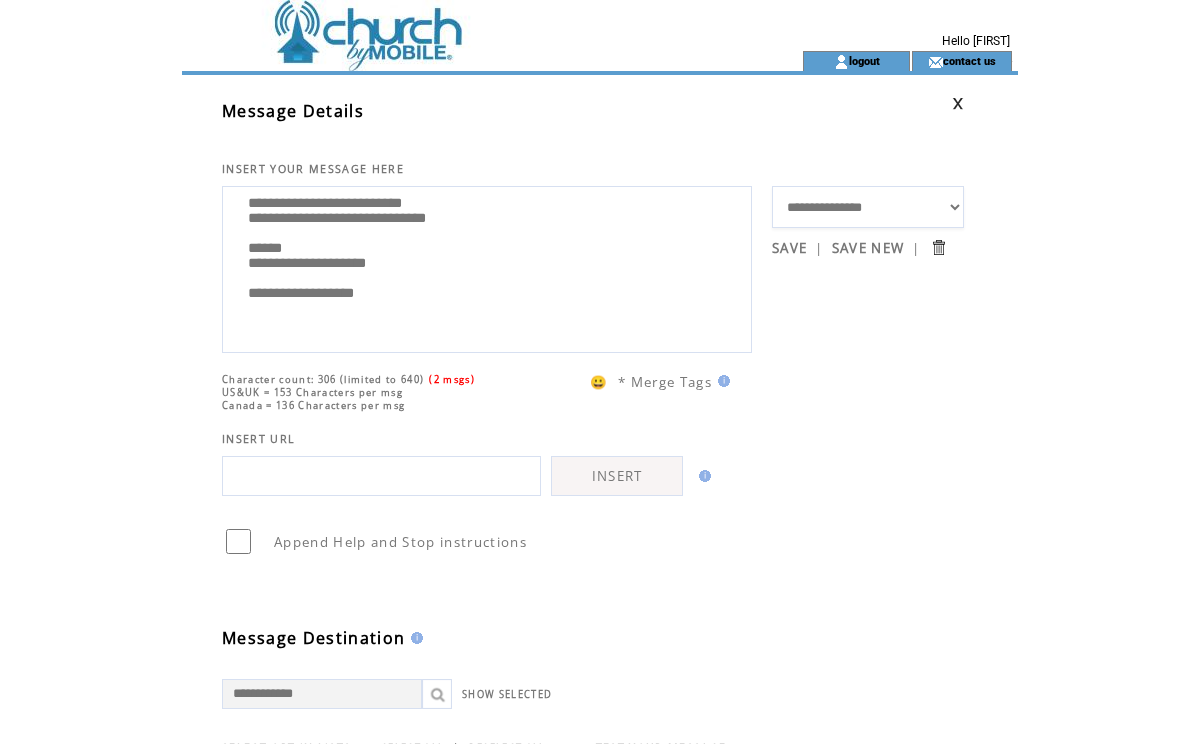 click on "**********" at bounding box center [487, 267] 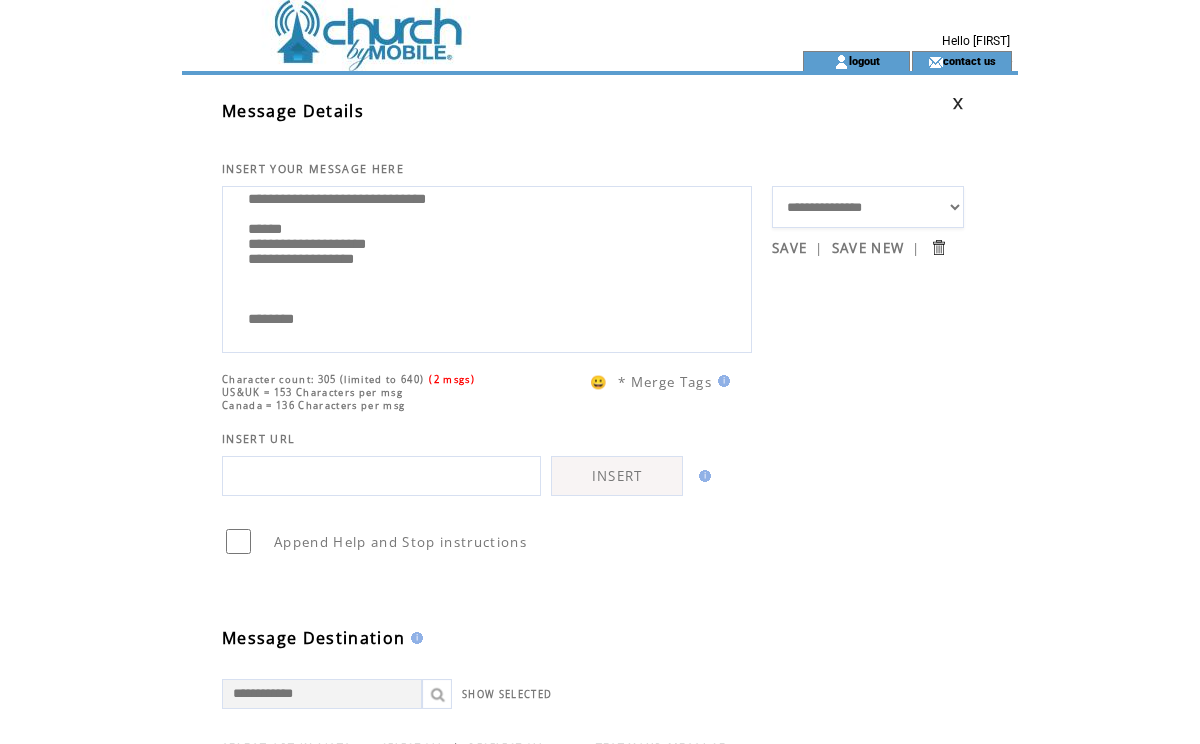 scroll, scrollTop: 62, scrollLeft: 0, axis: vertical 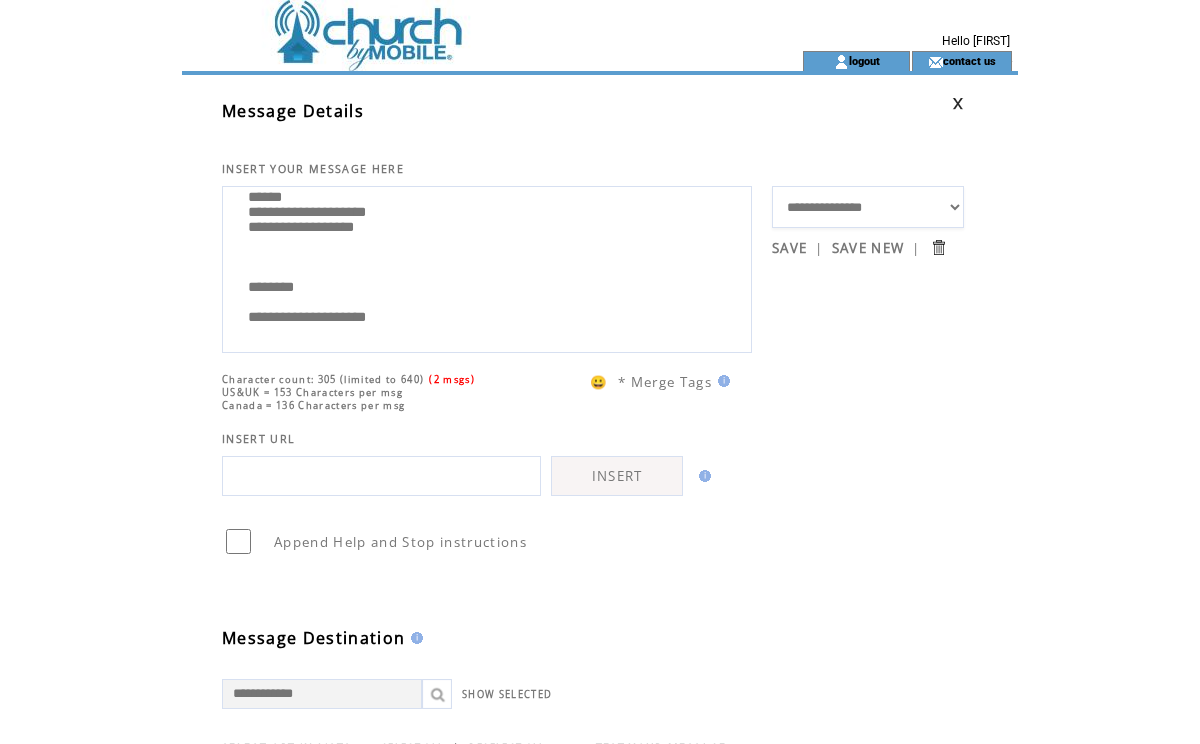 click on "**********" at bounding box center [487, 267] 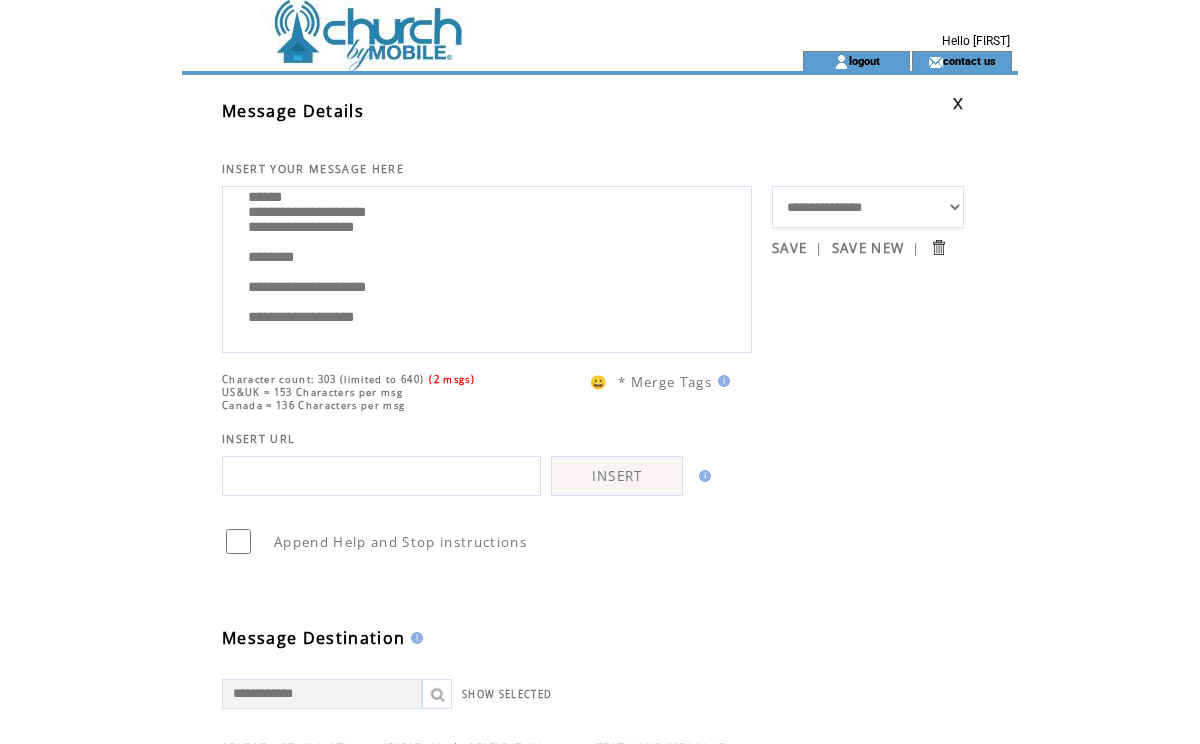 click on "**********" at bounding box center (487, 267) 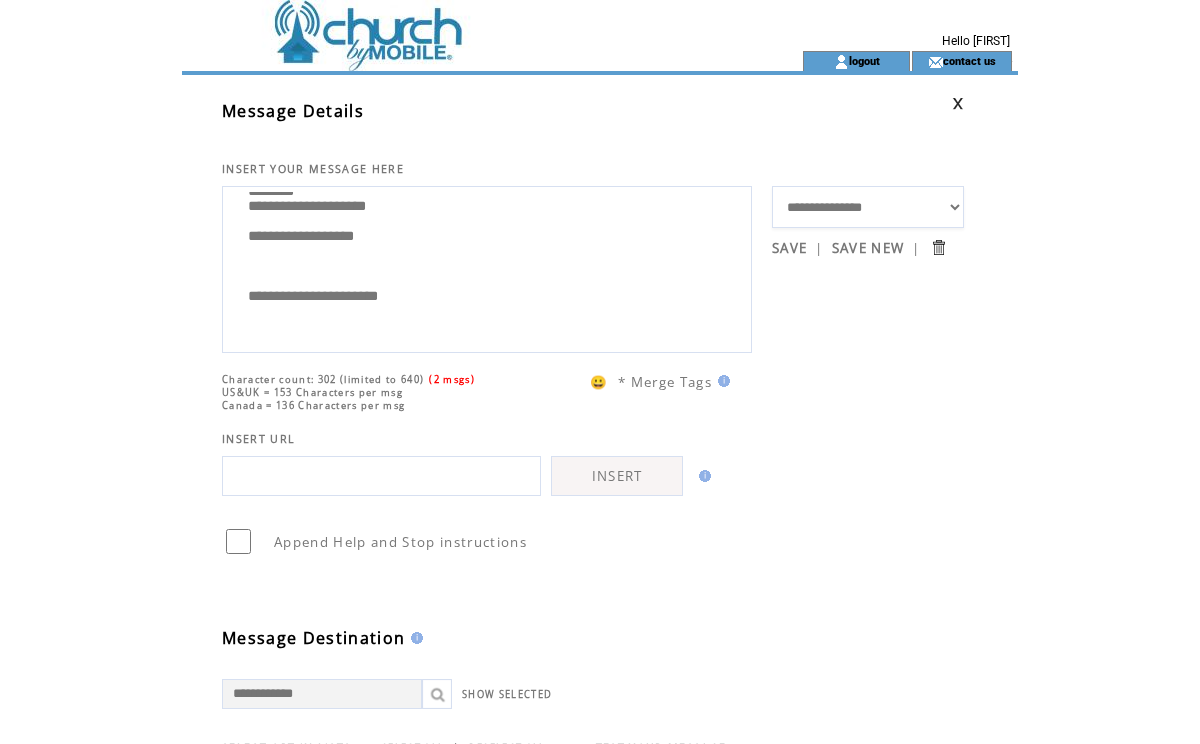 scroll, scrollTop: 153, scrollLeft: 0, axis: vertical 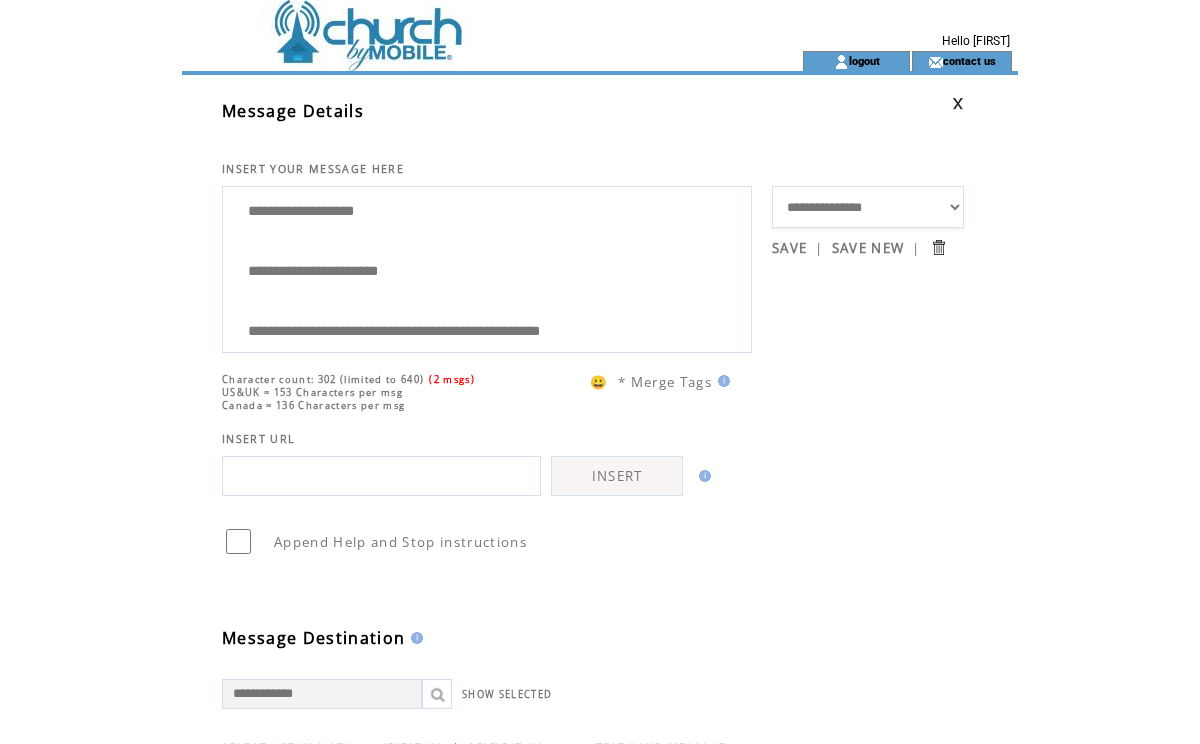 click on "**********" at bounding box center [487, 267] 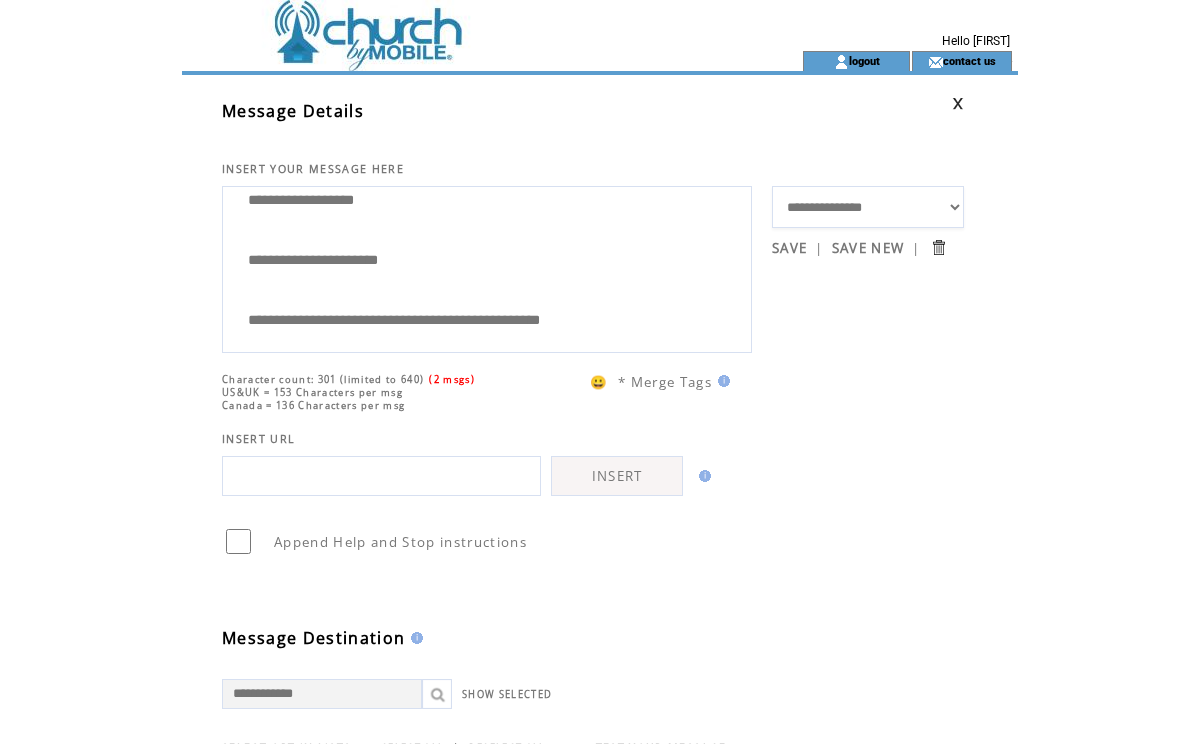 scroll, scrollTop: 184, scrollLeft: 0, axis: vertical 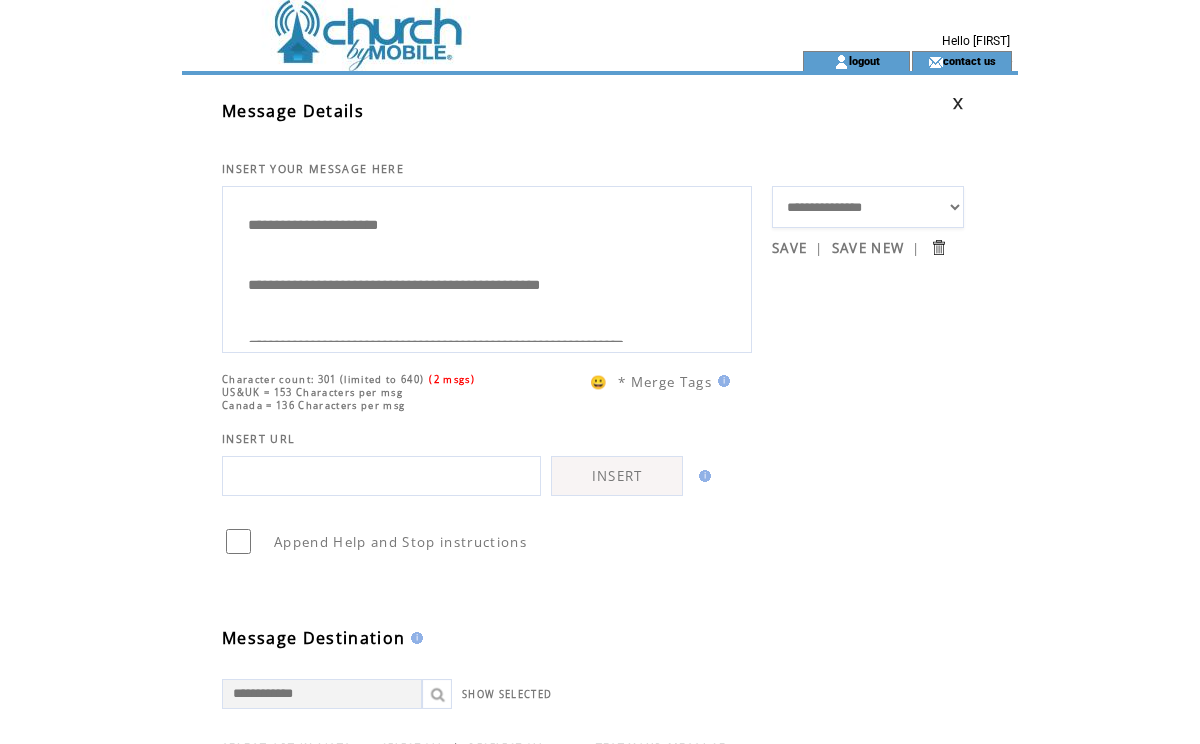 click on "**********" at bounding box center (487, 267) 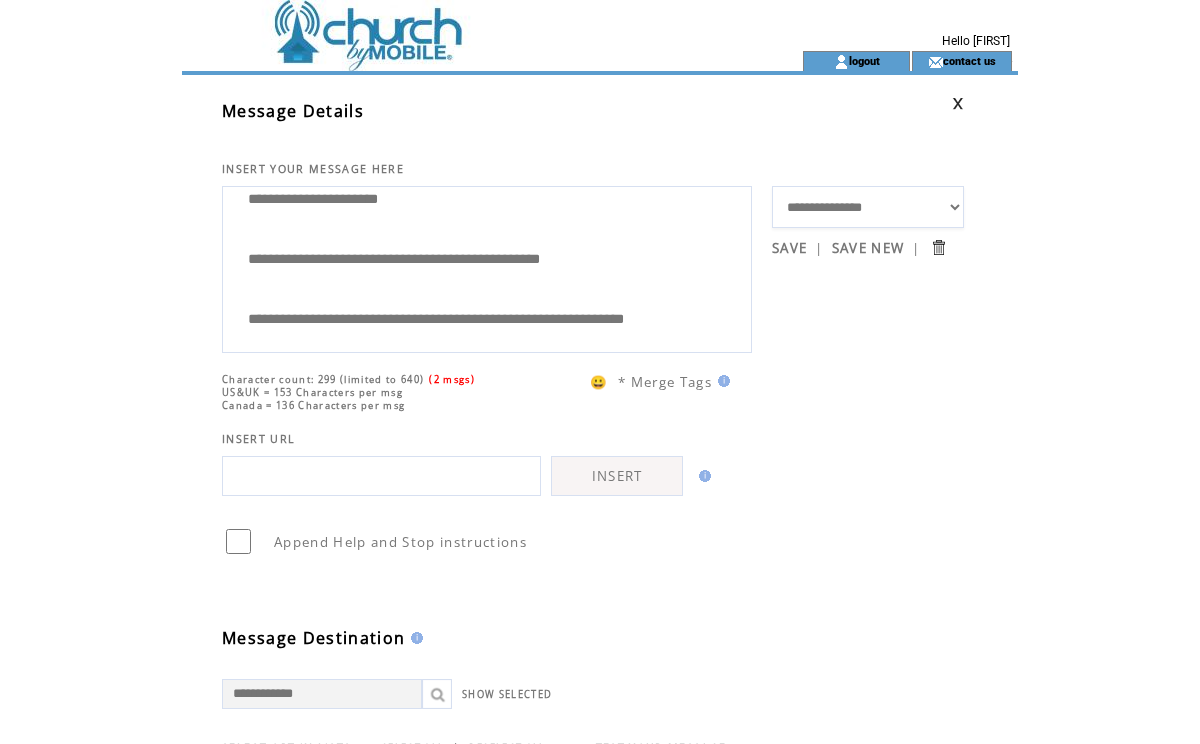 scroll, scrollTop: 248, scrollLeft: 0, axis: vertical 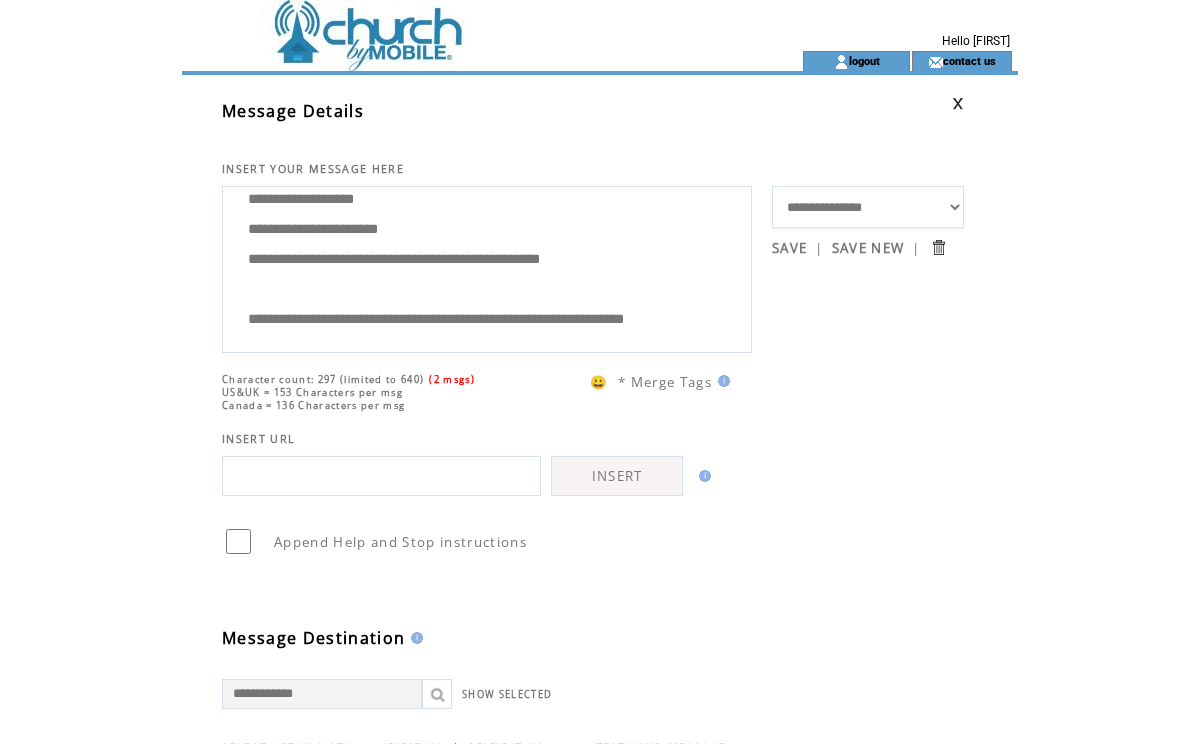 click on "**********" at bounding box center (487, 267) 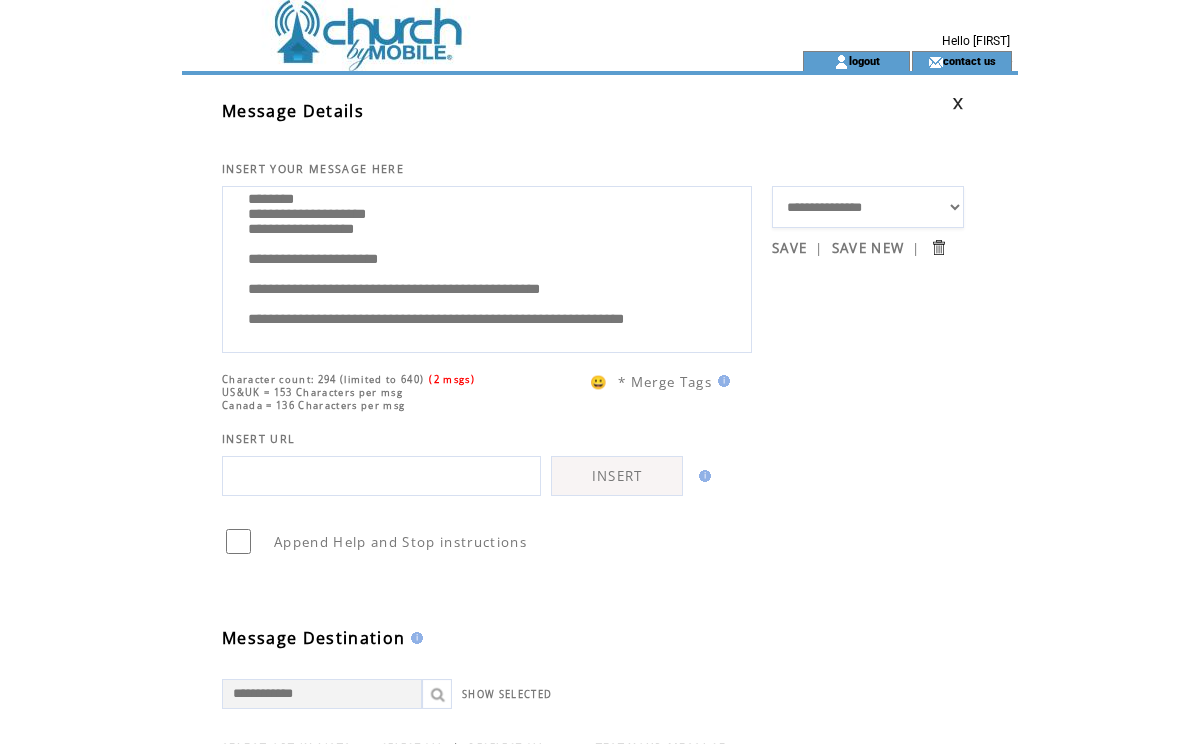 scroll, scrollTop: 220, scrollLeft: 0, axis: vertical 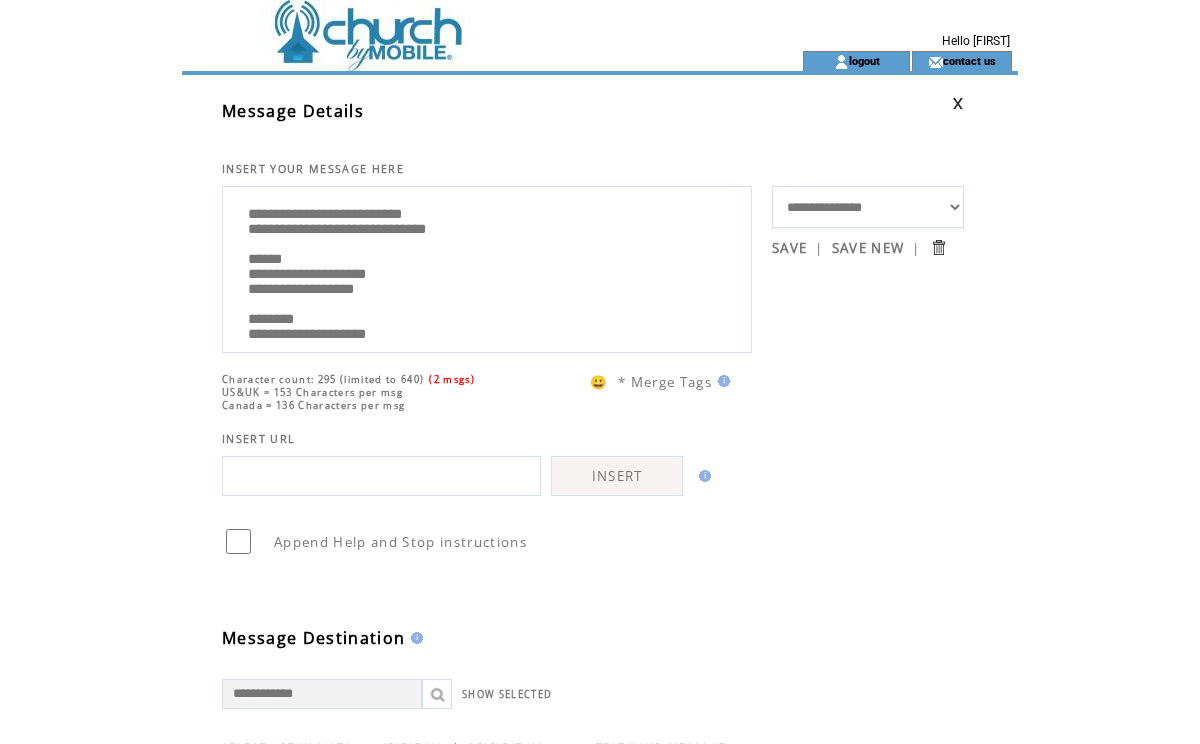 type on "**********" 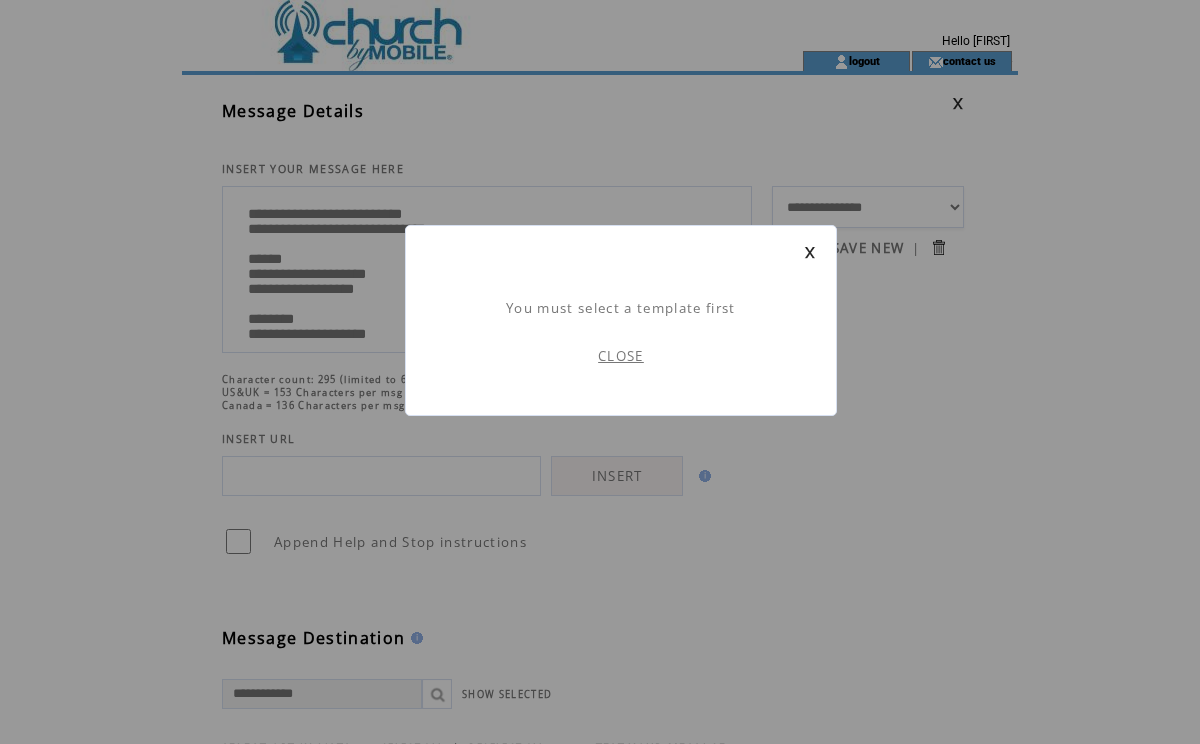 scroll, scrollTop: 1, scrollLeft: 0, axis: vertical 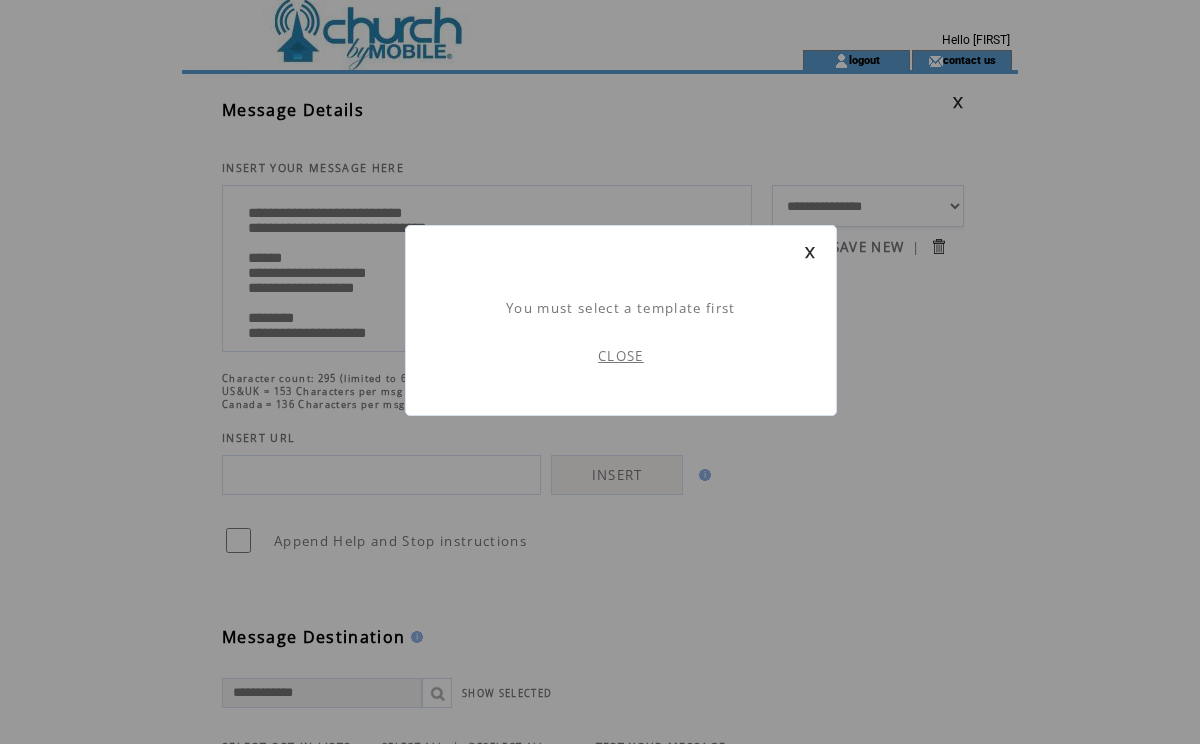 click on "CLOSE" at bounding box center (621, 356) 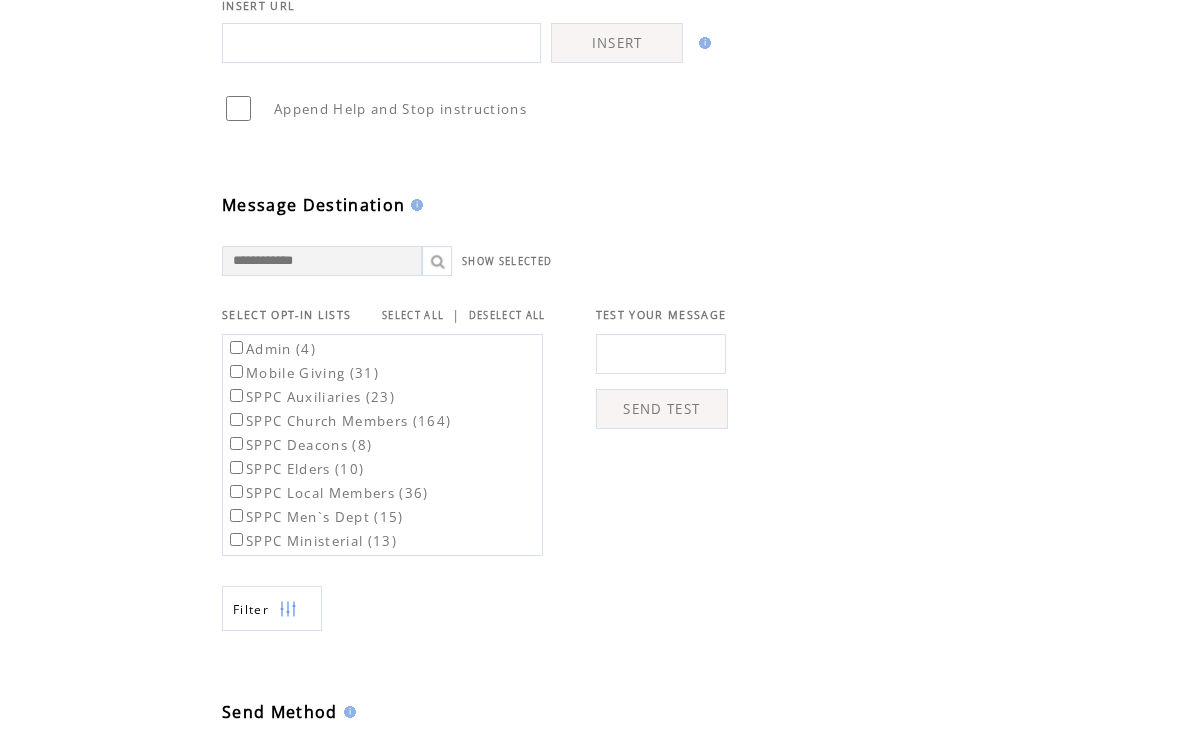 scroll, scrollTop: 0, scrollLeft: 0, axis: both 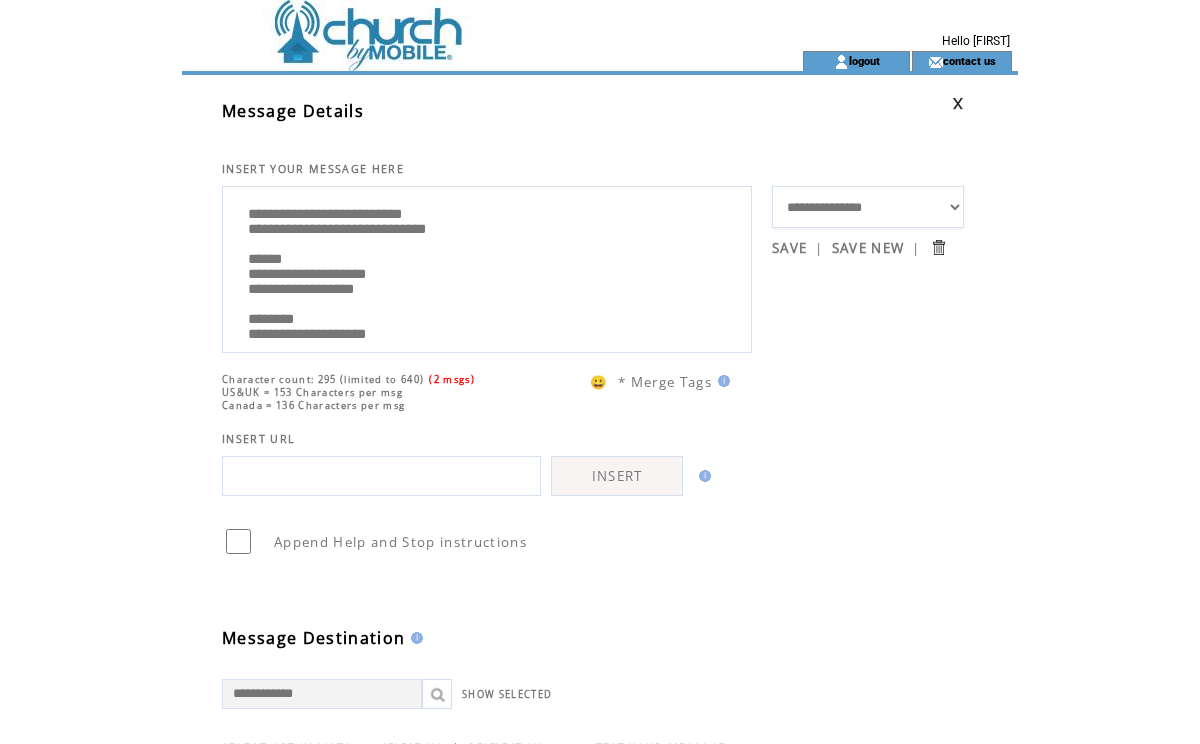 click on "**********" at bounding box center (868, 207) 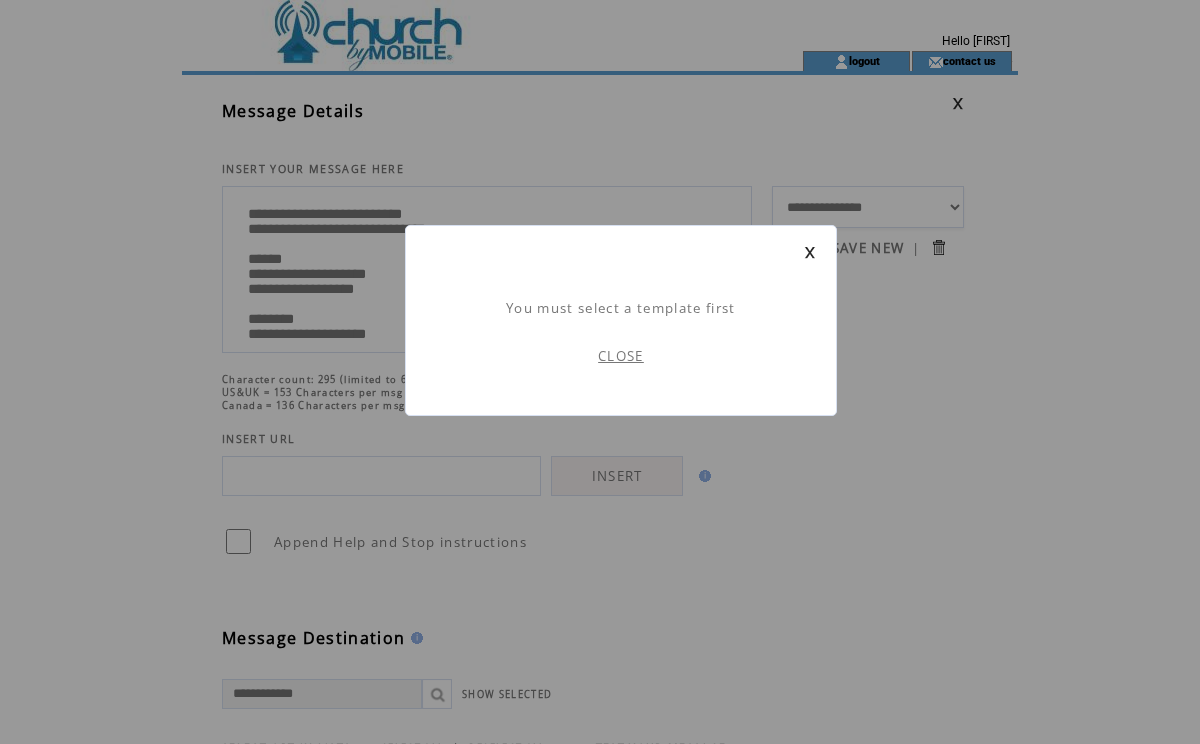 scroll, scrollTop: 1, scrollLeft: 0, axis: vertical 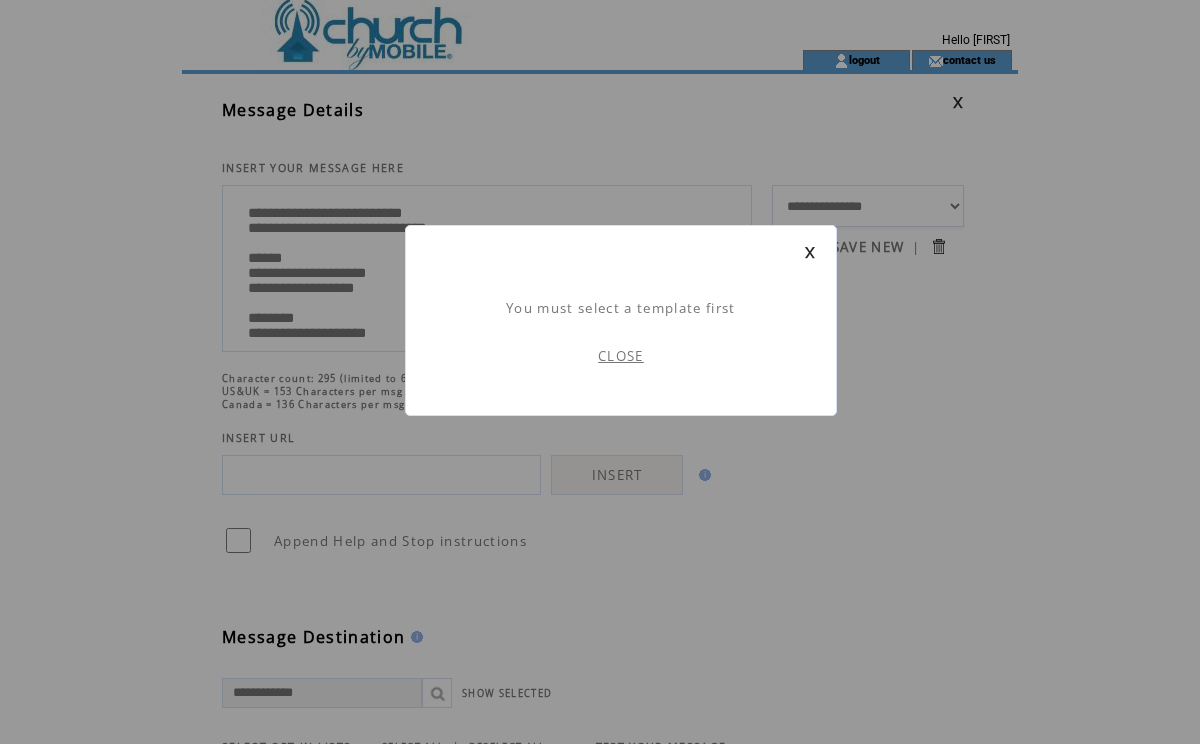 click on "CLOSE" at bounding box center (621, 356) 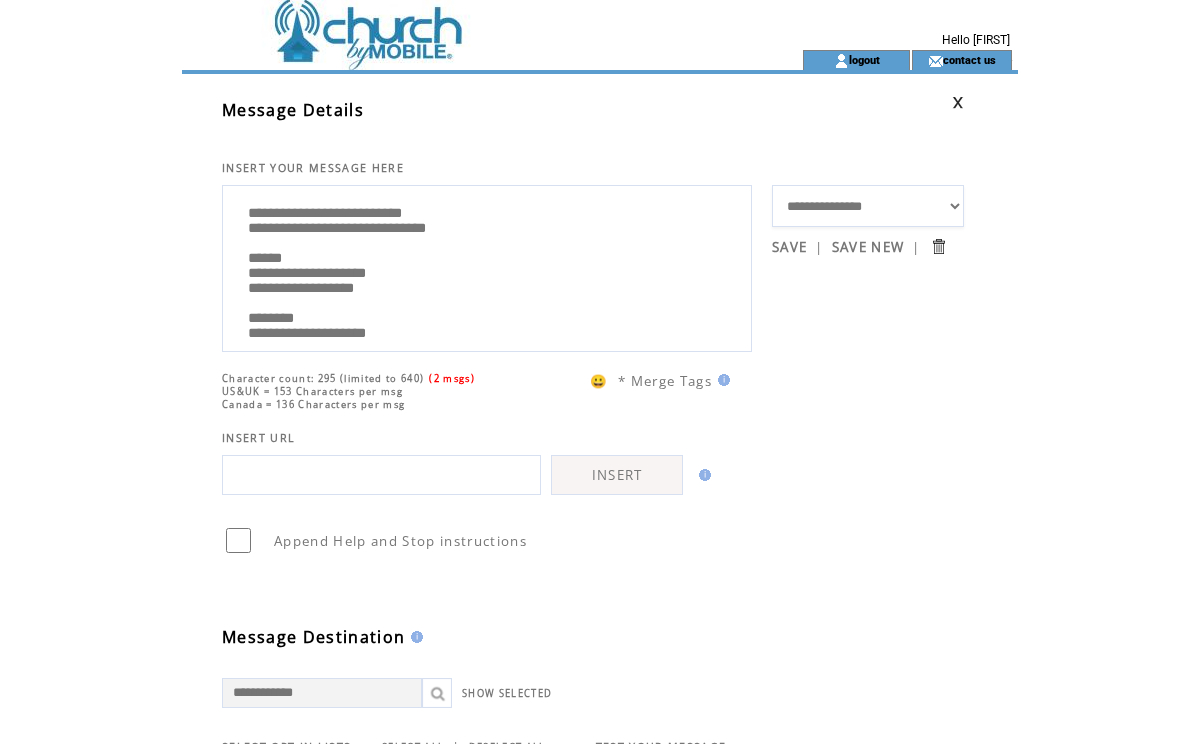 scroll, scrollTop: 0, scrollLeft: 0, axis: both 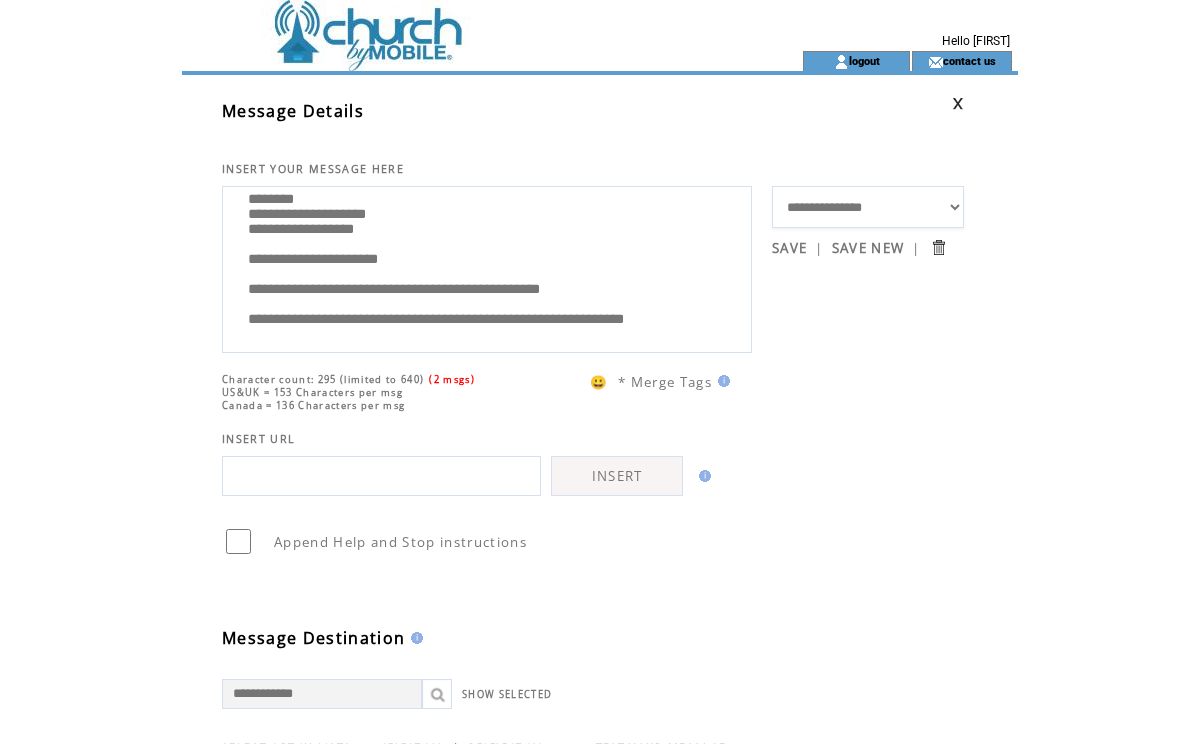 click on "SAVE" at bounding box center [789, 248] 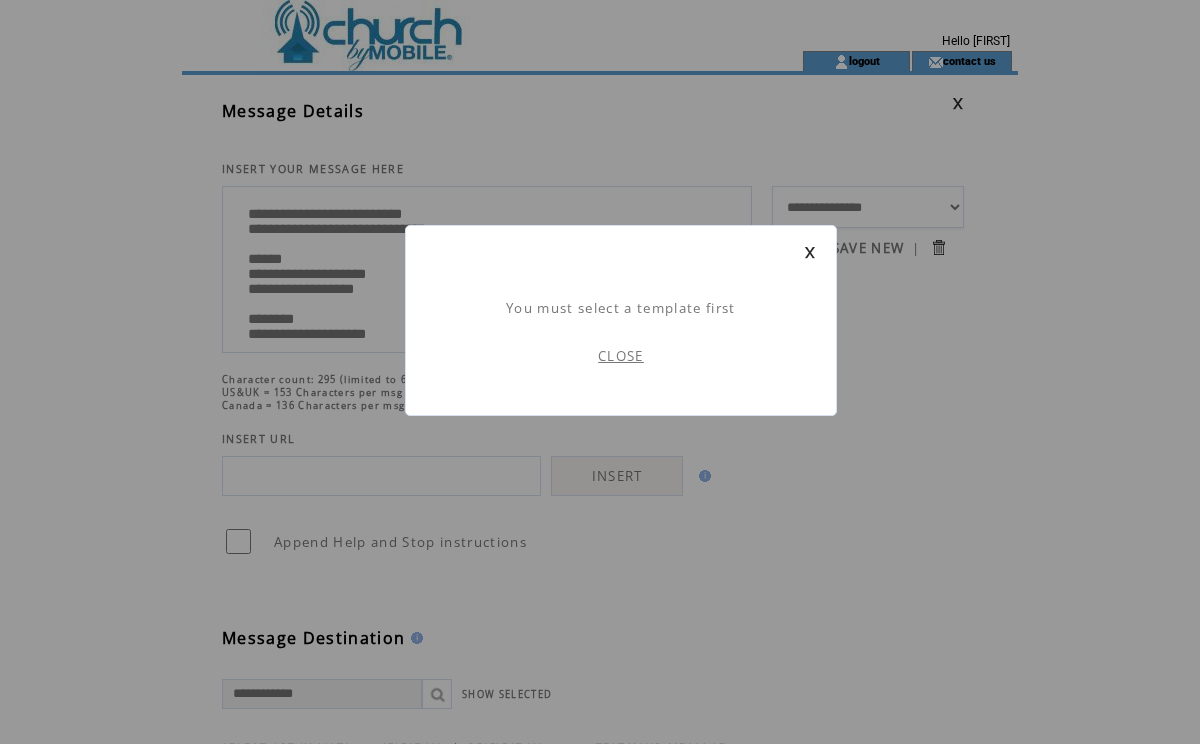 scroll, scrollTop: 1, scrollLeft: 0, axis: vertical 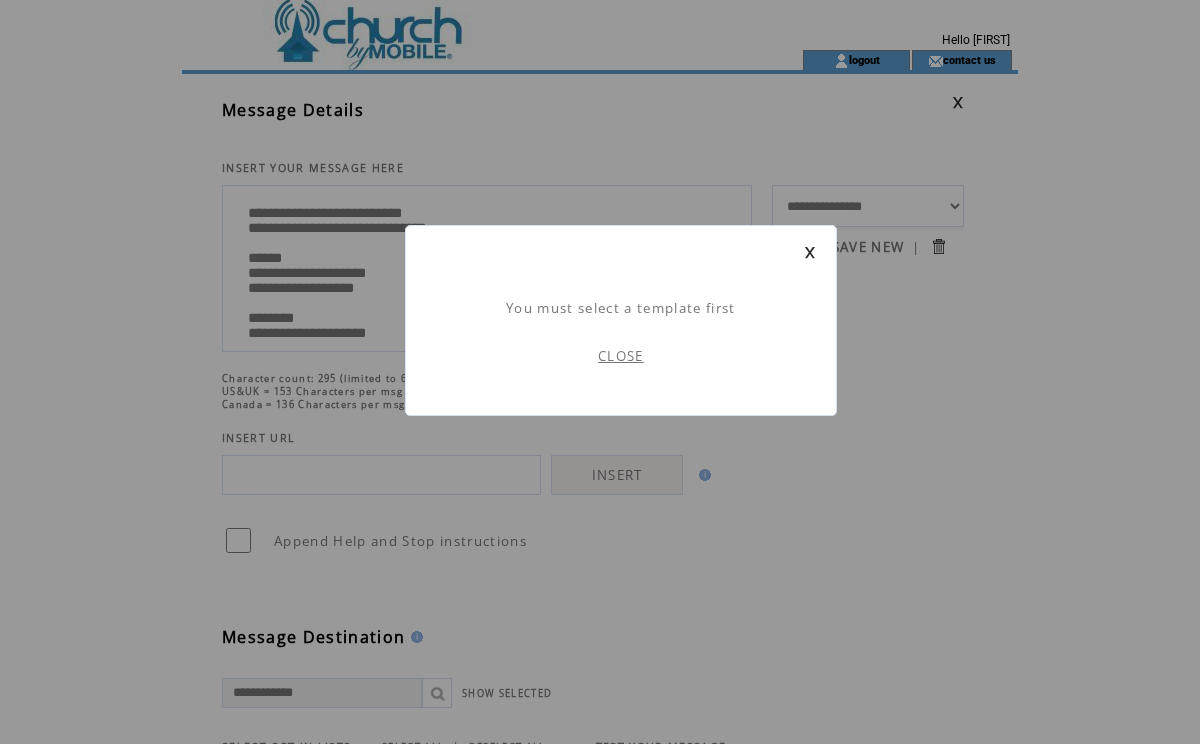 click on "CLOSE" at bounding box center (621, 356) 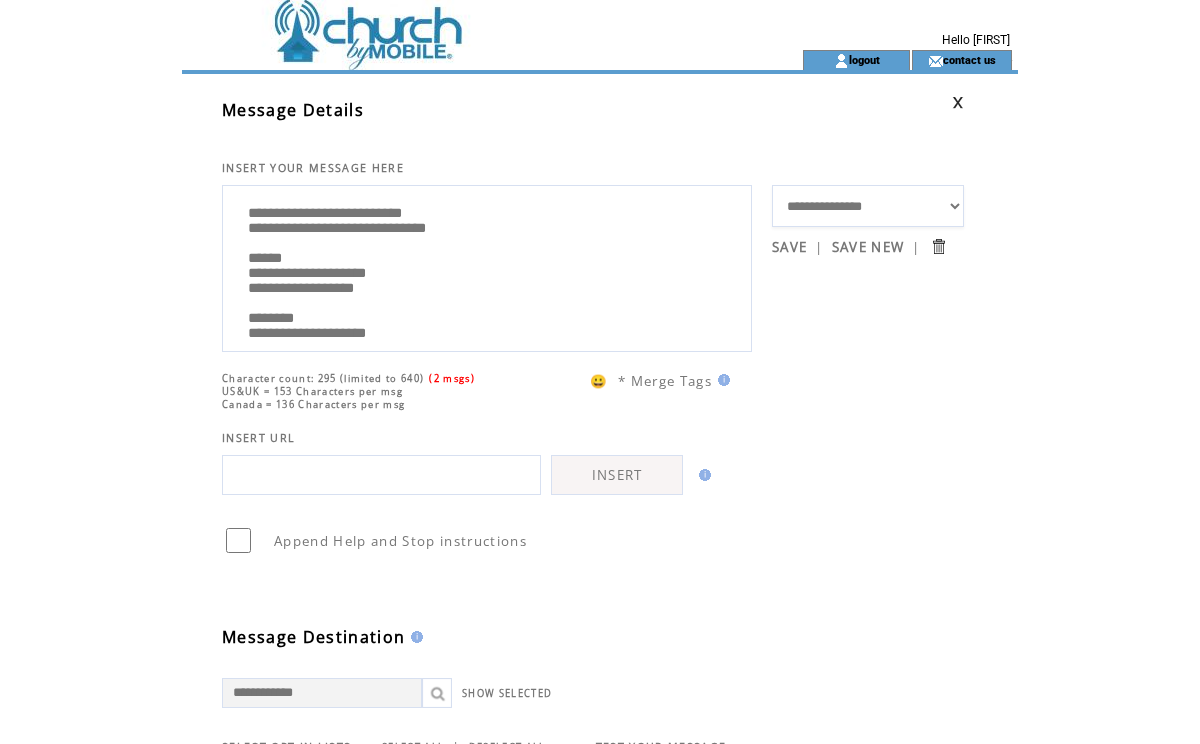 scroll, scrollTop: 0, scrollLeft: 0, axis: both 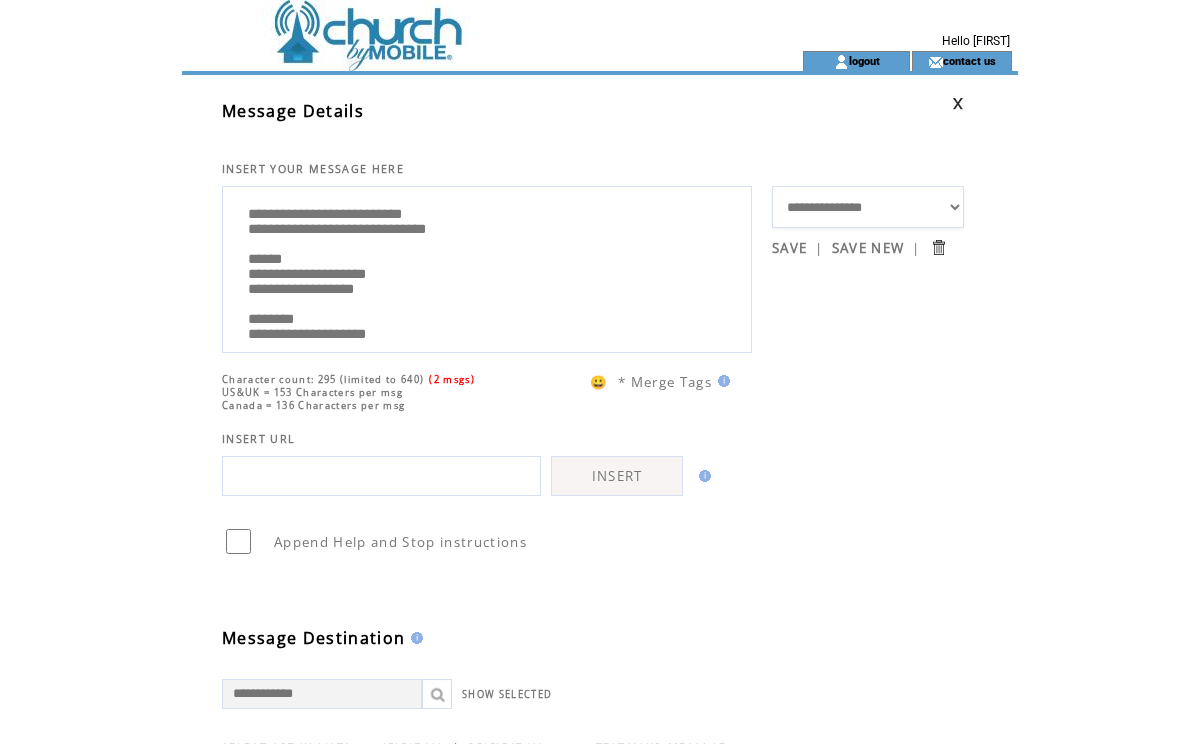 drag, startPoint x: 340, startPoint y: 331, endPoint x: 214, endPoint y: 138, distance: 230.48862 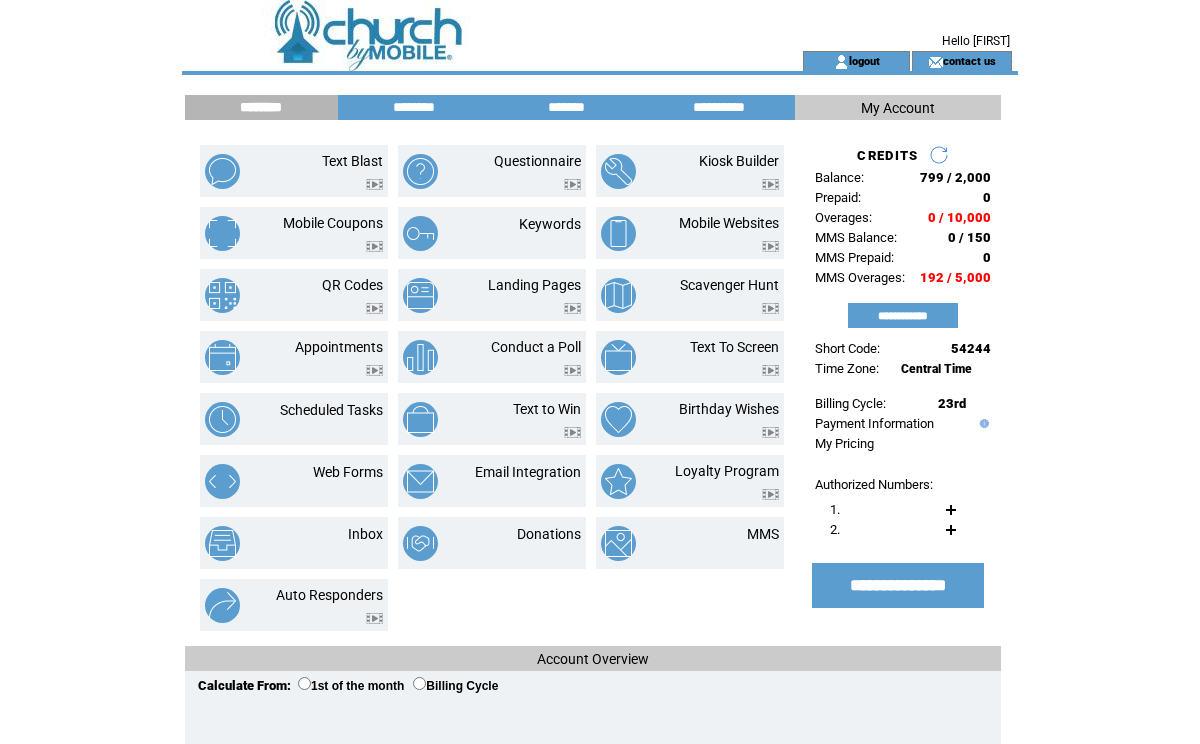 scroll, scrollTop: 0, scrollLeft: 0, axis: both 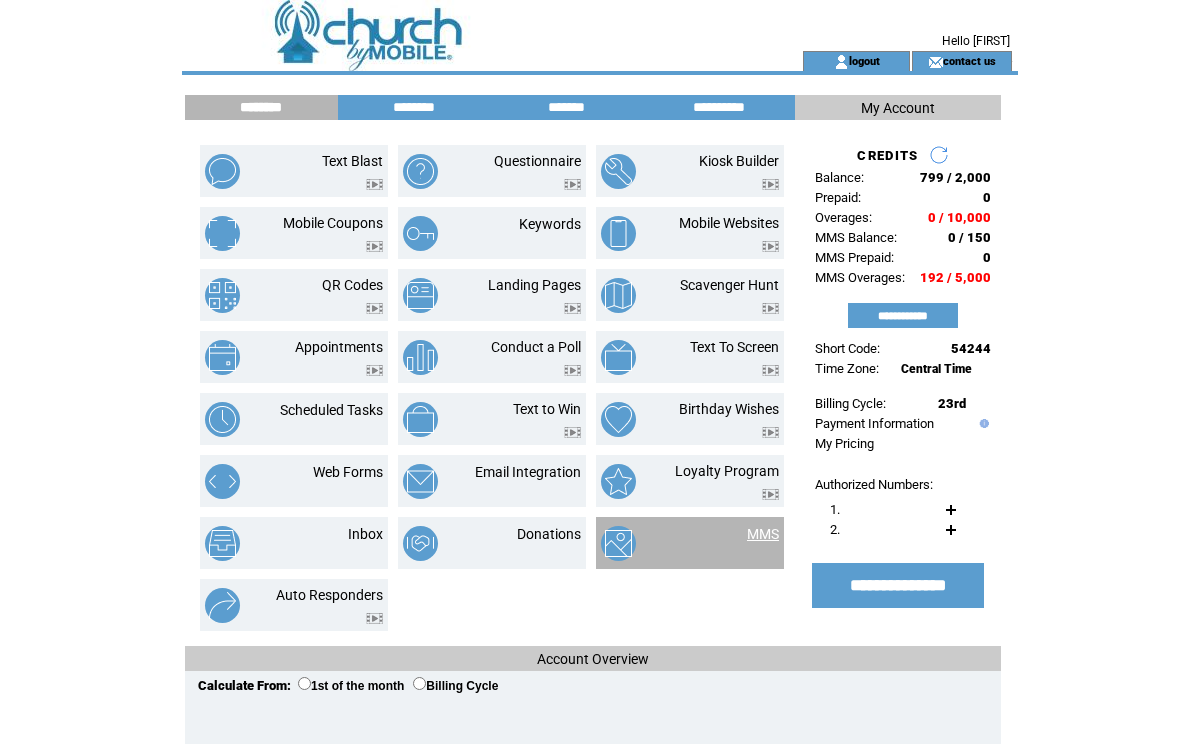 click on "MMS" at bounding box center (763, 534) 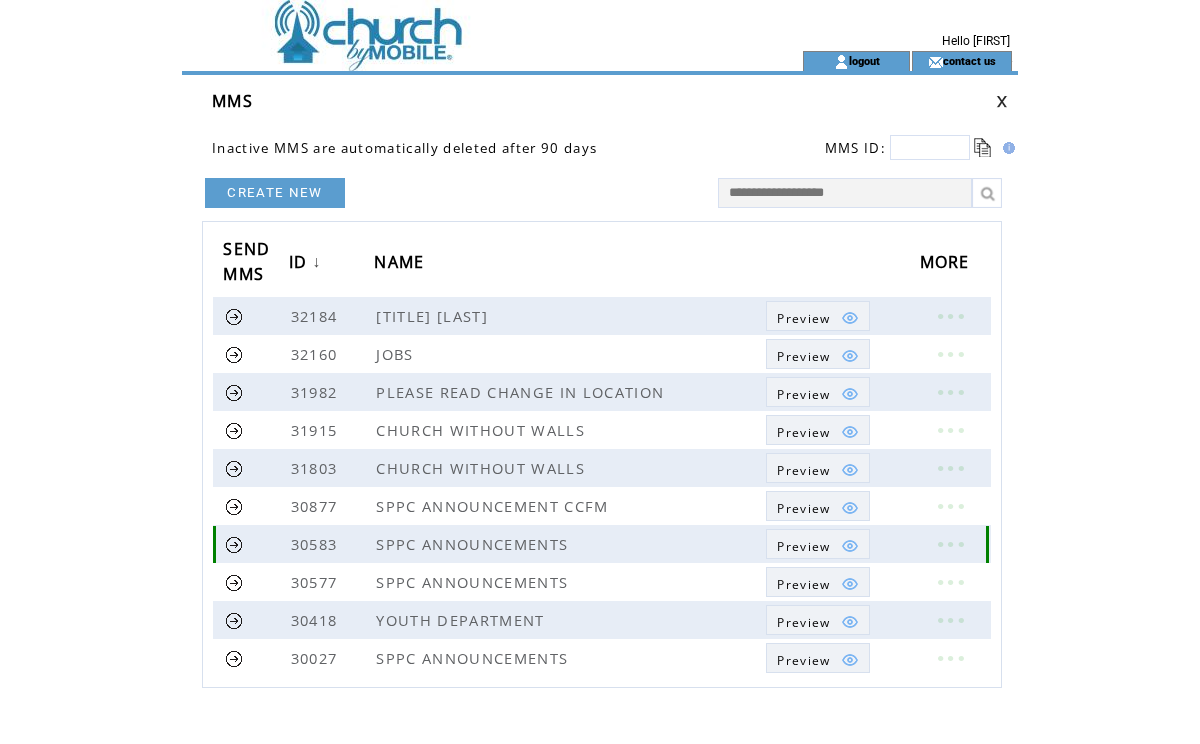 scroll, scrollTop: 54, scrollLeft: 0, axis: vertical 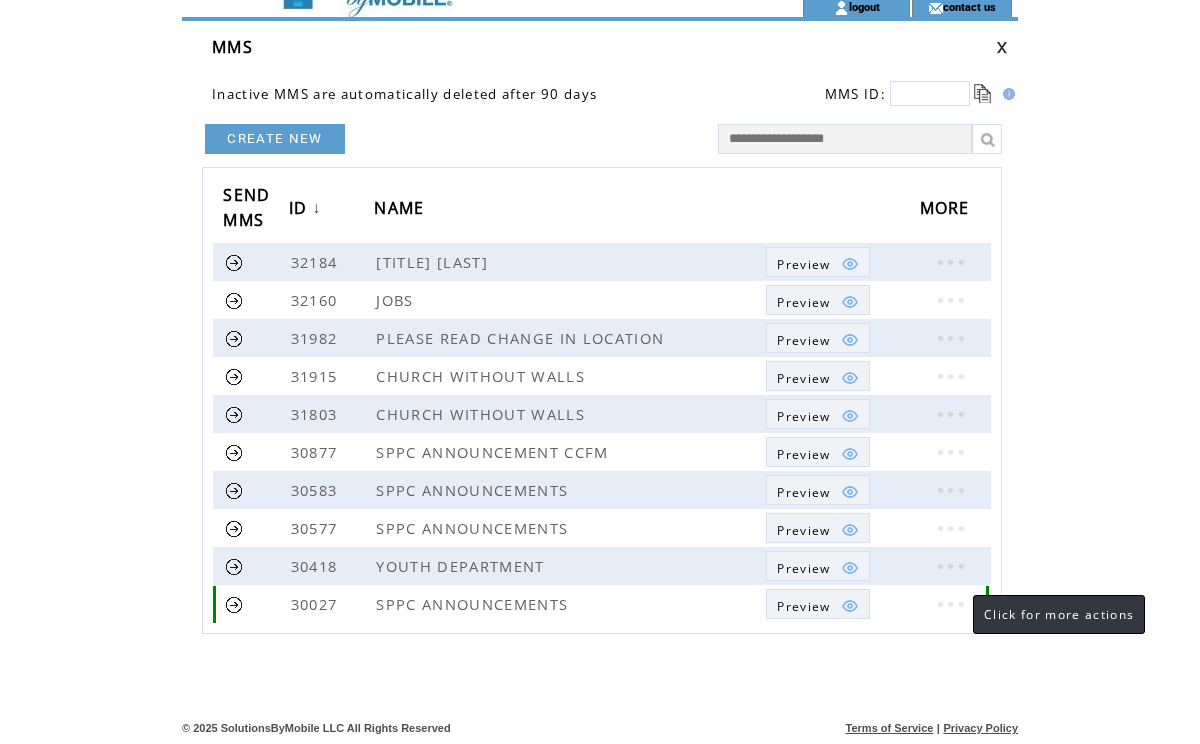 click at bounding box center (950, 604) 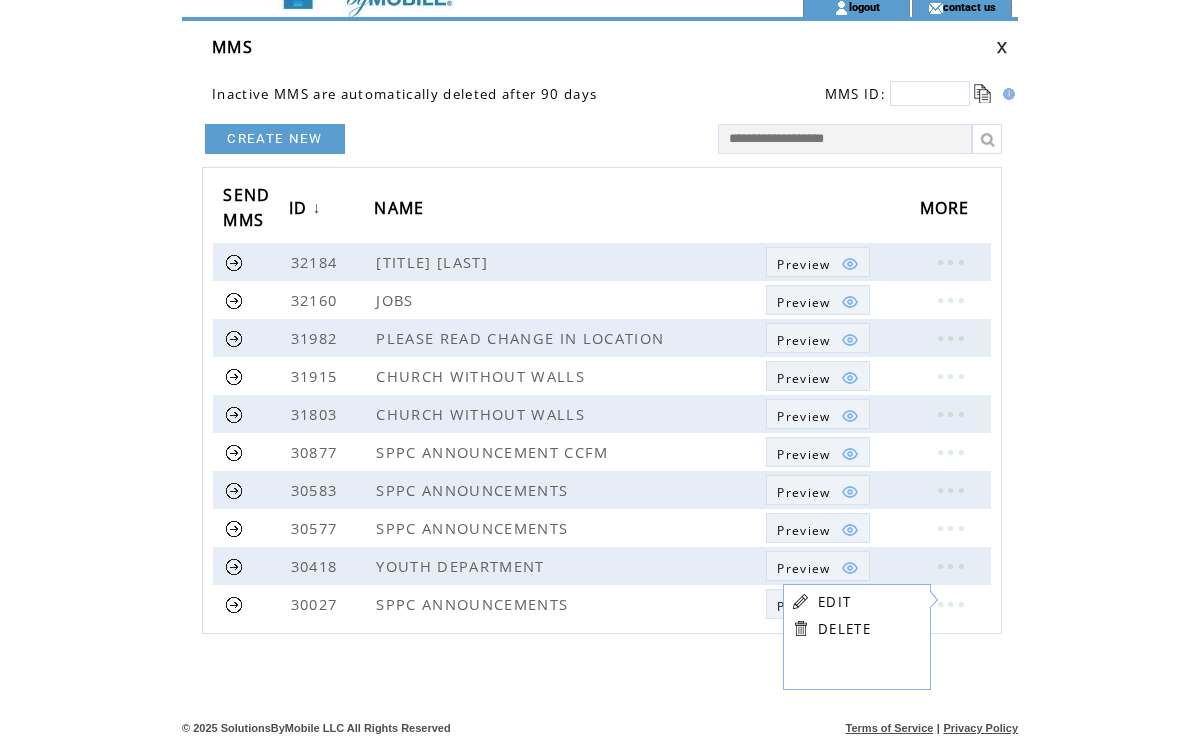 click on "**********" 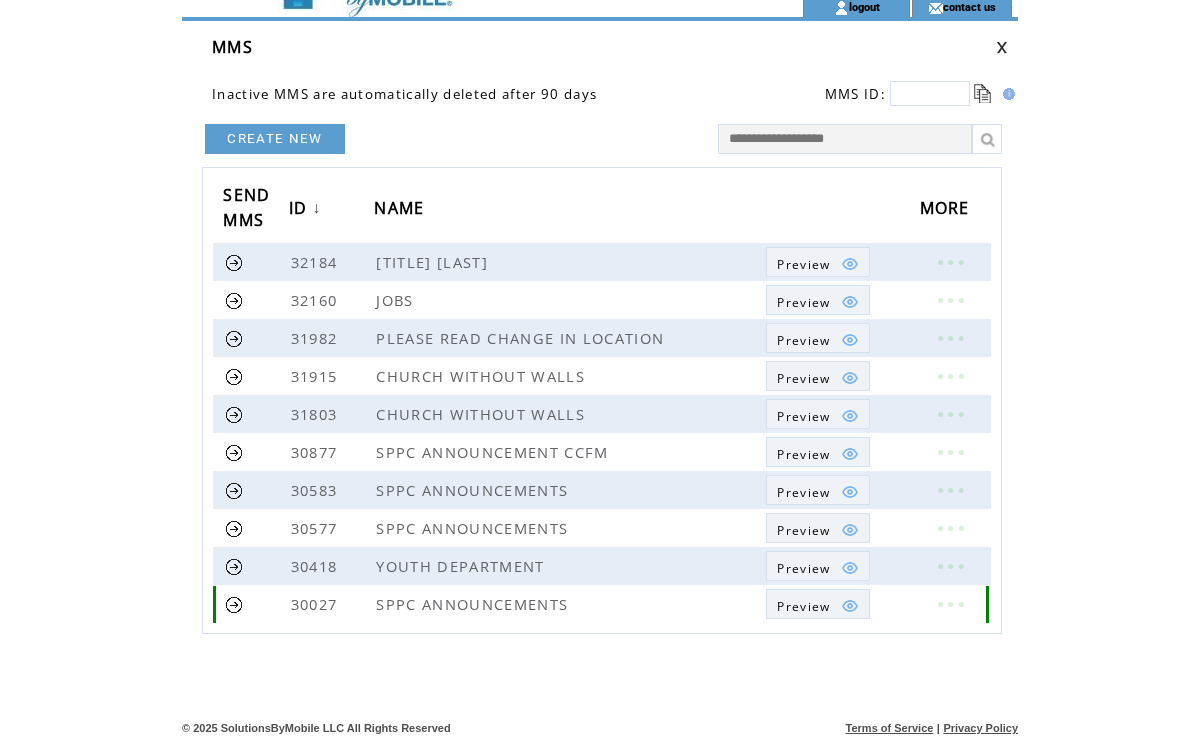 click on "Preview" at bounding box center (803, 606) 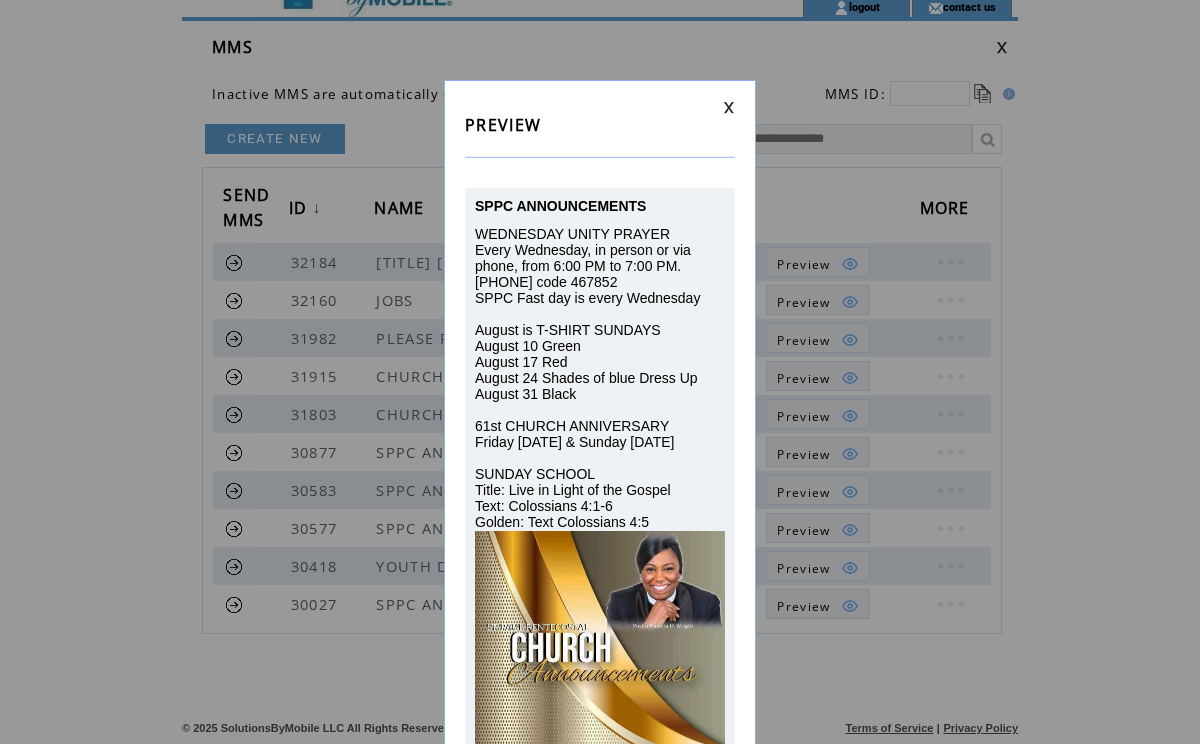 click at bounding box center (729, 107) 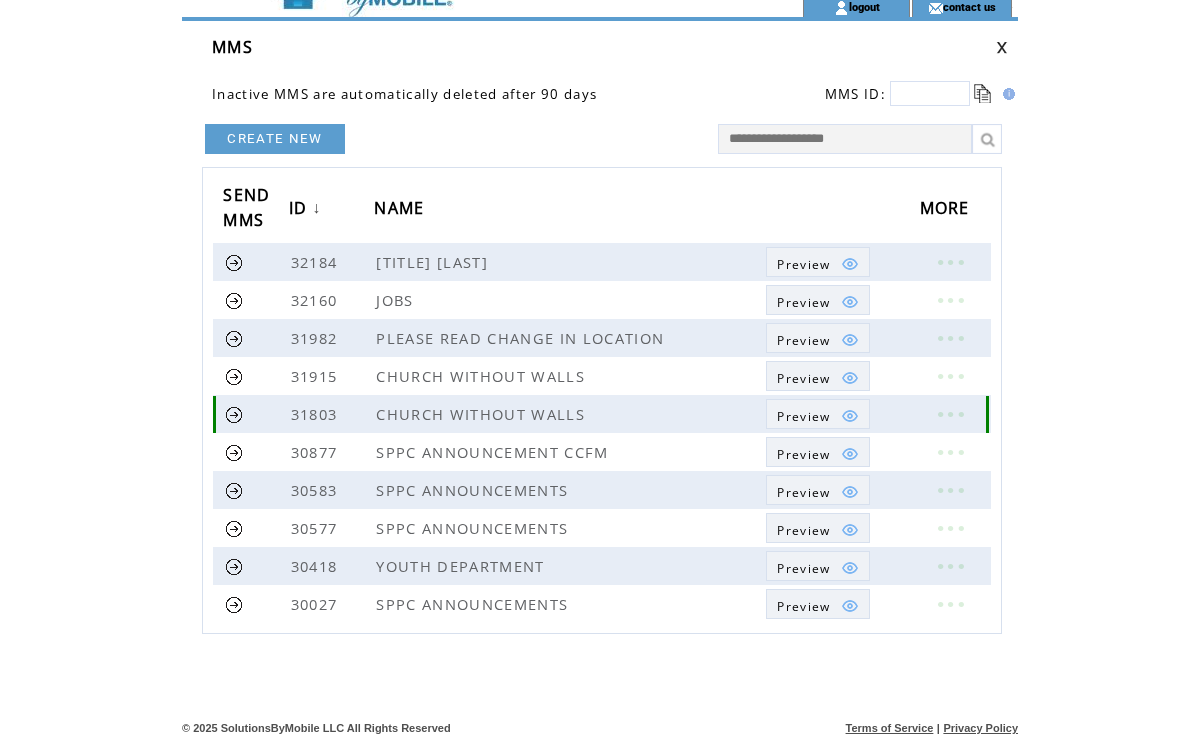 scroll, scrollTop: 0, scrollLeft: 0, axis: both 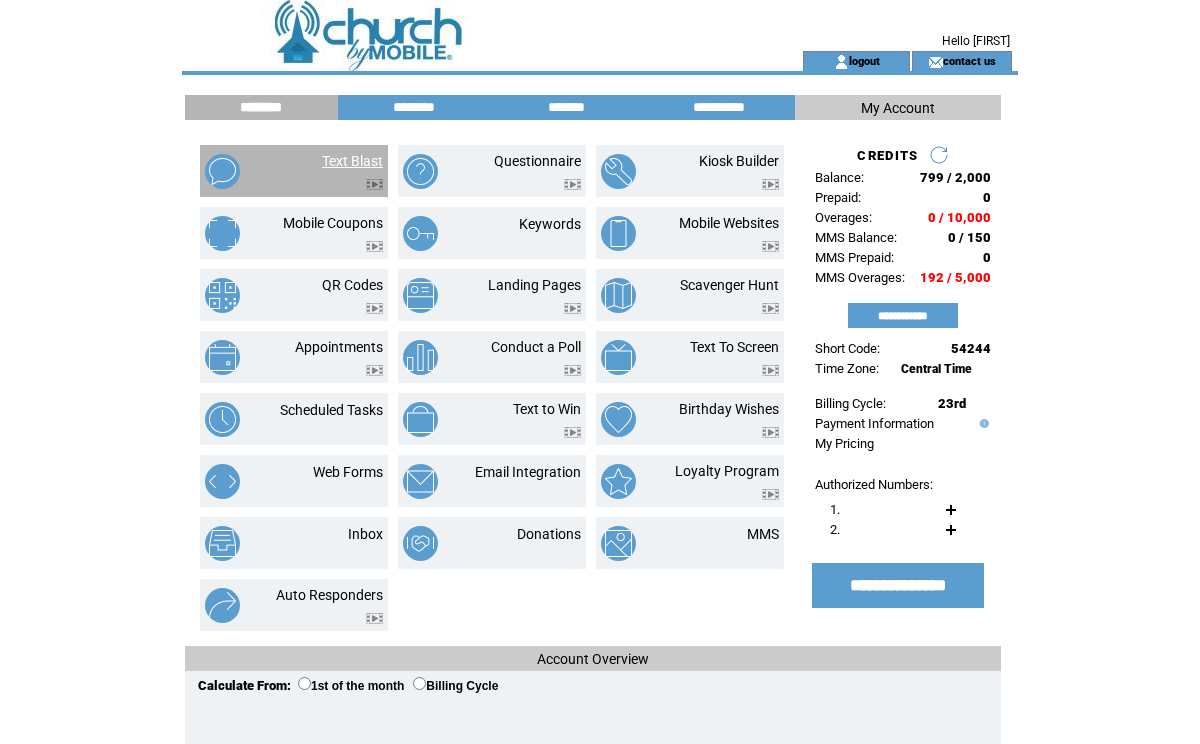click on "Text Blast" at bounding box center (352, 161) 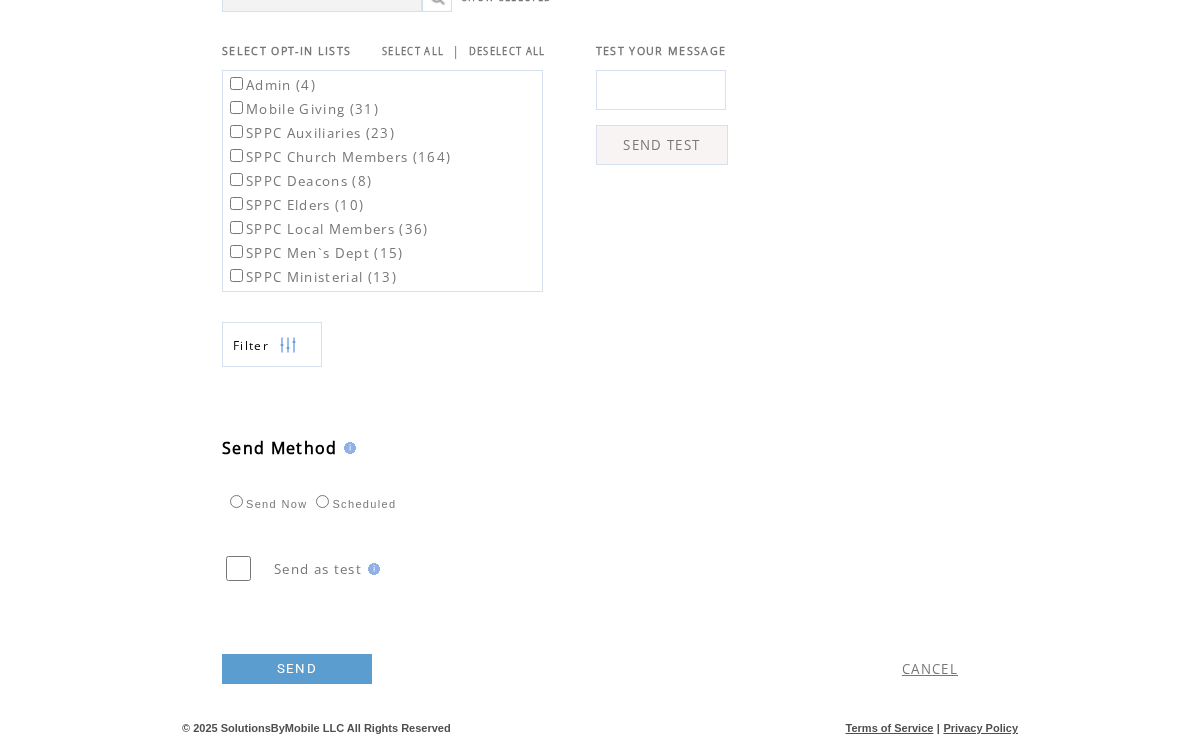 scroll, scrollTop: 697, scrollLeft: 0, axis: vertical 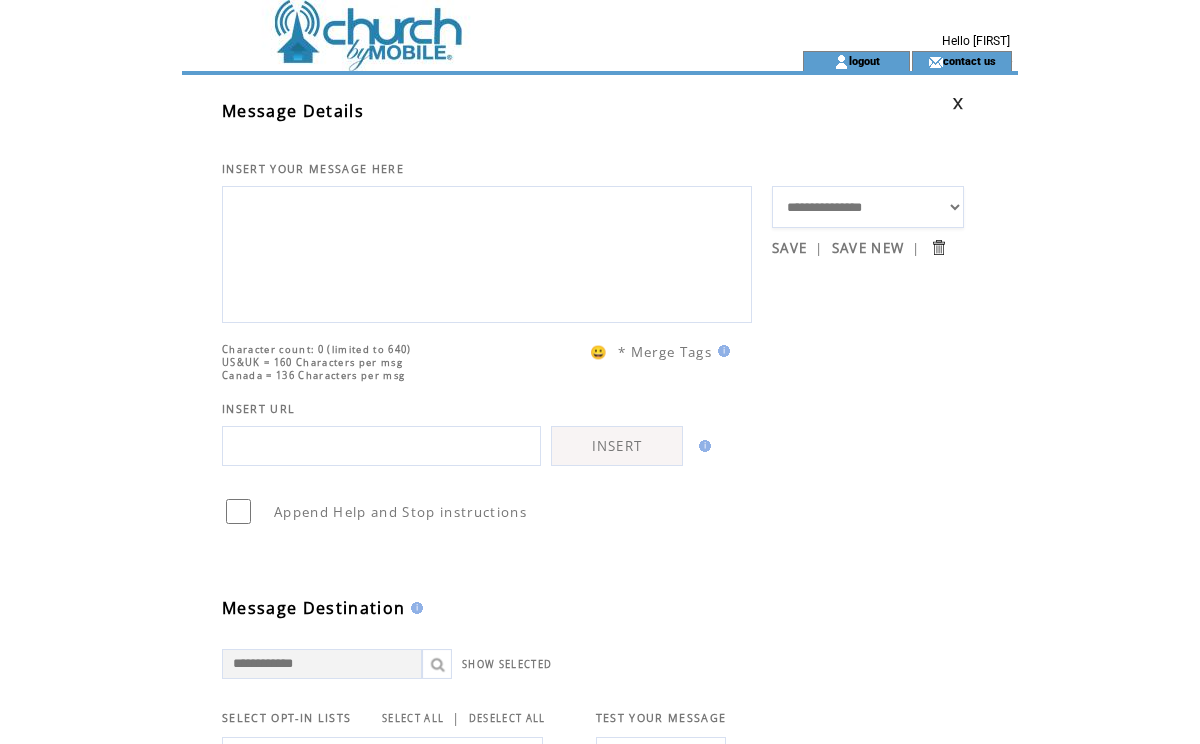 click at bounding box center [487, 252] 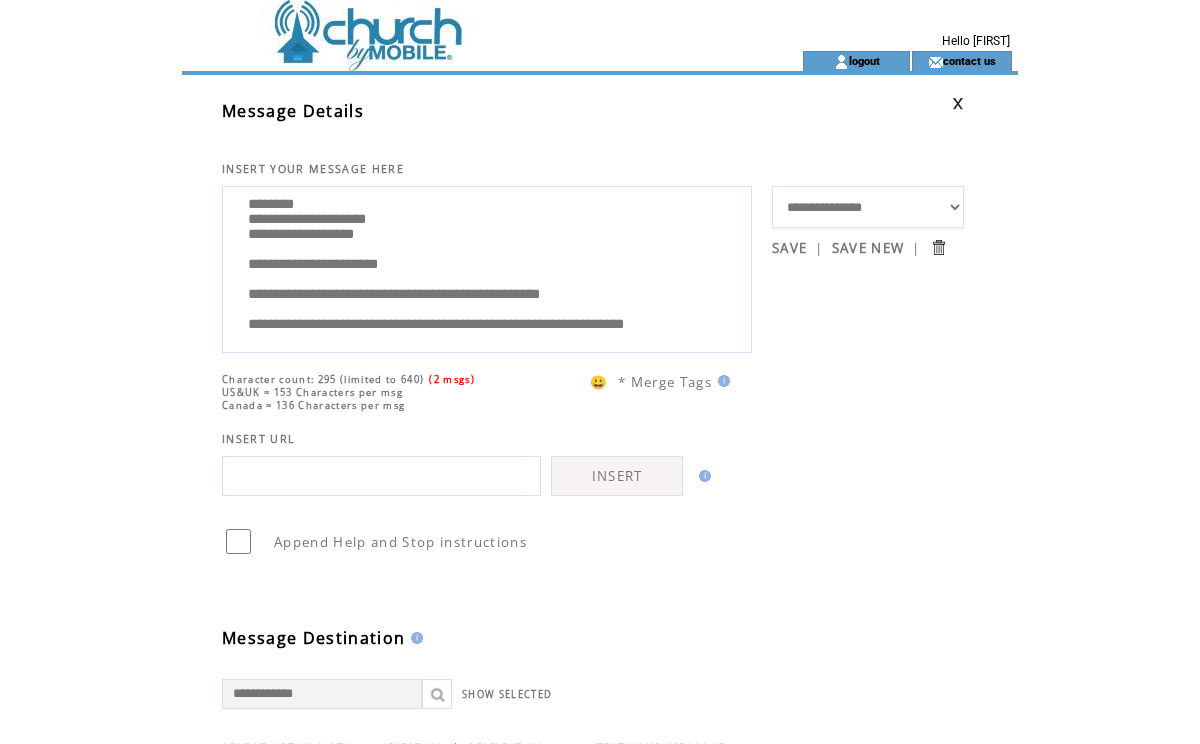 scroll, scrollTop: 220, scrollLeft: 0, axis: vertical 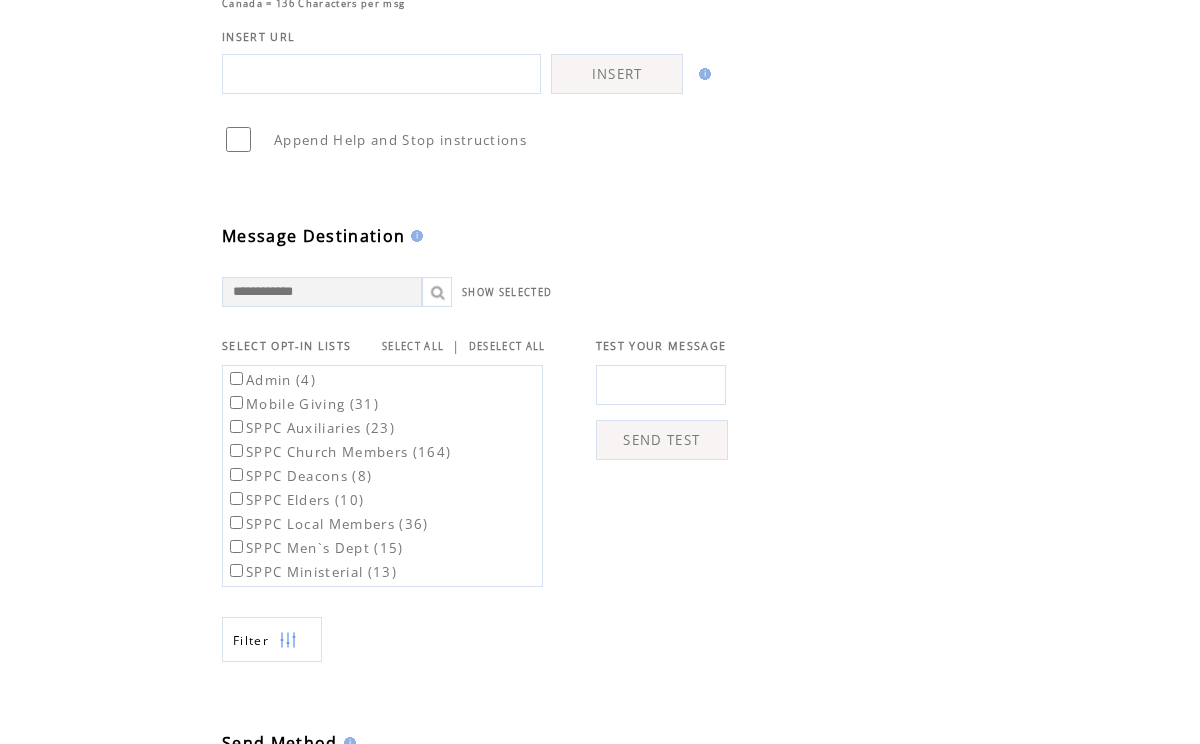 type on "**********" 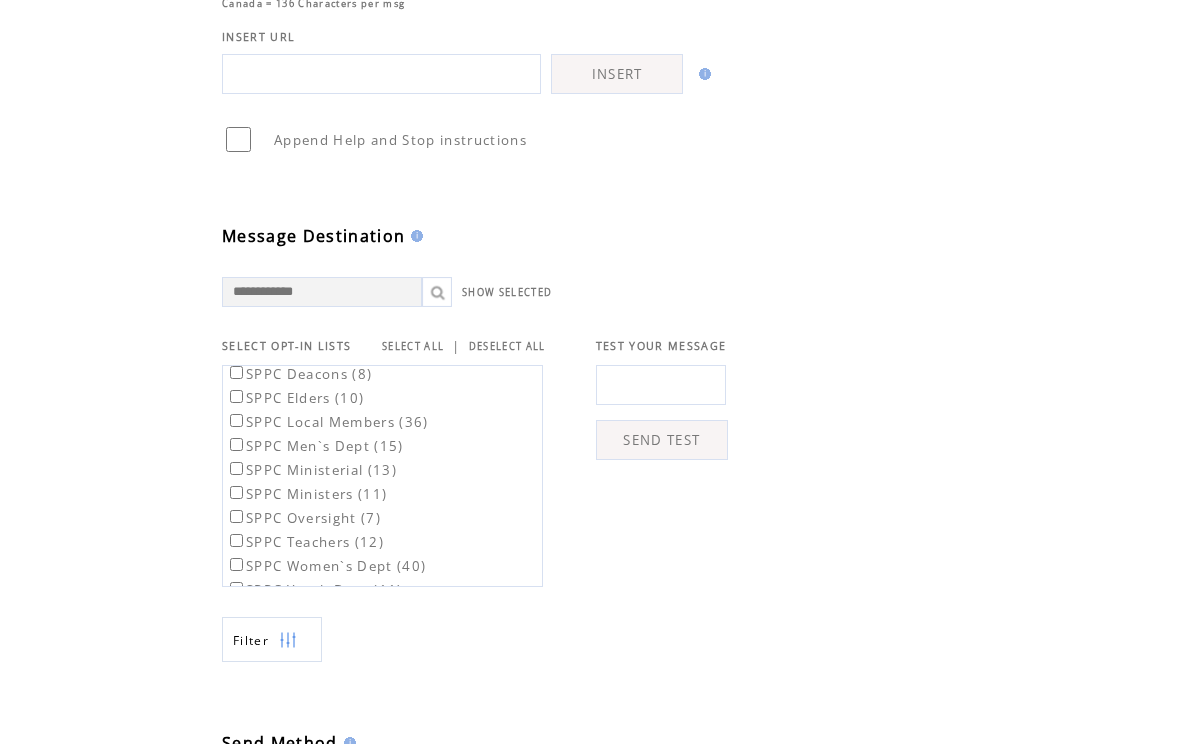 scroll, scrollTop: 118, scrollLeft: 0, axis: vertical 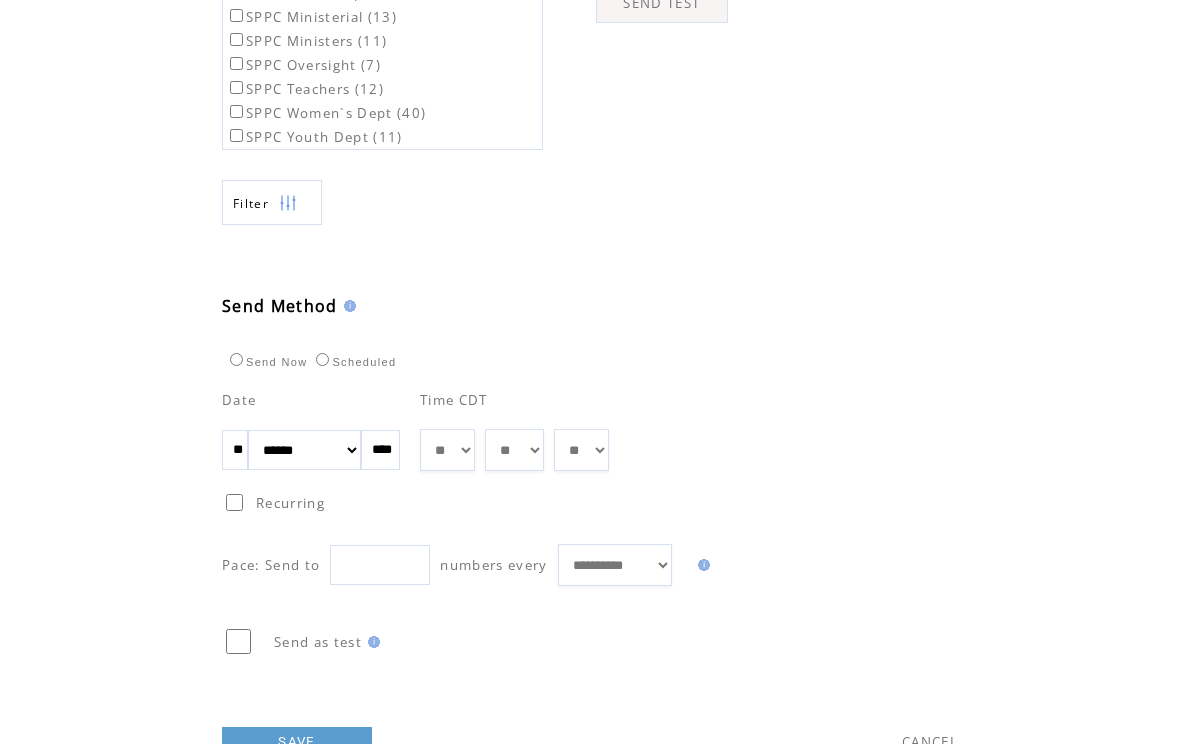 click on "**" at bounding box center (235, 450) 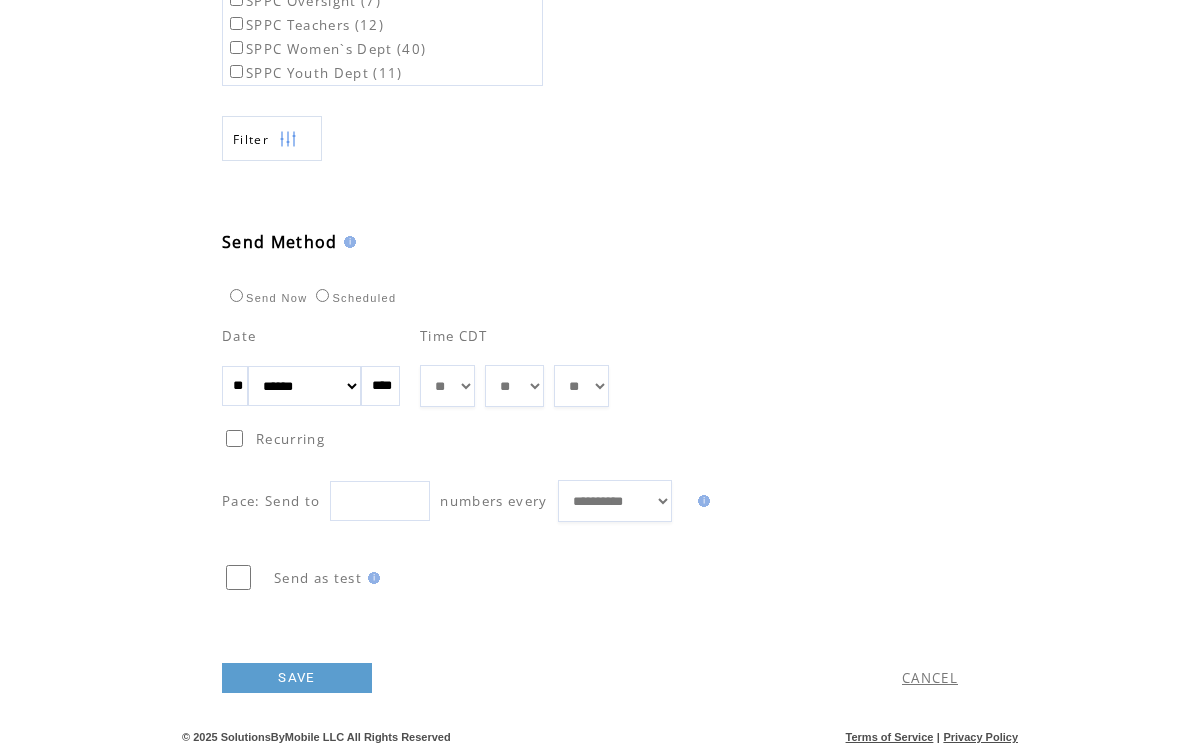 scroll, scrollTop: 912, scrollLeft: 0, axis: vertical 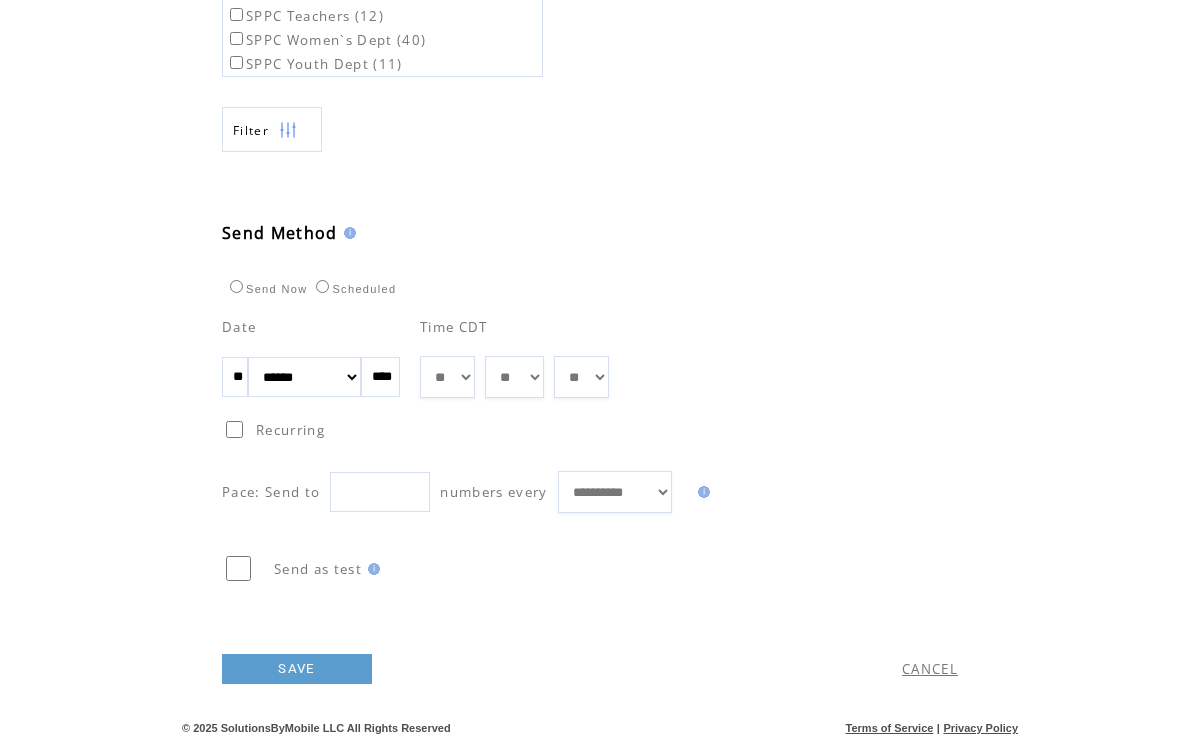 click on "SAVE" at bounding box center (297, 669) 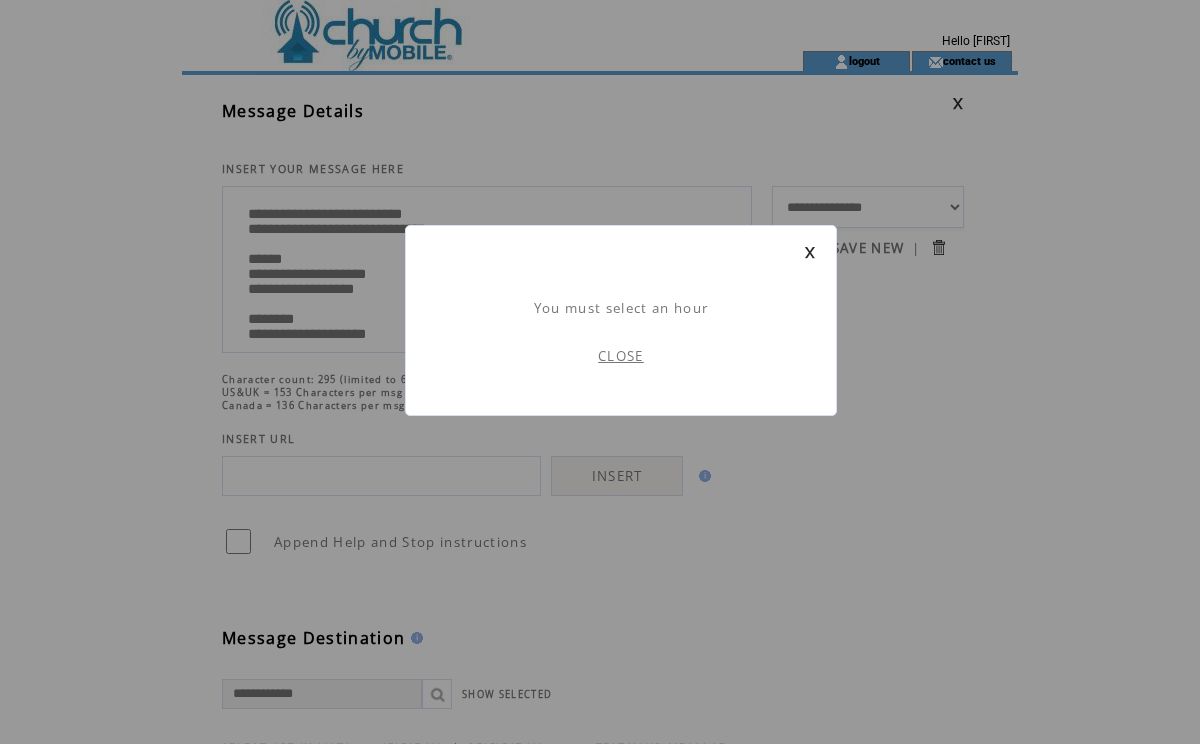 scroll, scrollTop: 1, scrollLeft: 0, axis: vertical 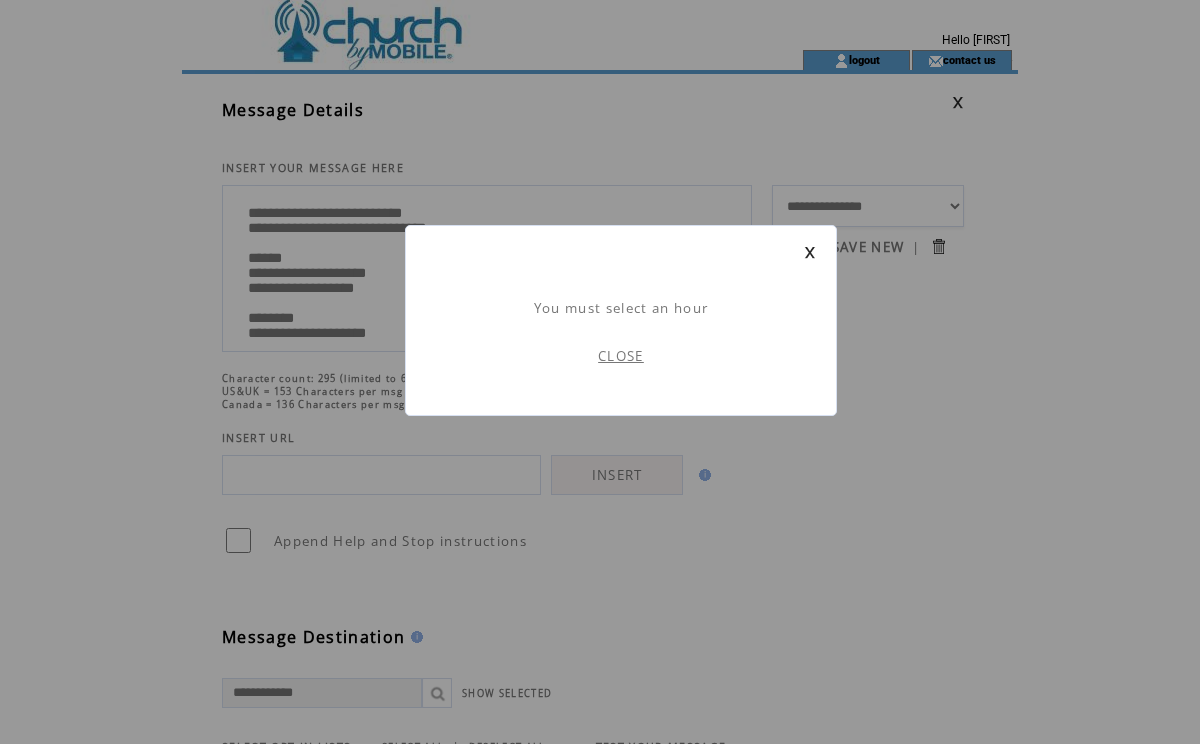 click on "CLOSE" at bounding box center [621, 356] 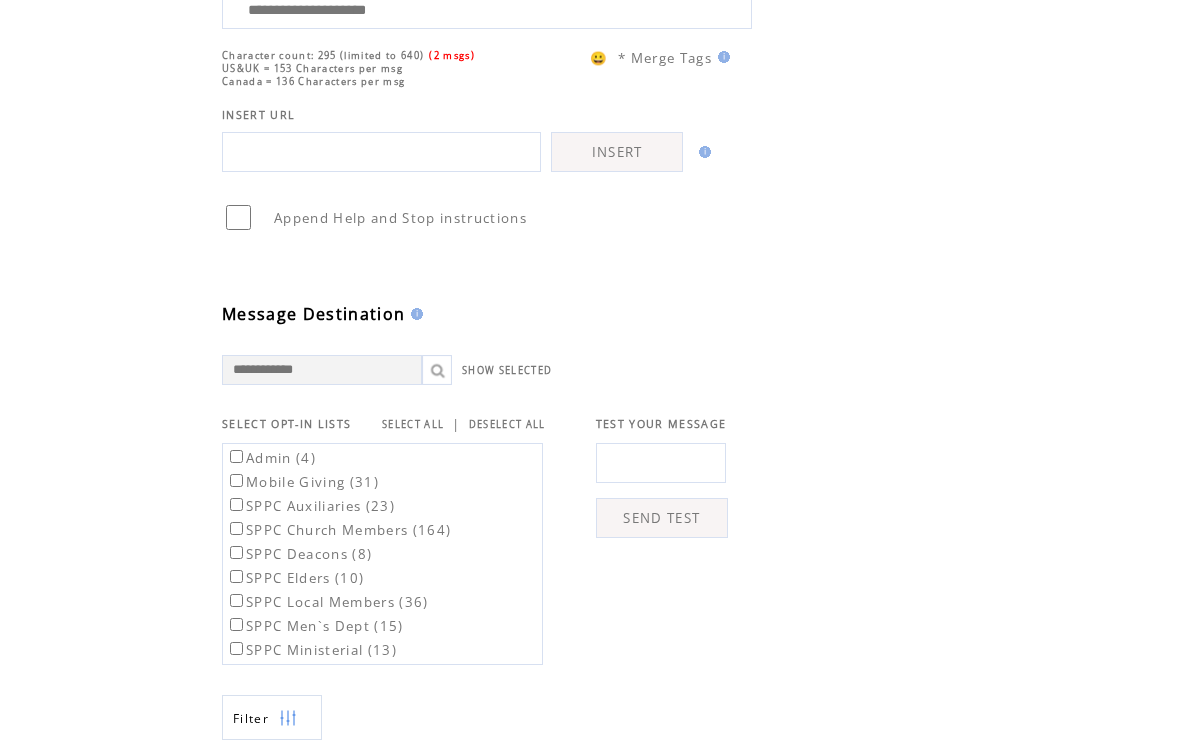 scroll, scrollTop: 347, scrollLeft: 0, axis: vertical 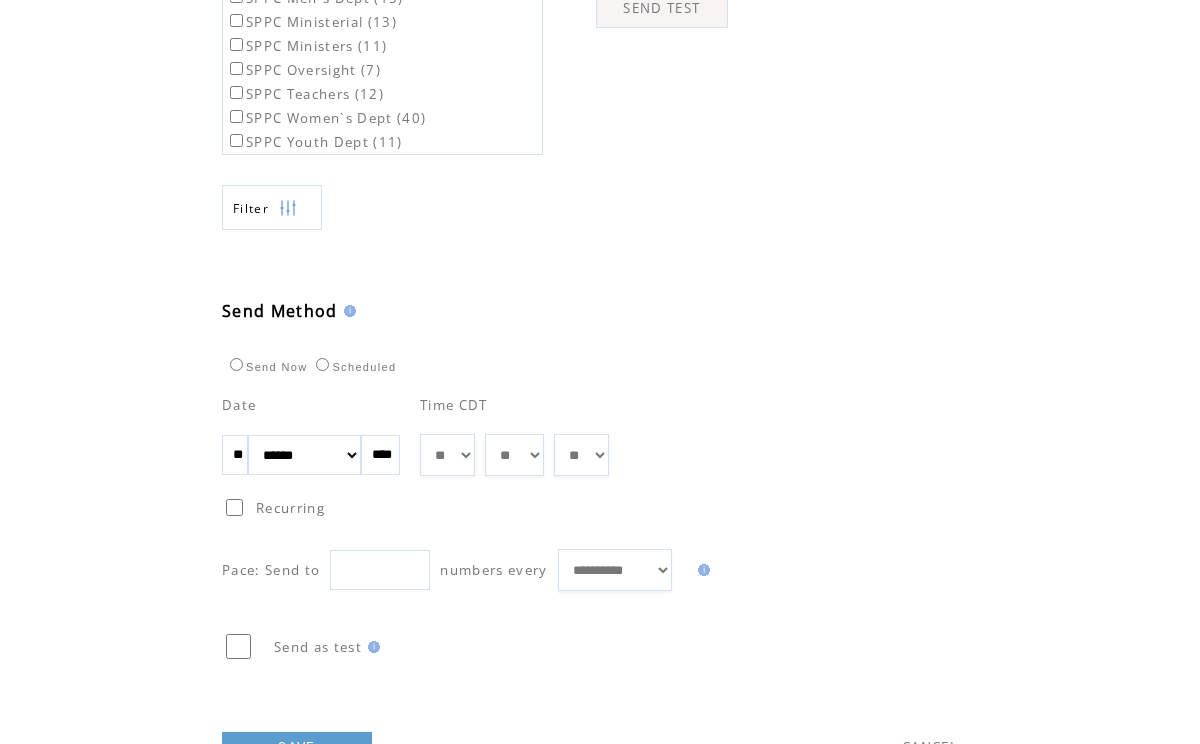 click on "** 	 ** 	 ** 	 ** 	 ** 	 ** 	 ** 	 ** 	 ** 	 ** 	 ** 	 ** 	 **" at bounding box center [447, 455] 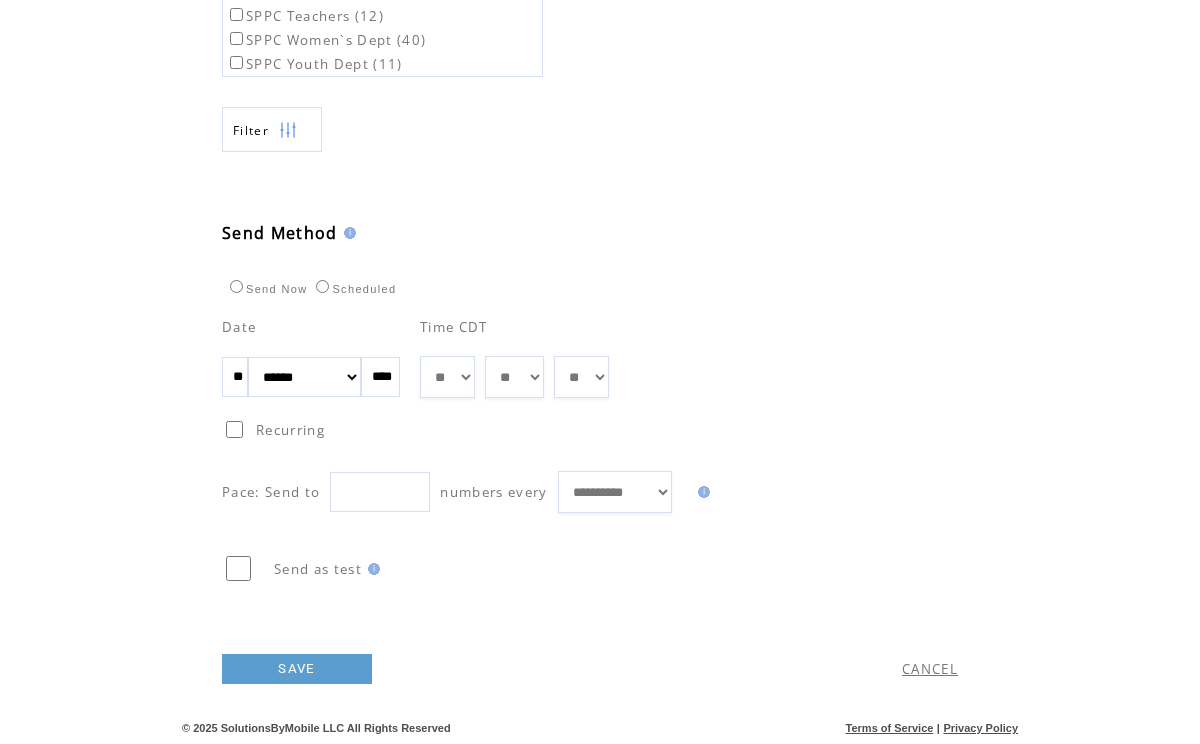 click on "SAVE" at bounding box center [297, 669] 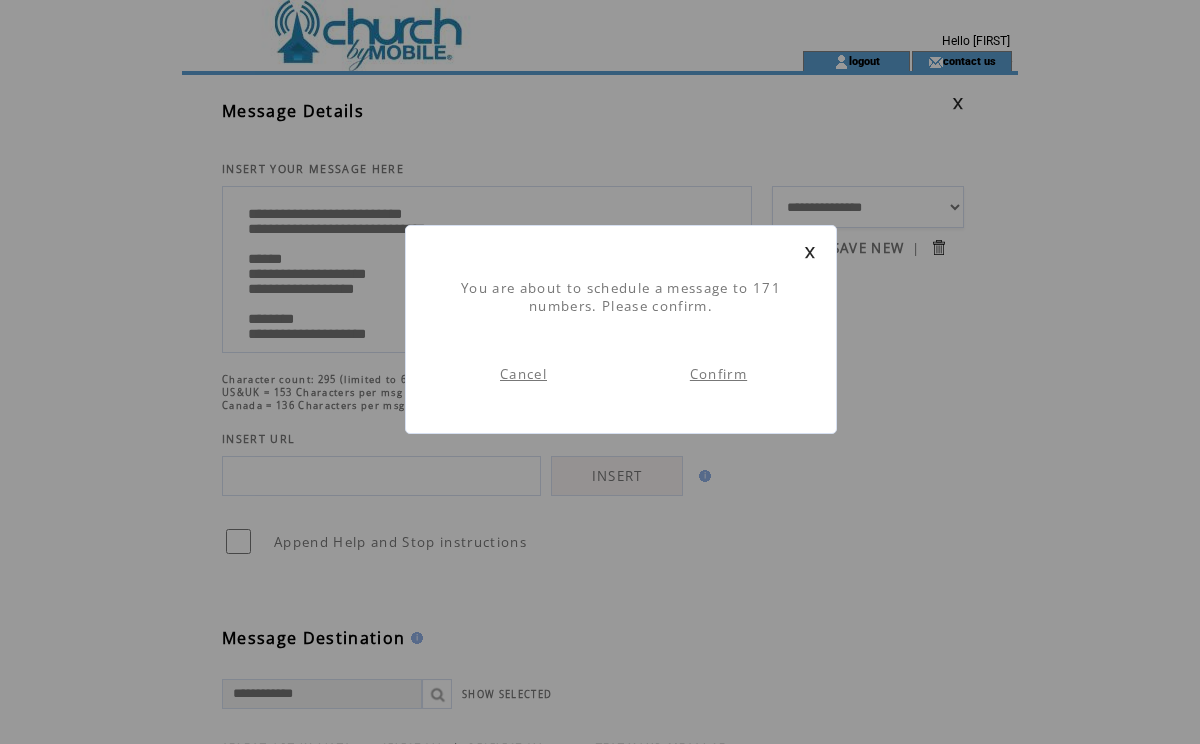 scroll, scrollTop: 1, scrollLeft: 0, axis: vertical 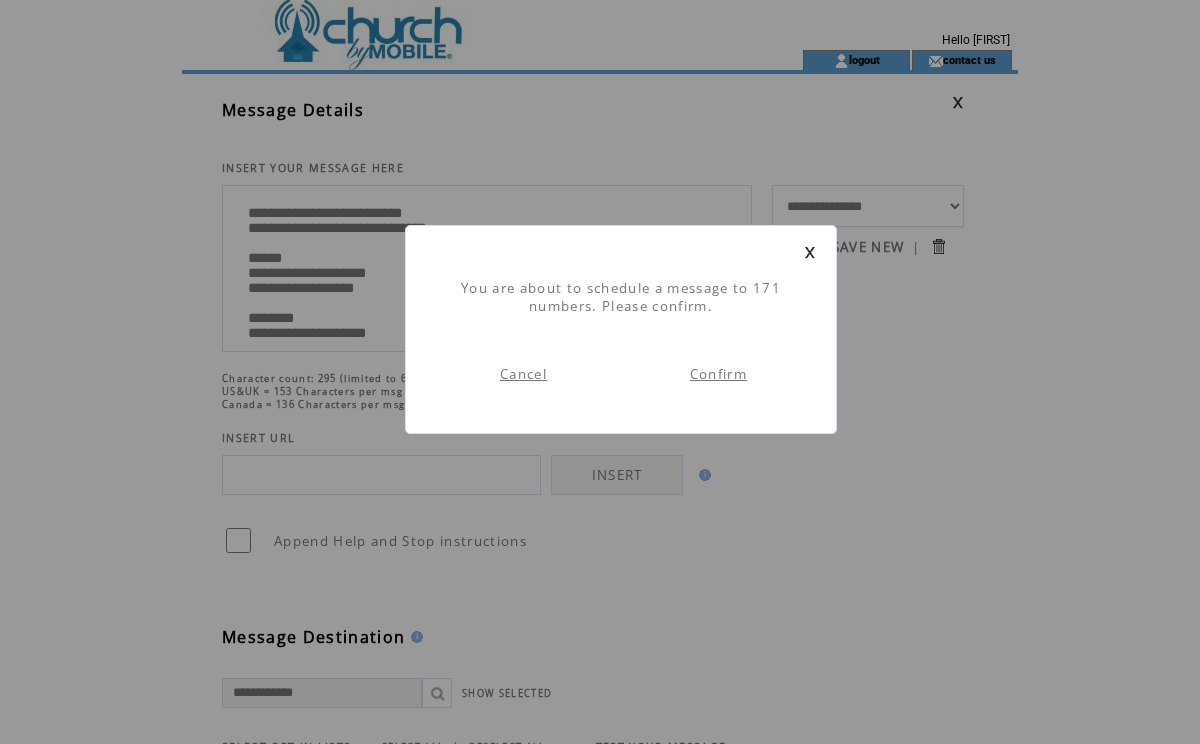 click on "Confirm" at bounding box center [718, 374] 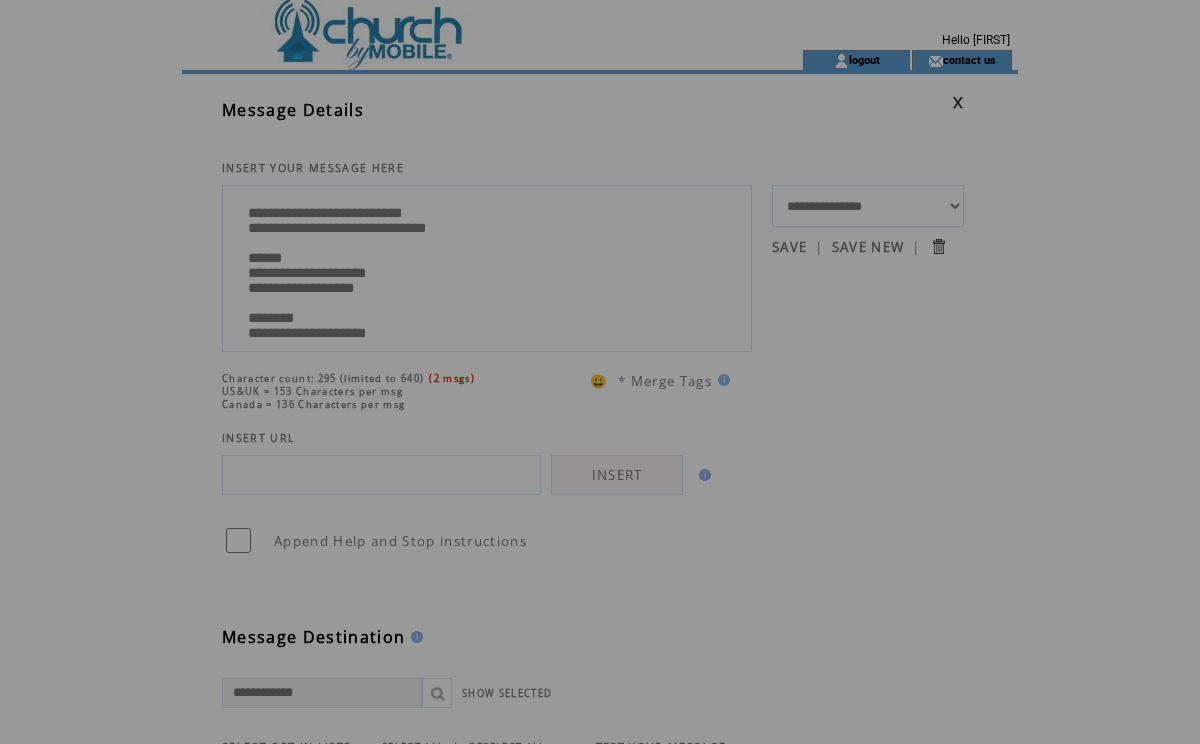 scroll, scrollTop: 0, scrollLeft: 0, axis: both 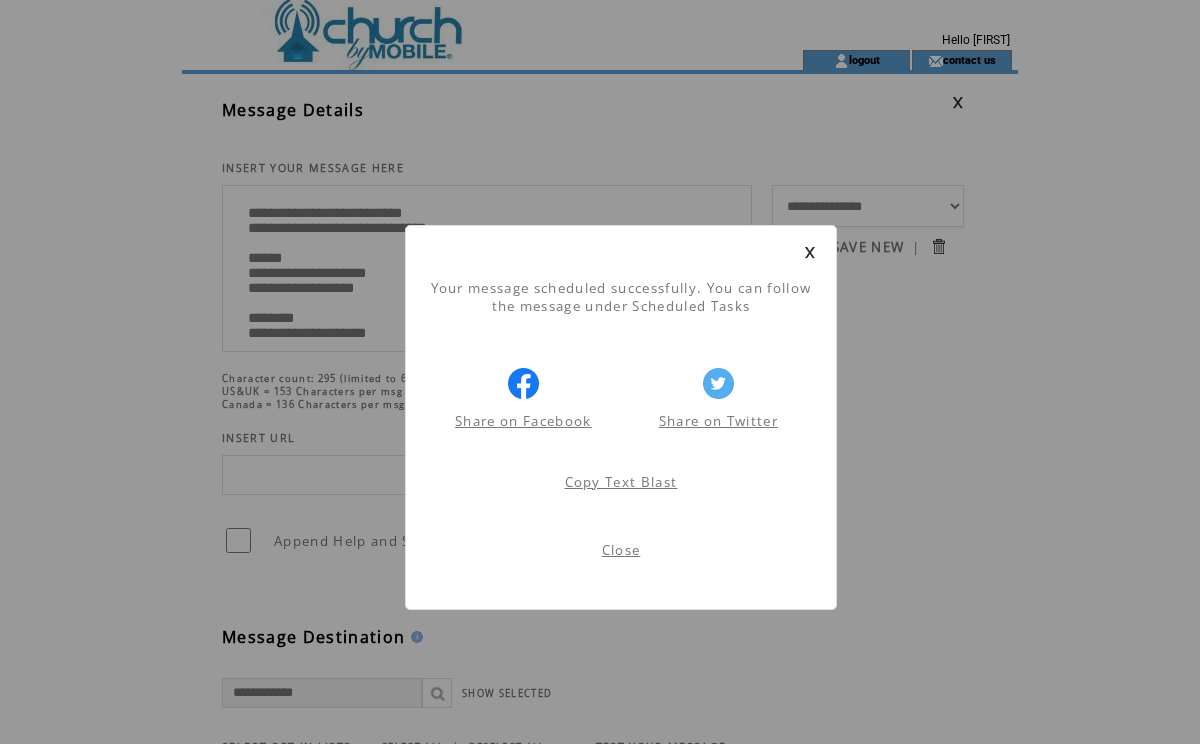 click at bounding box center (810, 252) 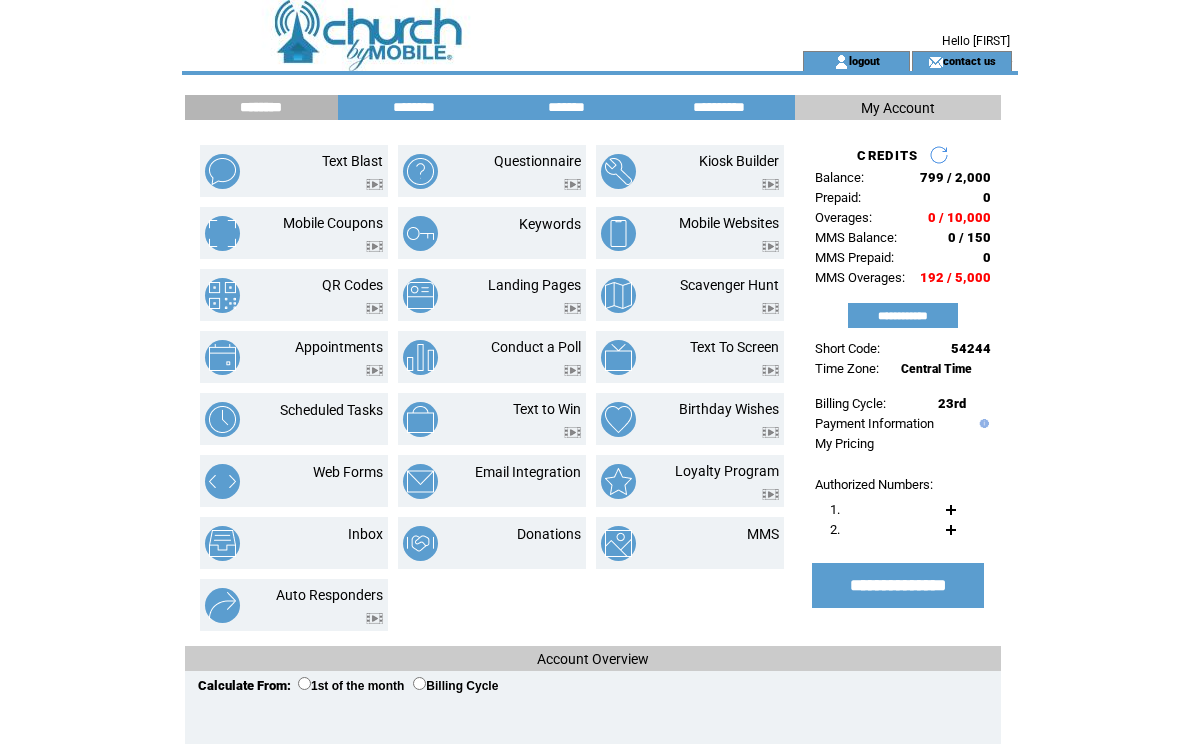 scroll, scrollTop: 0, scrollLeft: 0, axis: both 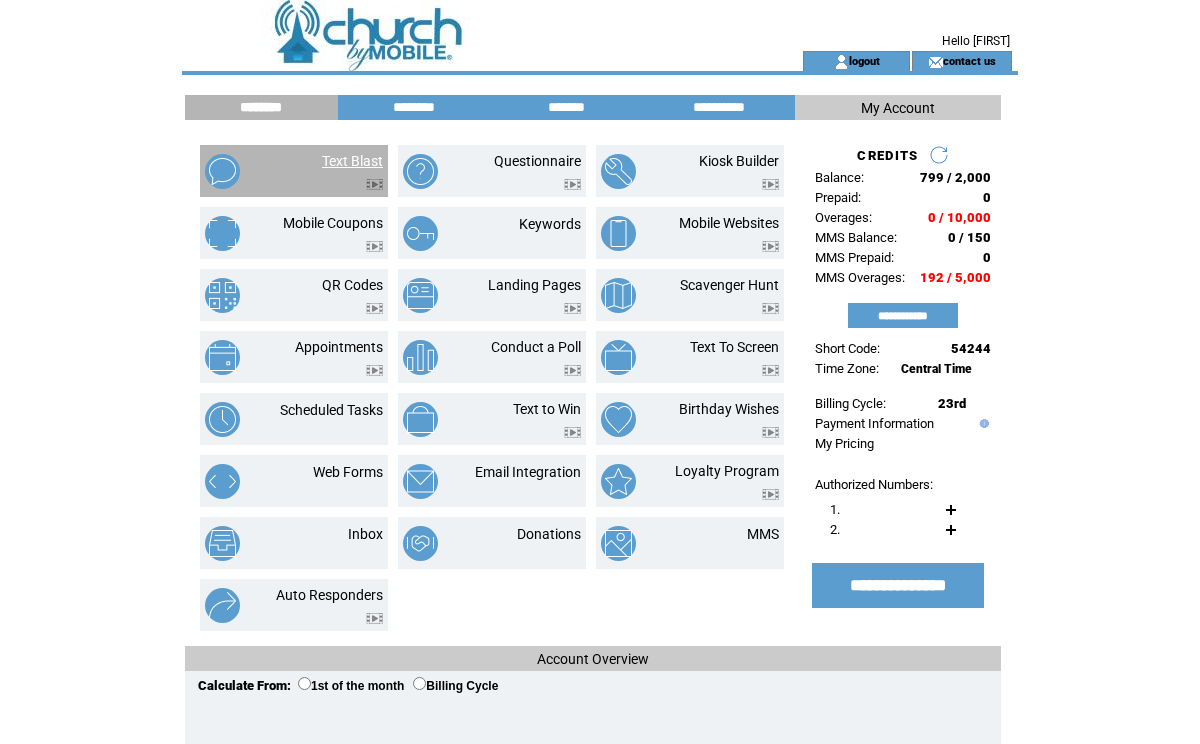 click on "Text Blast" at bounding box center [352, 161] 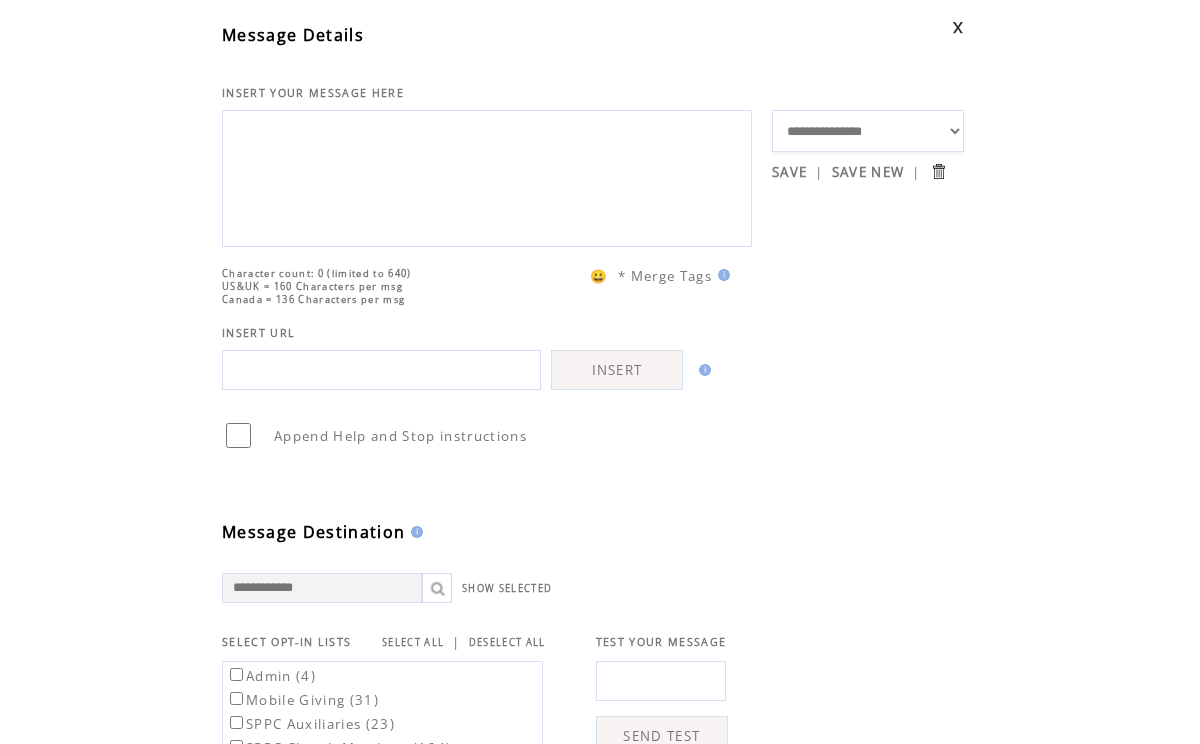 scroll, scrollTop: 0, scrollLeft: 0, axis: both 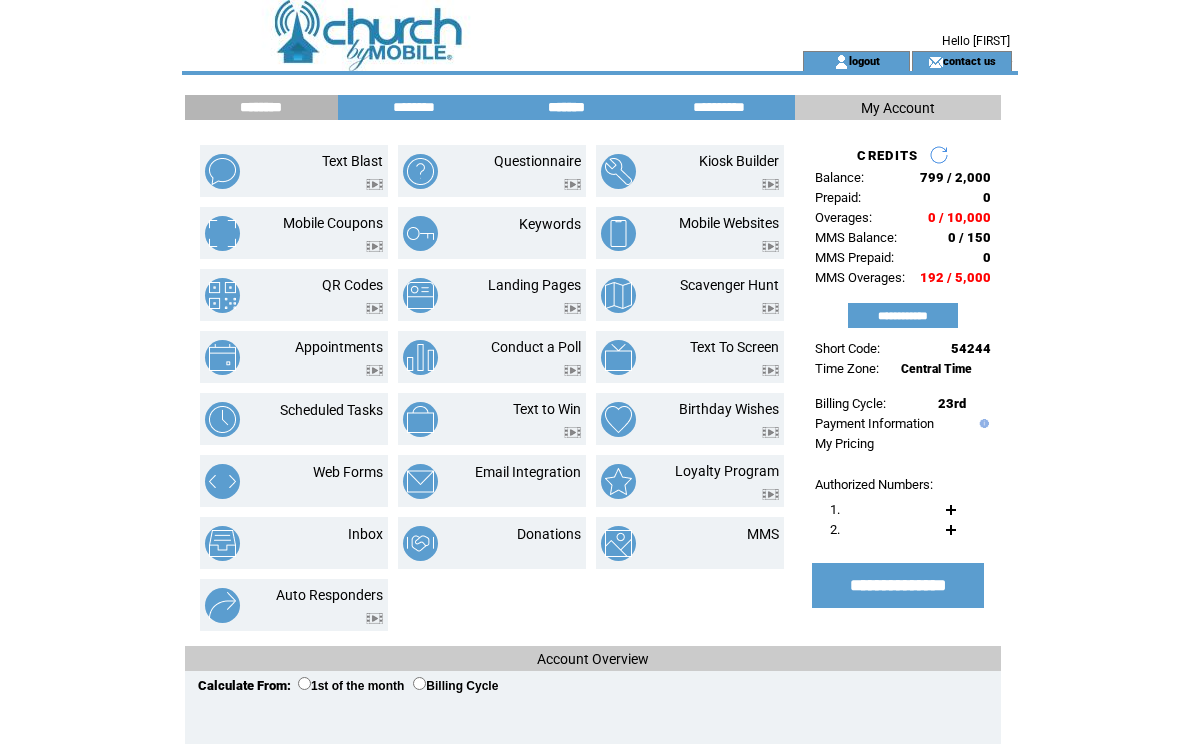 click on "*******" at bounding box center [566, 107] 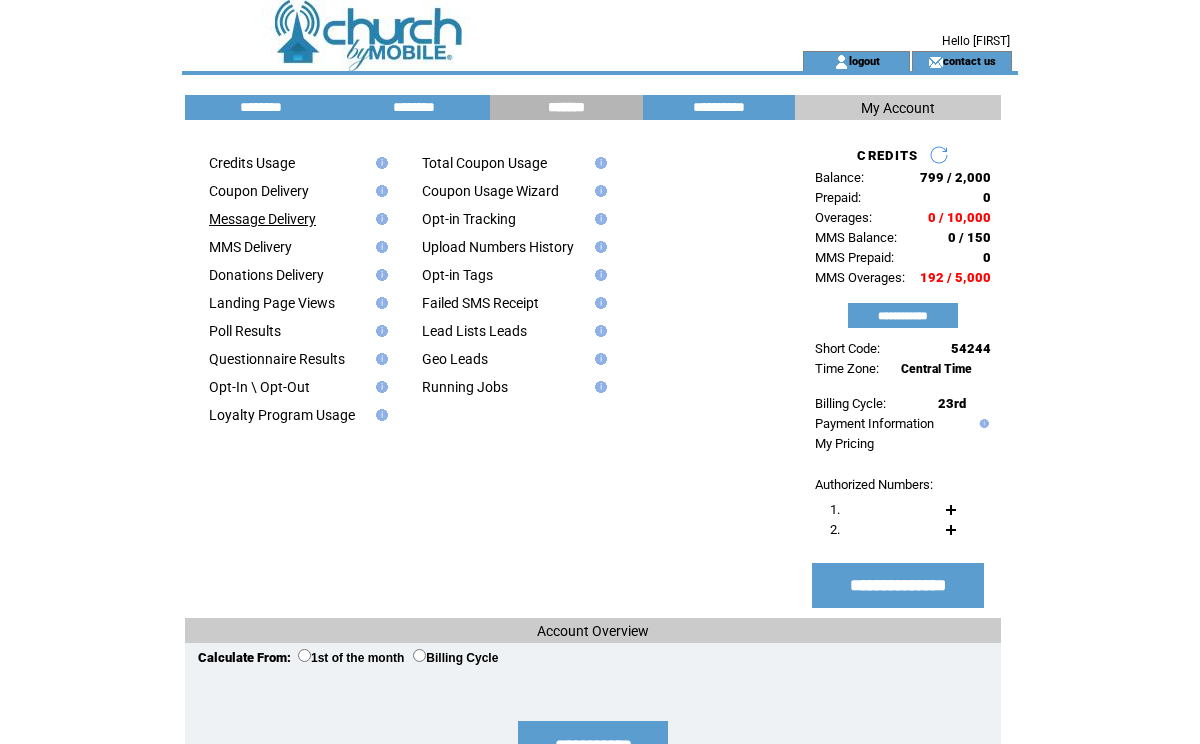 click on "Message Delivery" at bounding box center [262, 219] 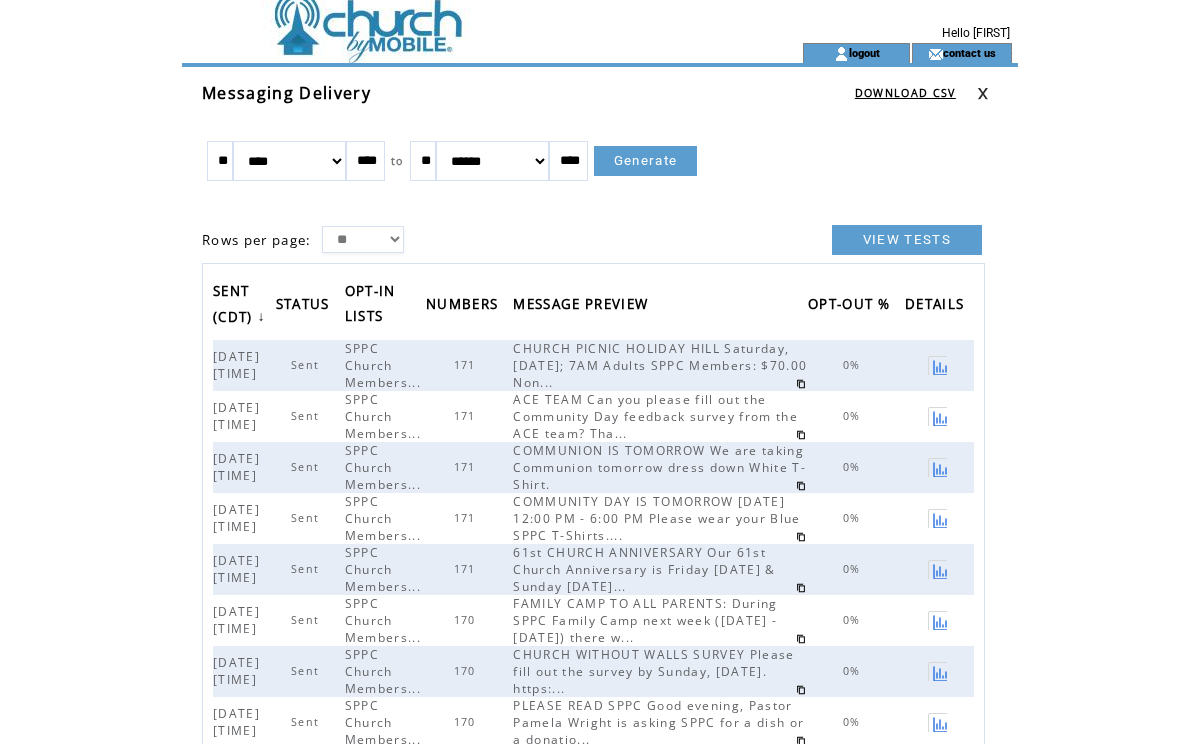 scroll, scrollTop: 0, scrollLeft: 0, axis: both 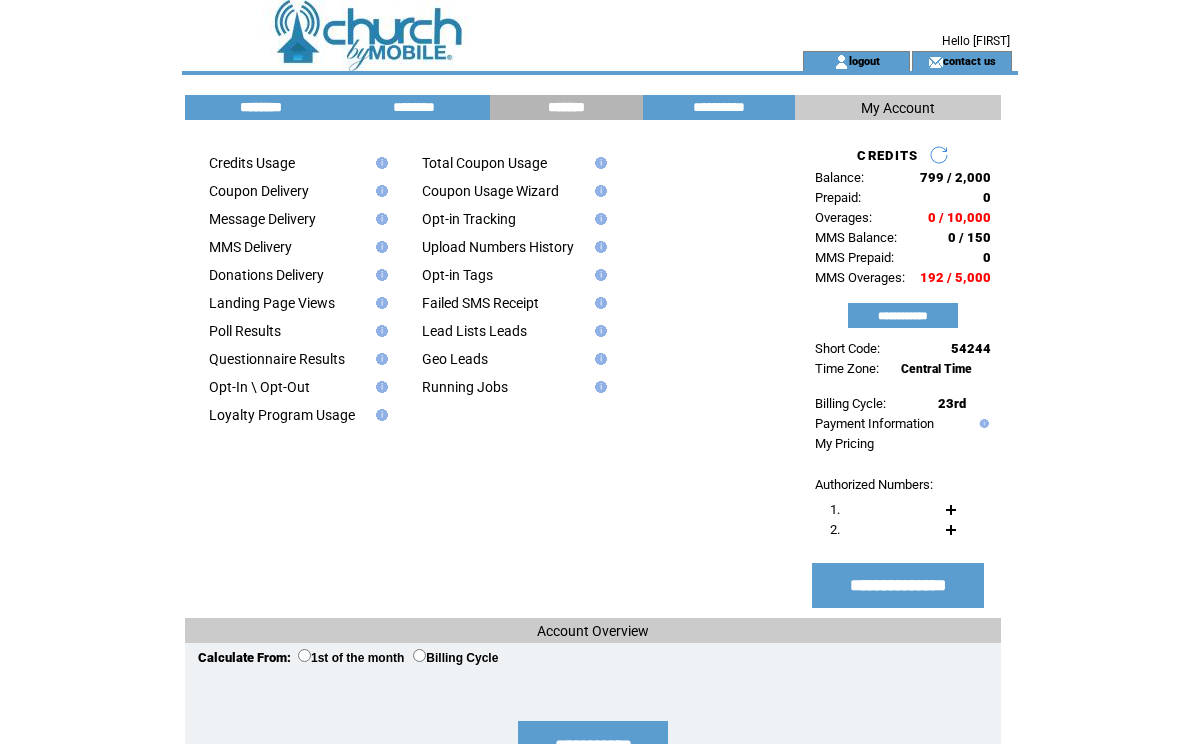 click on "********" at bounding box center (261, 107) 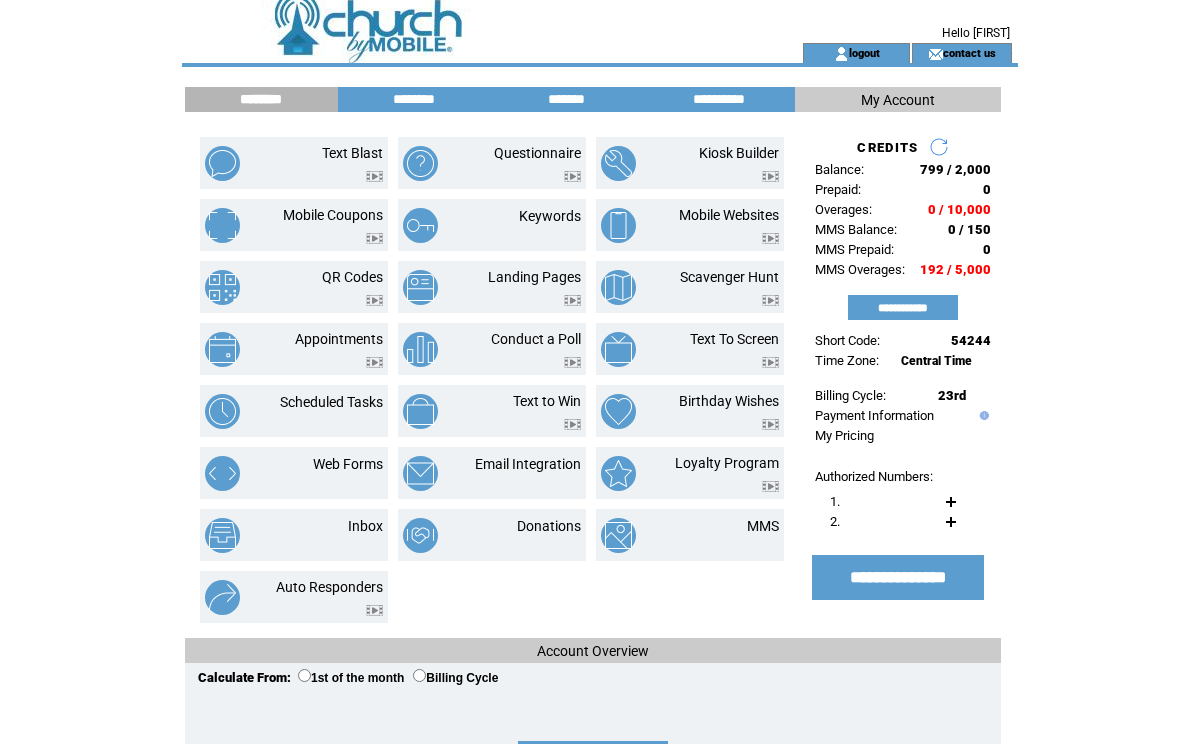 scroll, scrollTop: 0, scrollLeft: 0, axis: both 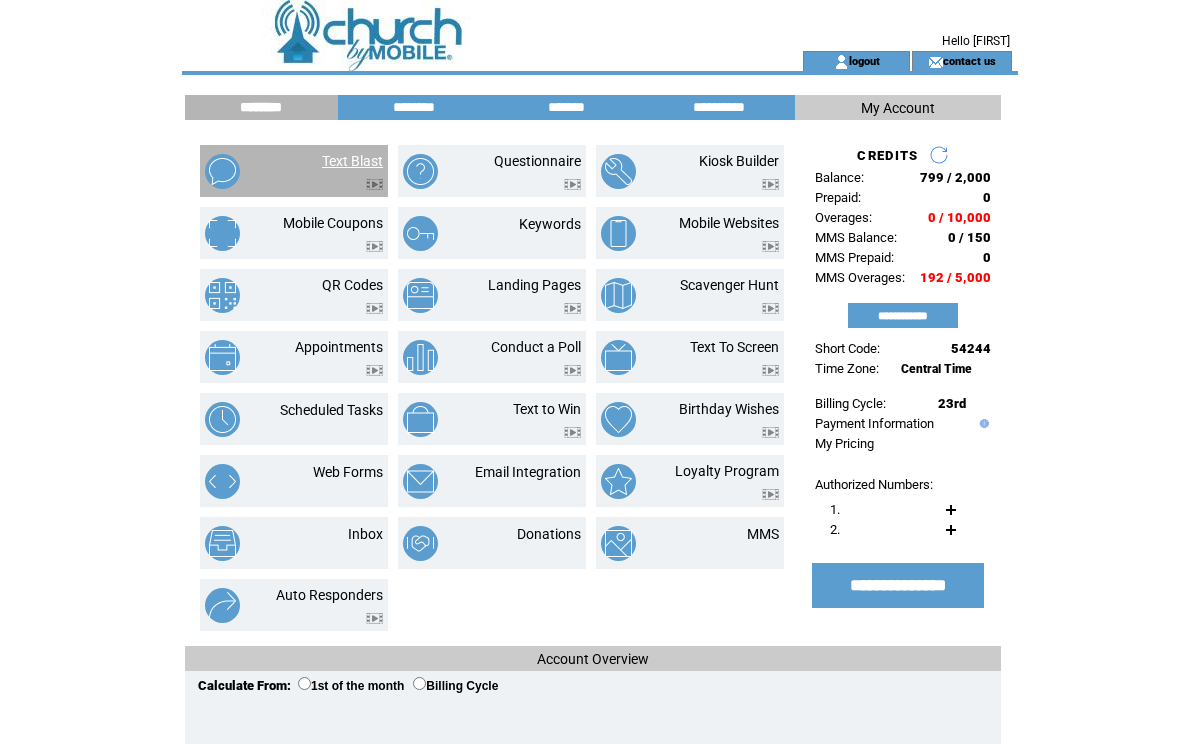 click on "Text Blast" at bounding box center (352, 161) 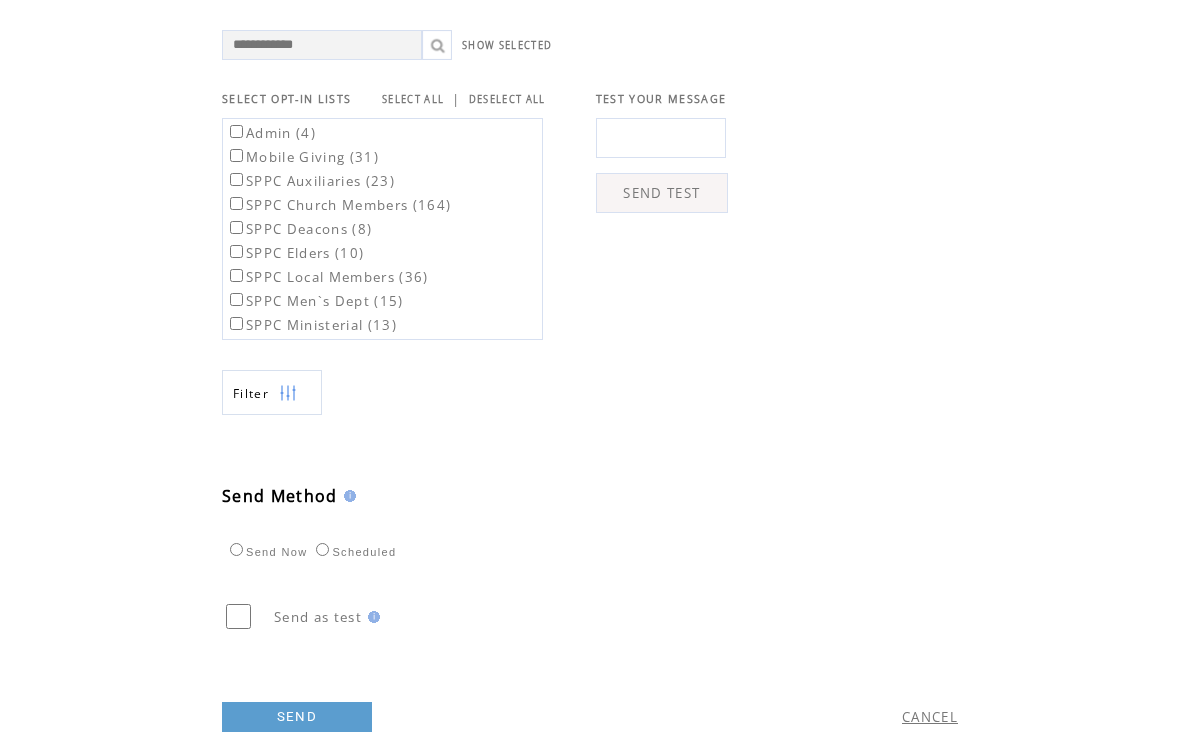 scroll, scrollTop: 621, scrollLeft: 0, axis: vertical 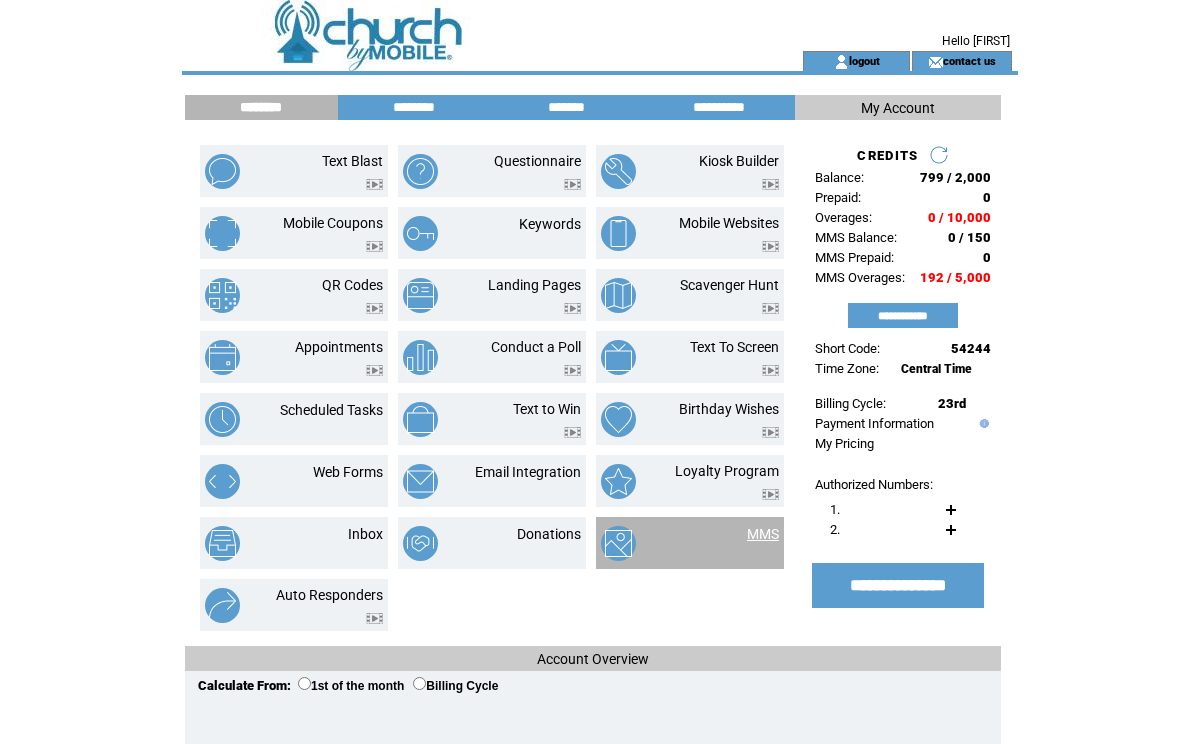click on "MMS" at bounding box center [763, 534] 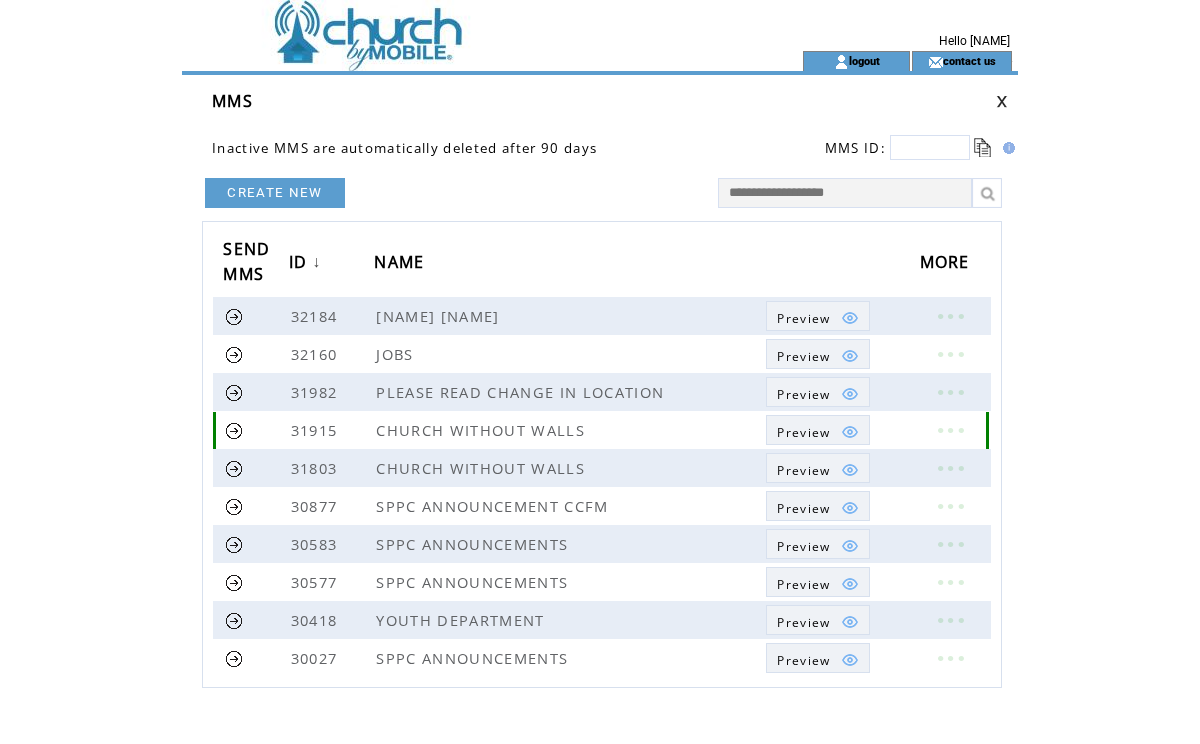 scroll, scrollTop: 54, scrollLeft: 0, axis: vertical 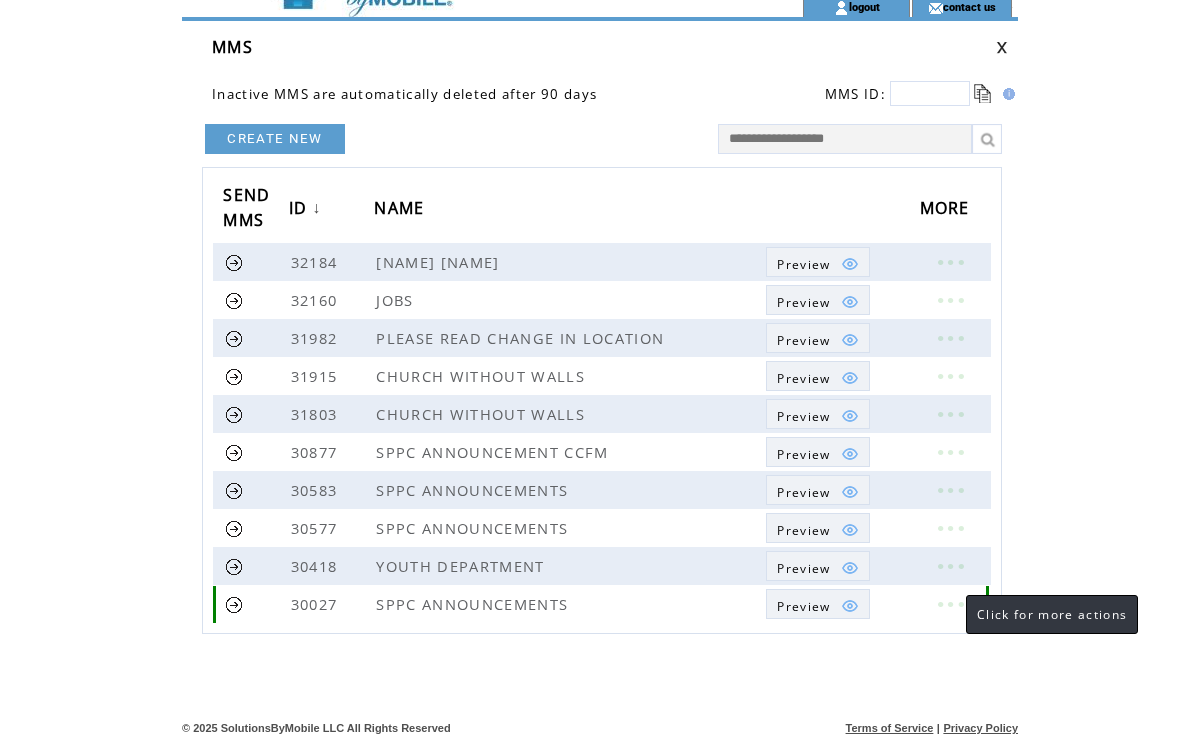 click at bounding box center (950, 604) 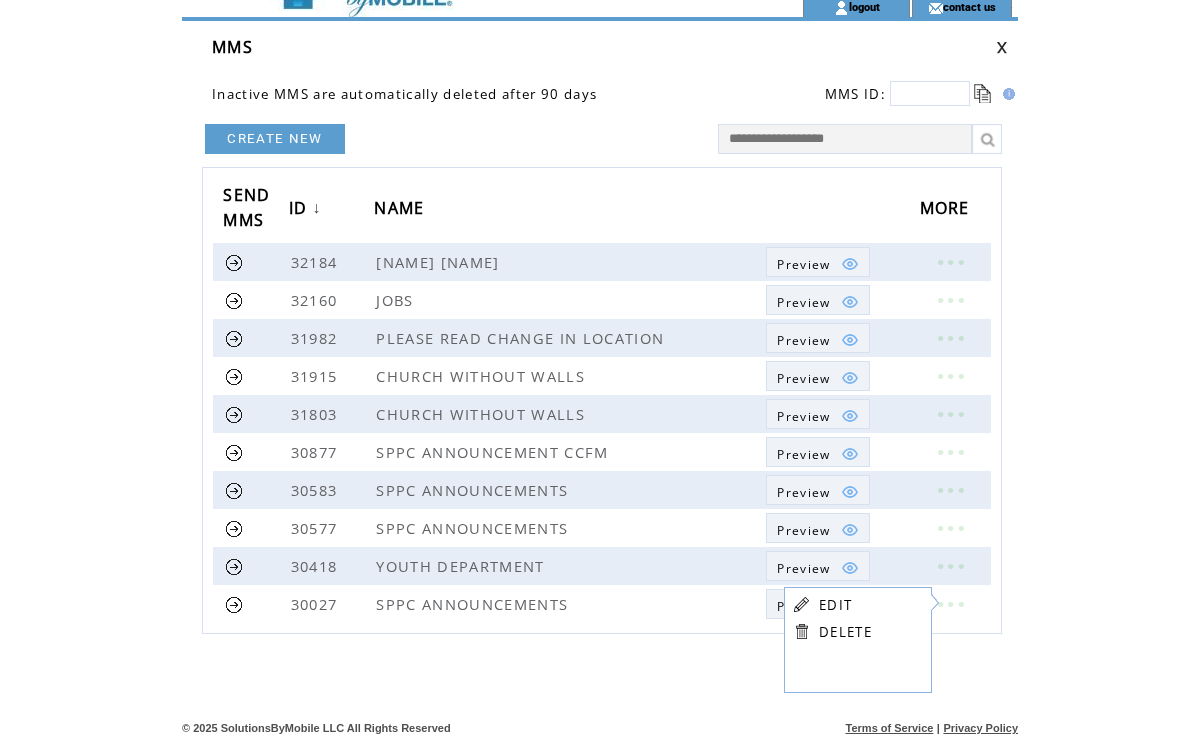 click on "EDIT" at bounding box center (835, 605) 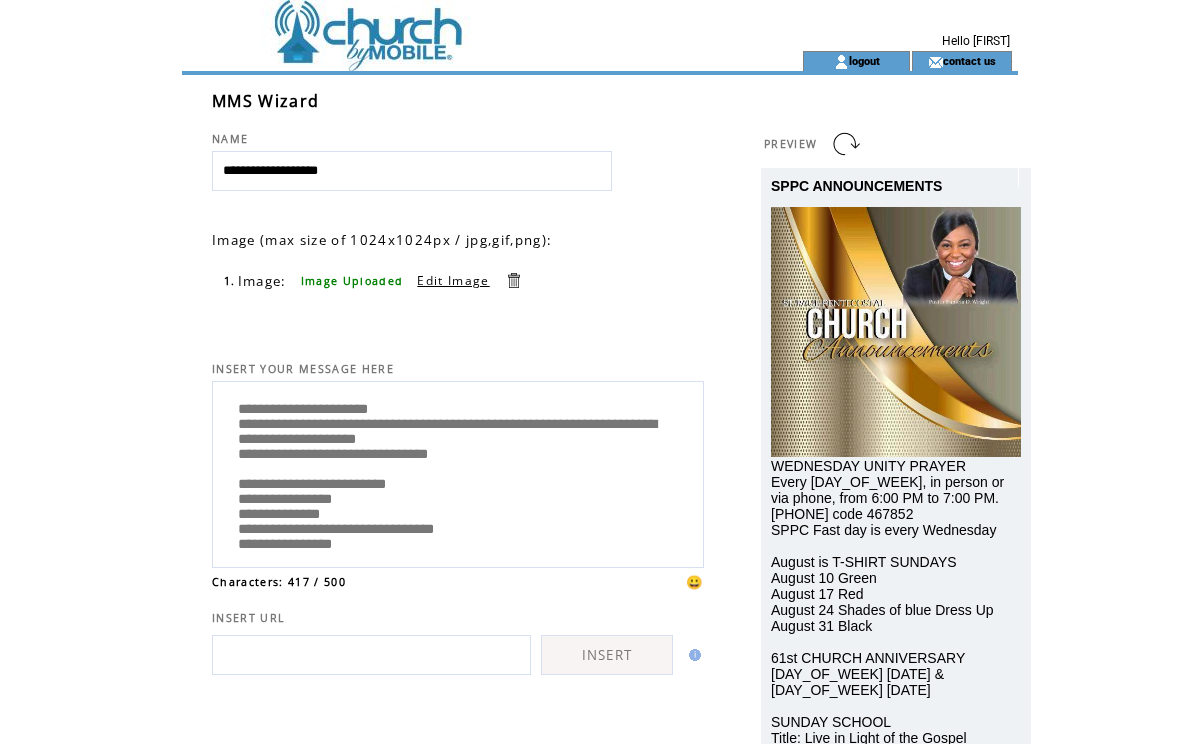 scroll, scrollTop: 0, scrollLeft: 0, axis: both 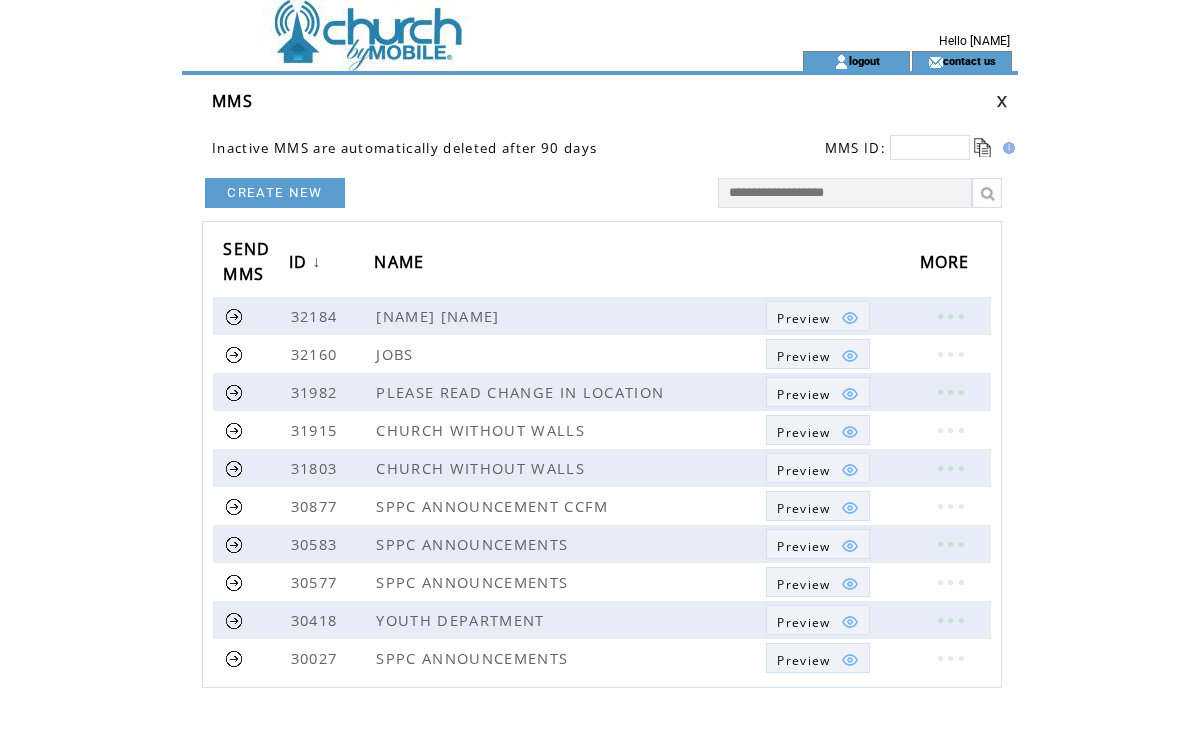 click at bounding box center [456, 25] 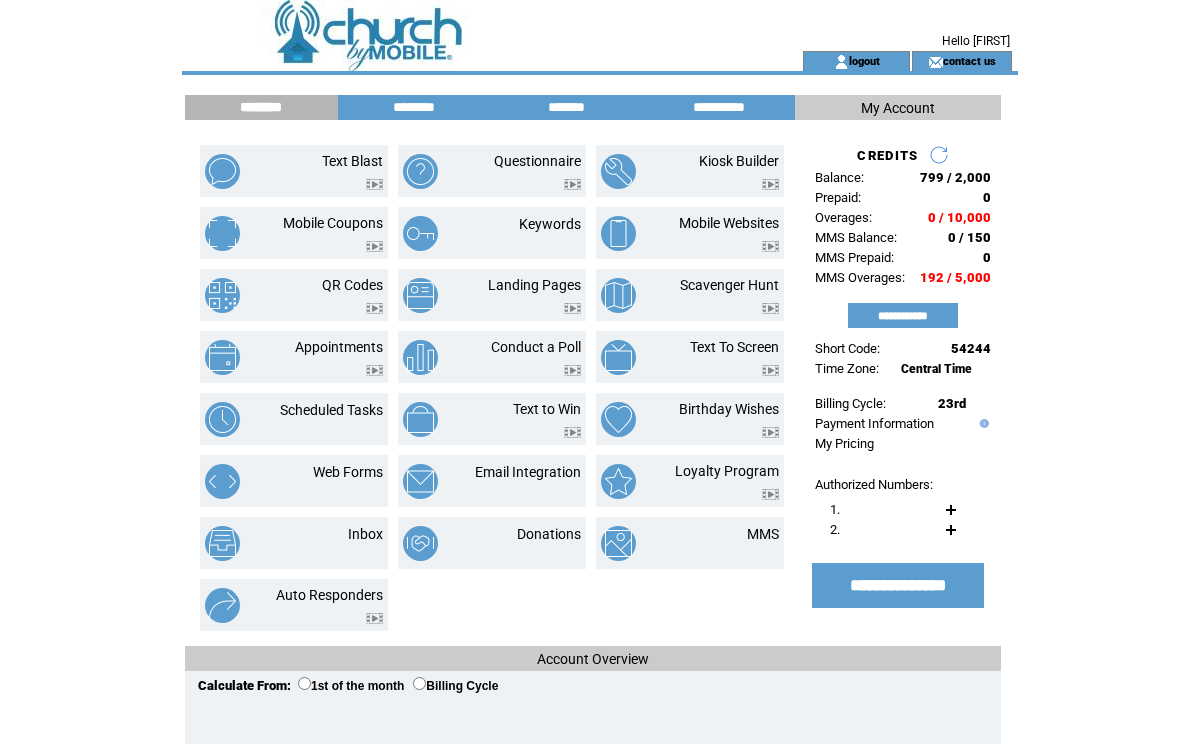 scroll, scrollTop: 0, scrollLeft: 0, axis: both 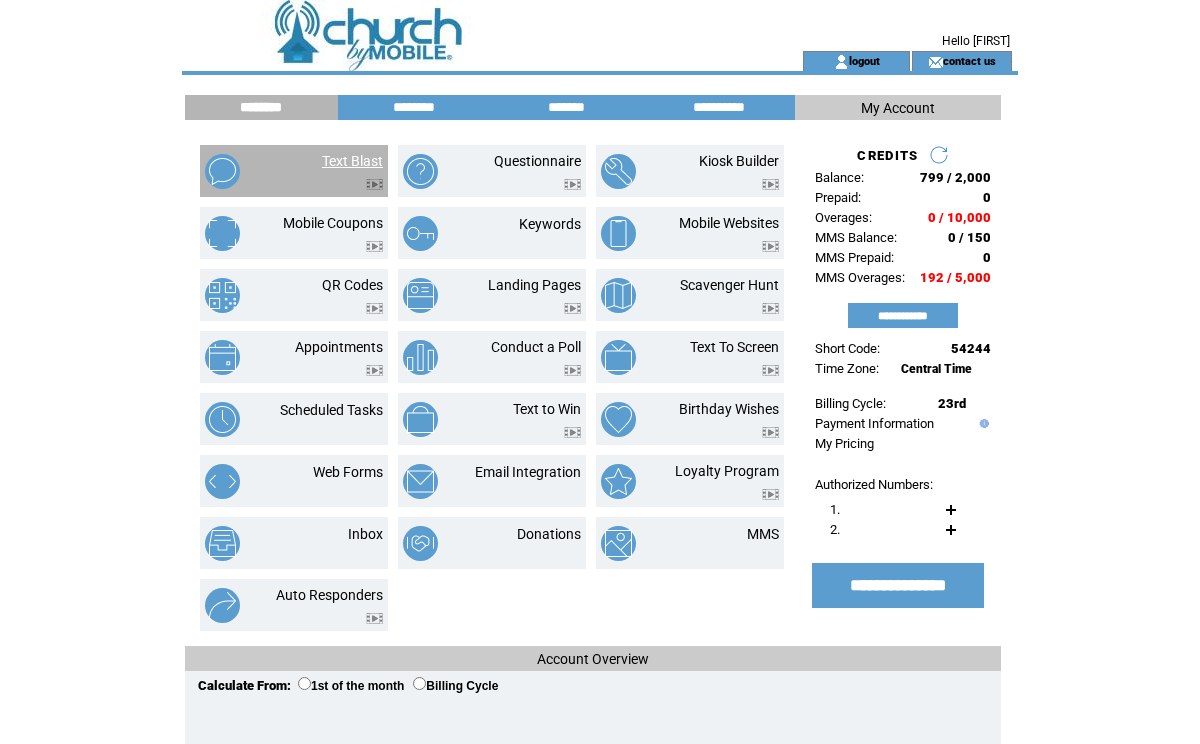 click on "Text Blast" at bounding box center (352, 161) 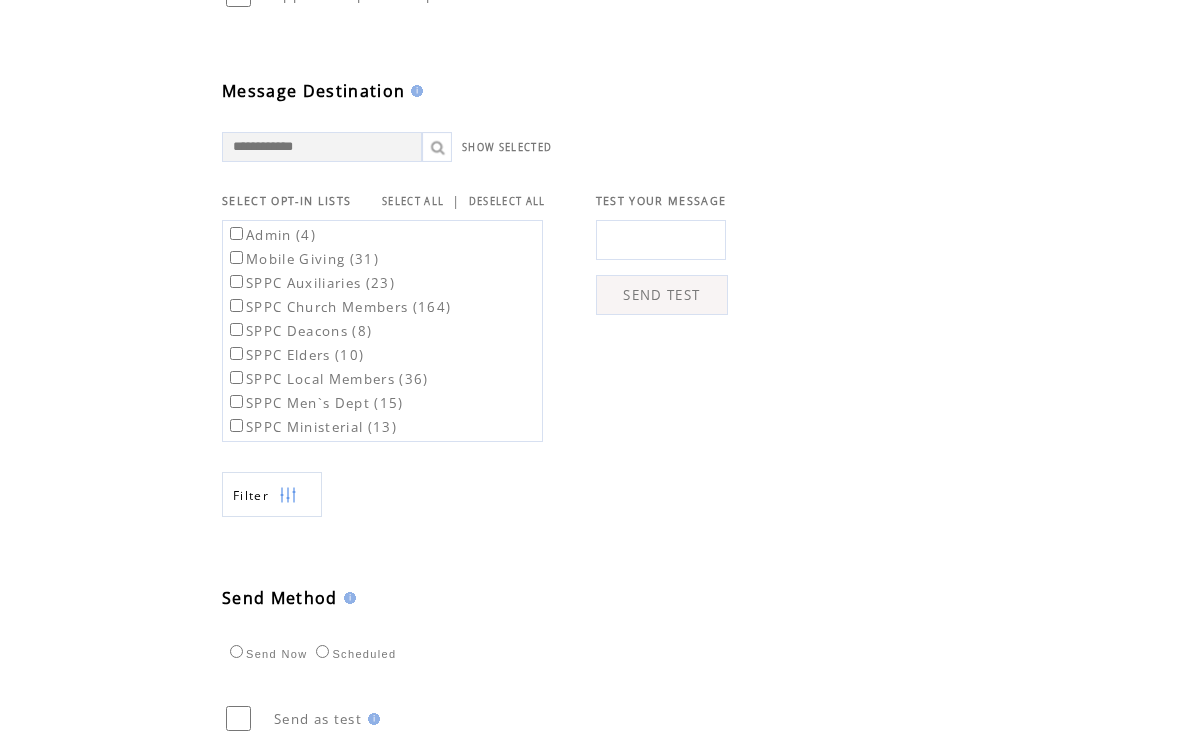scroll, scrollTop: 697, scrollLeft: 0, axis: vertical 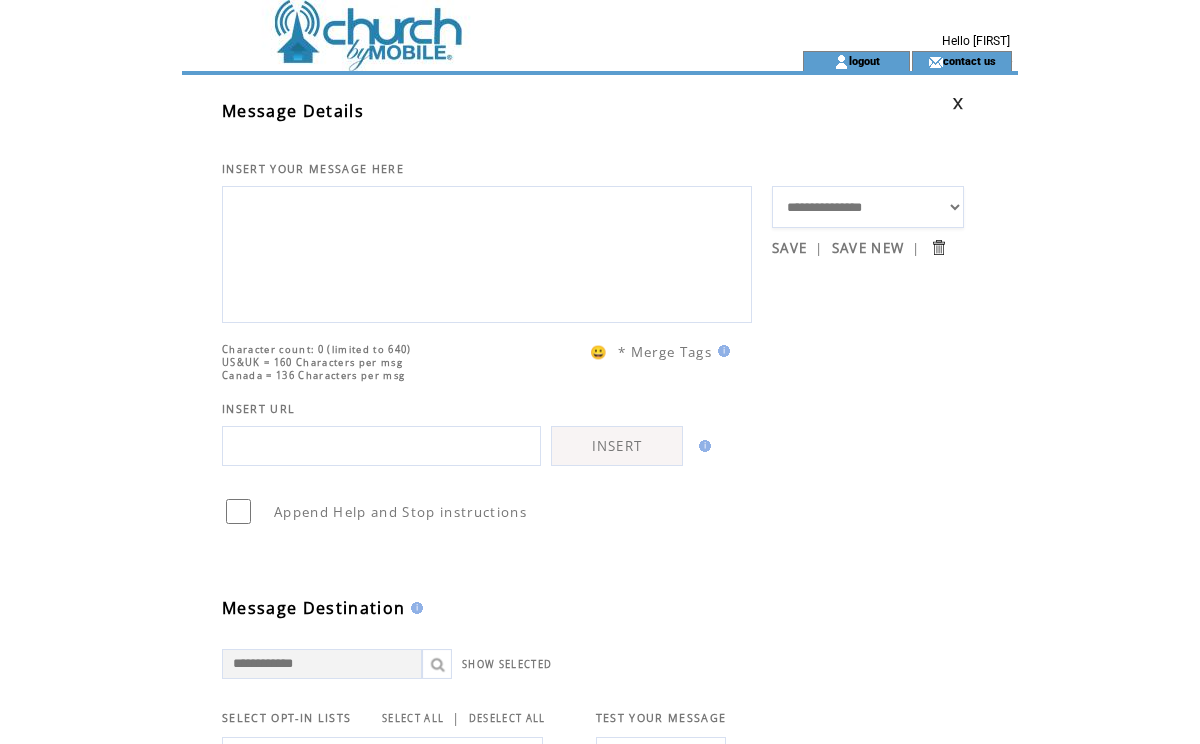 click at bounding box center [456, 61] 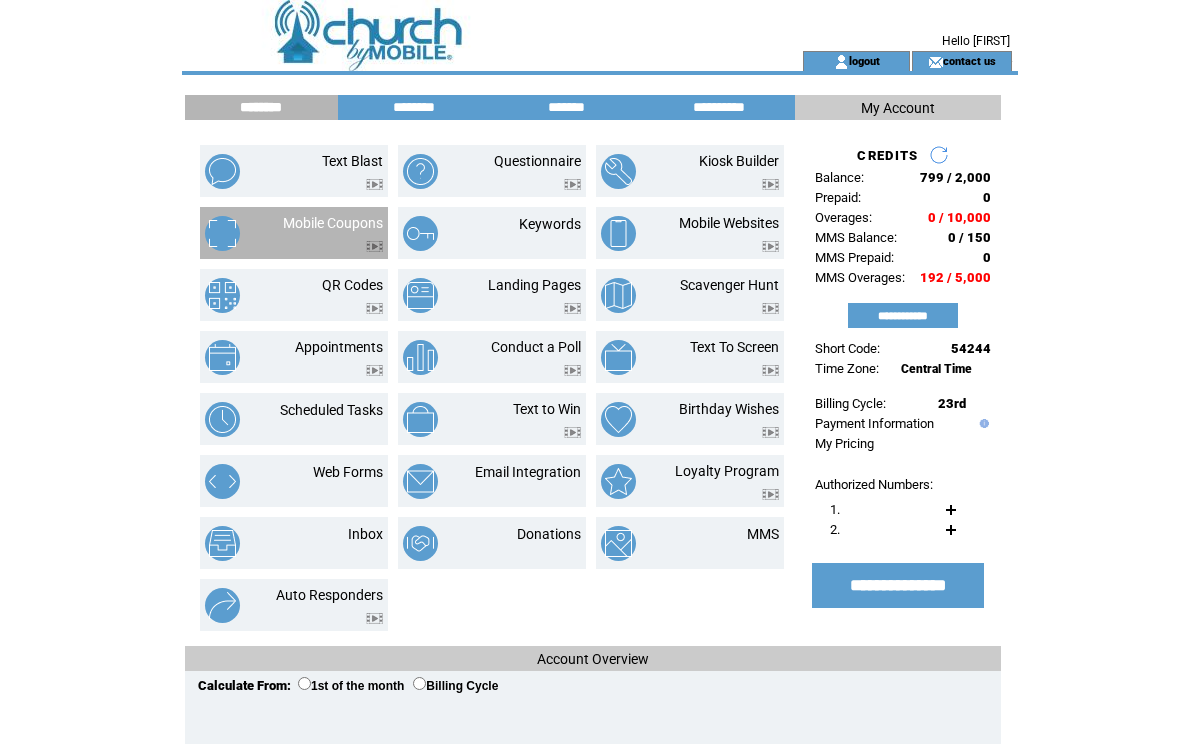 scroll, scrollTop: 0, scrollLeft: 0, axis: both 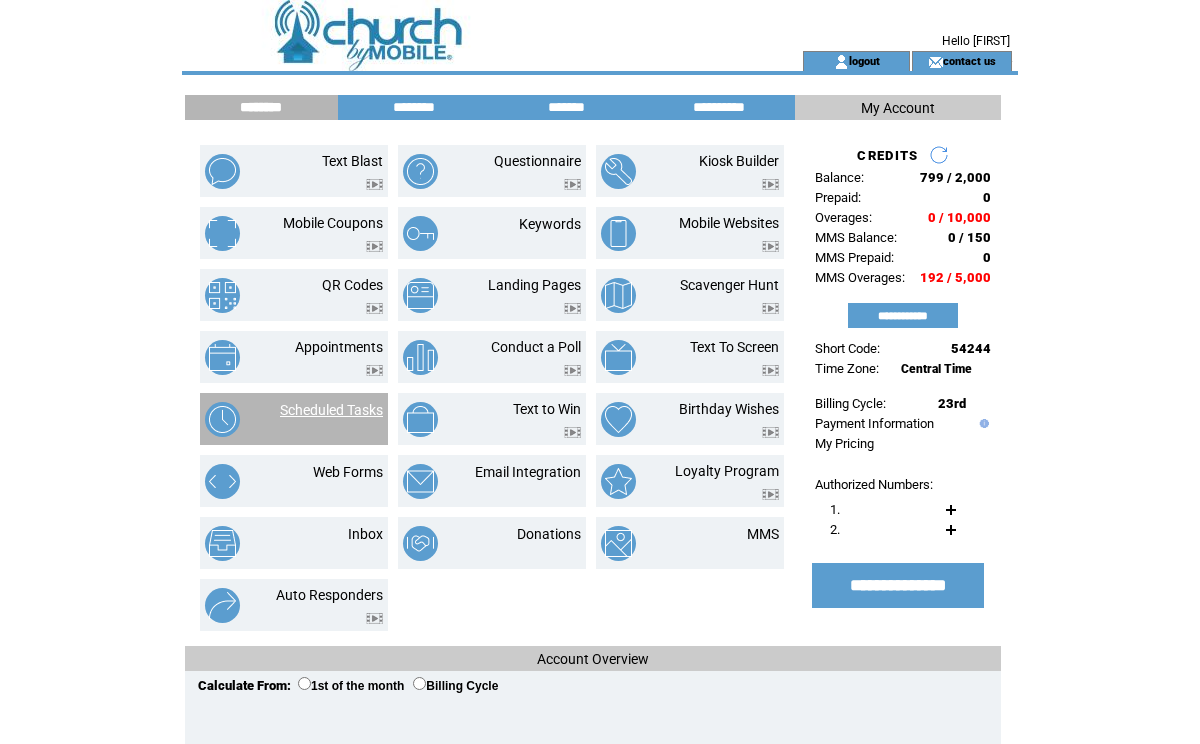 click on "Scheduled Tasks" at bounding box center [331, 410] 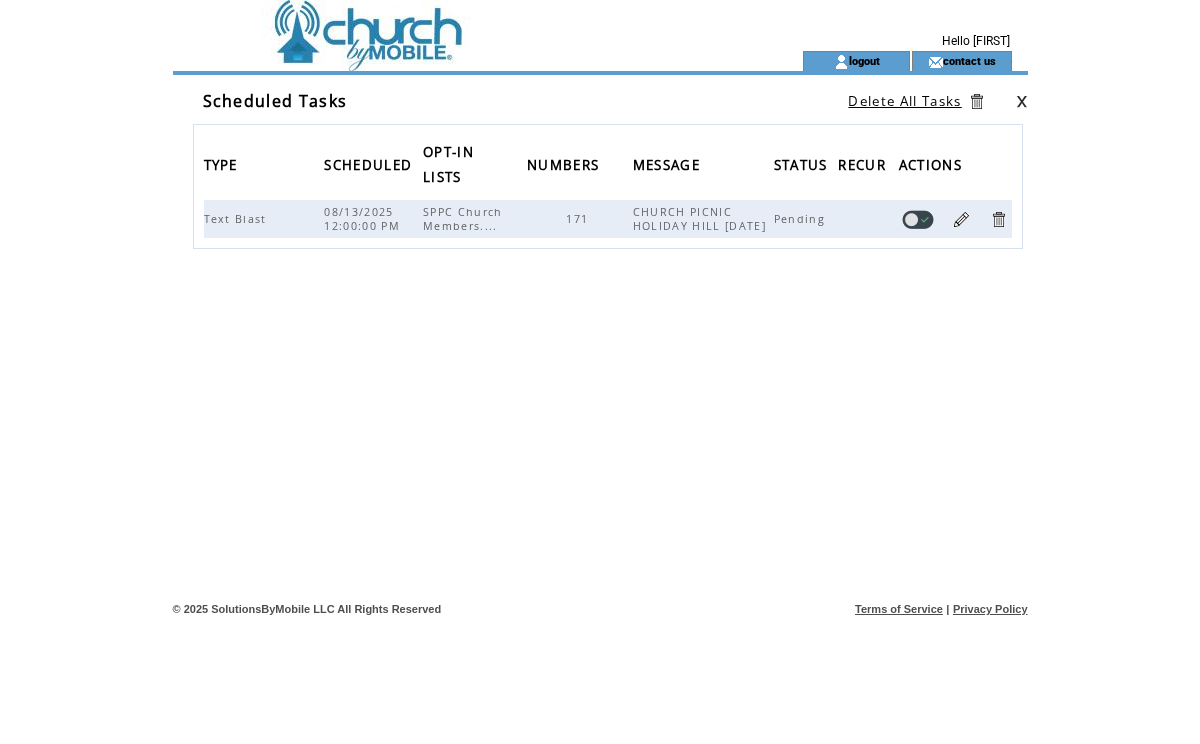 scroll, scrollTop: 0, scrollLeft: 0, axis: both 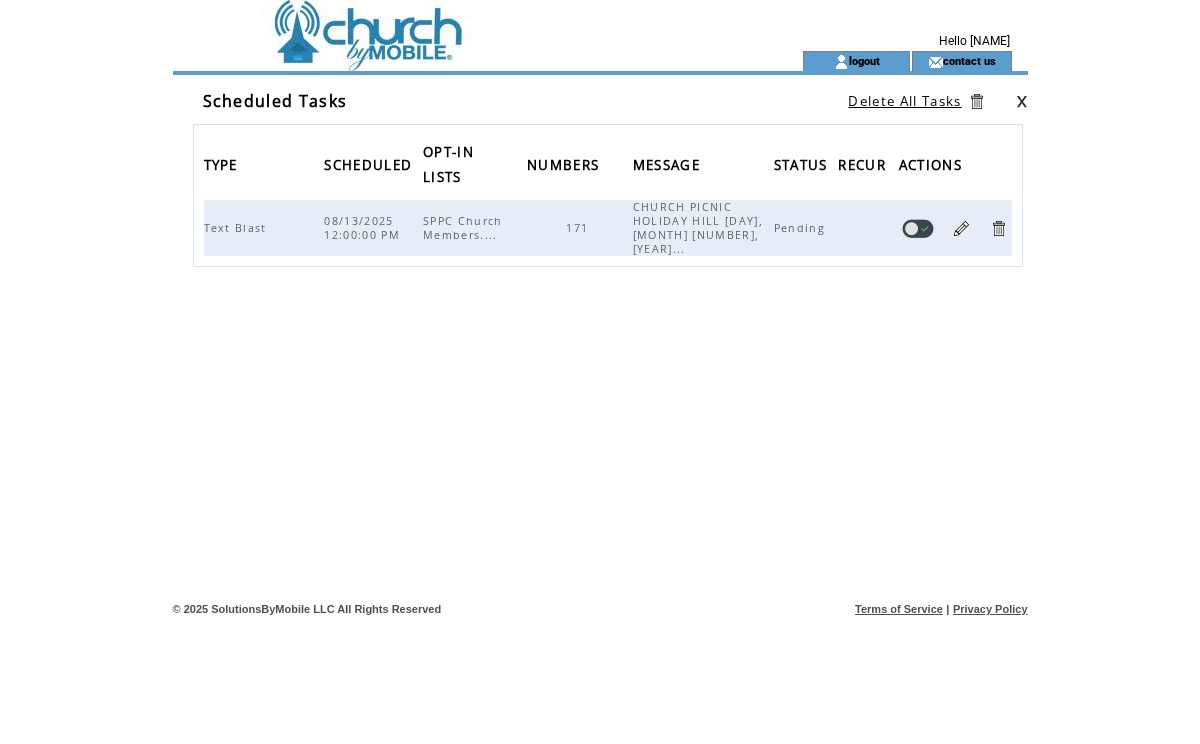 click at bounding box center (918, 228) 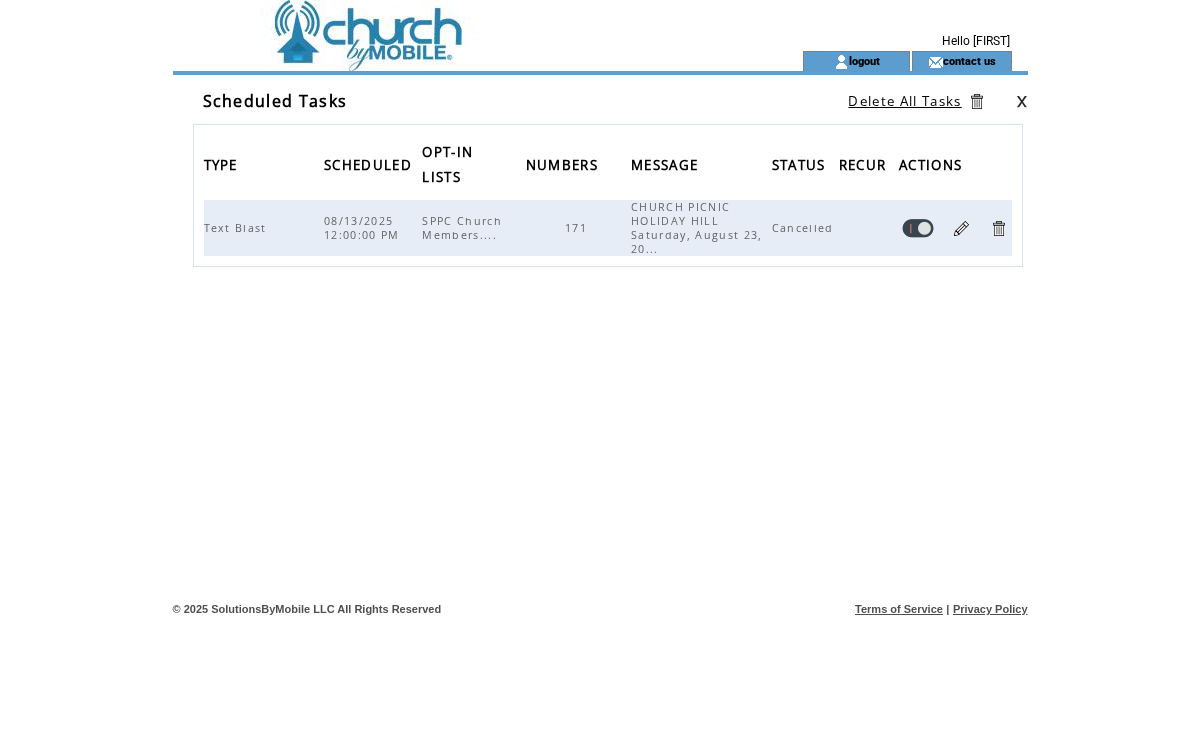 scroll, scrollTop: 0, scrollLeft: 0, axis: both 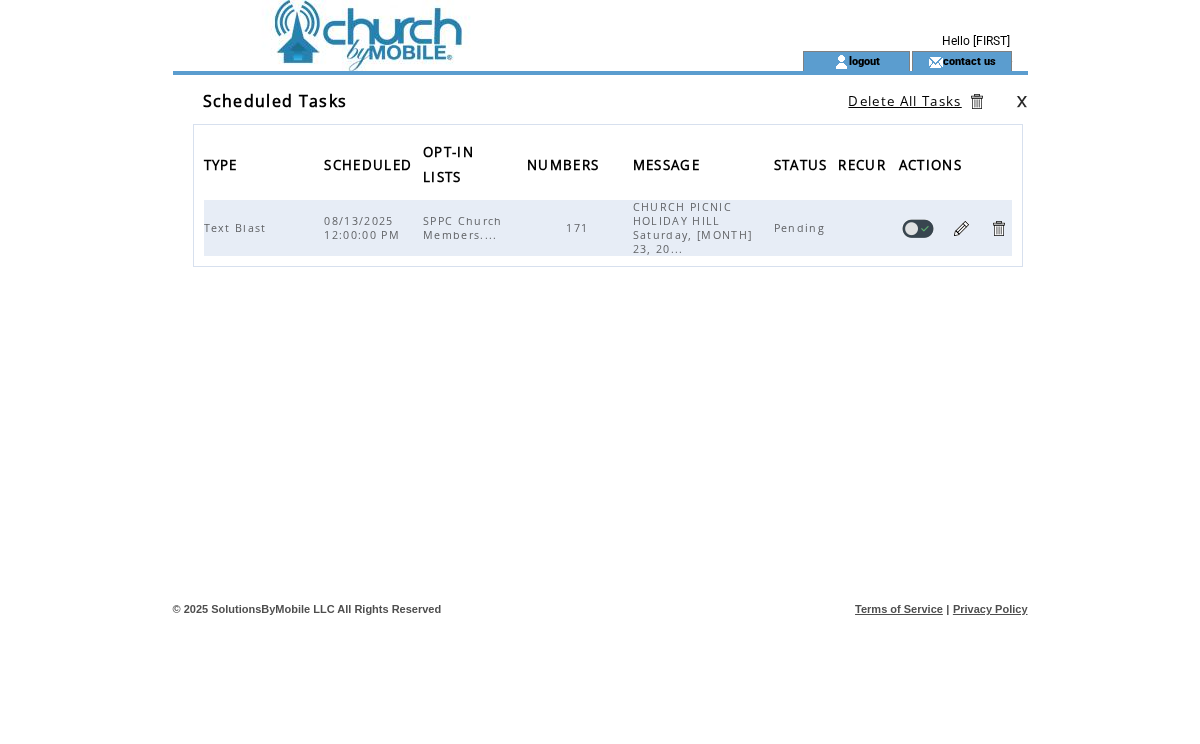 click on "TYPE SCHEDULED OPT-IN LISTS NUMBERS MESSAGE STATUS RECUR ACTIONS
Text Blast [DATE] [TIME] SPPC Church Members.... 171 CHURCH PICNIC HOLIDAY HILL
Saturday, [MONTH] 23, 20... Pending" at bounding box center [608, 304] 